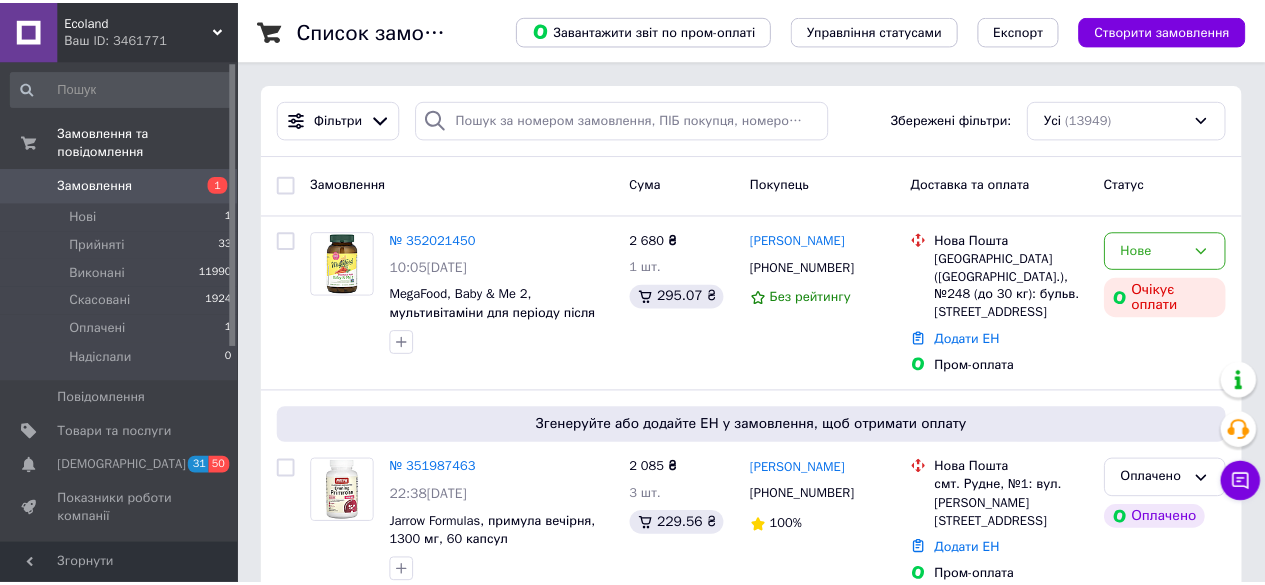scroll, scrollTop: 0, scrollLeft: 0, axis: both 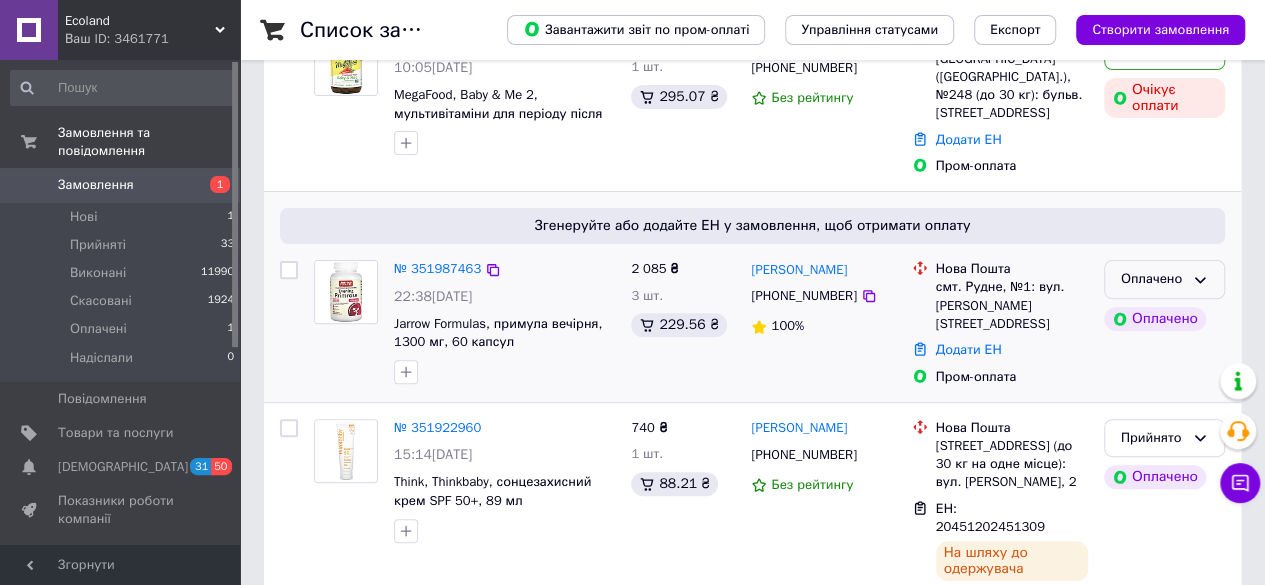 drag, startPoint x: 1199, startPoint y: 267, endPoint x: 1180, endPoint y: 291, distance: 30.610456 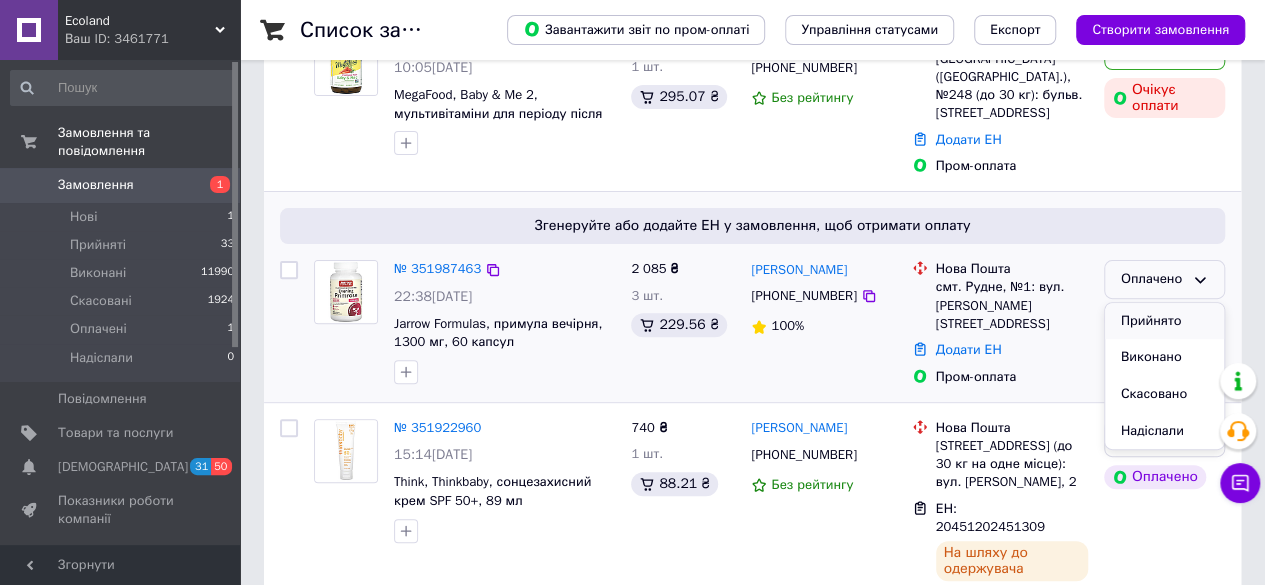 click on "Прийнято" at bounding box center (1164, 321) 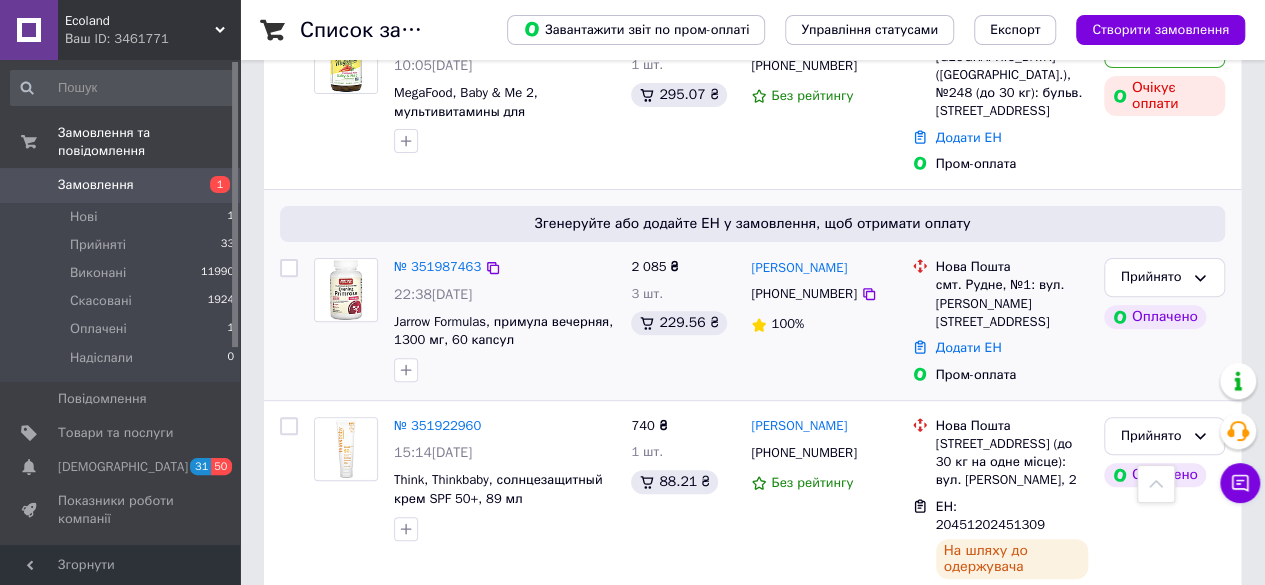 scroll, scrollTop: 200, scrollLeft: 0, axis: vertical 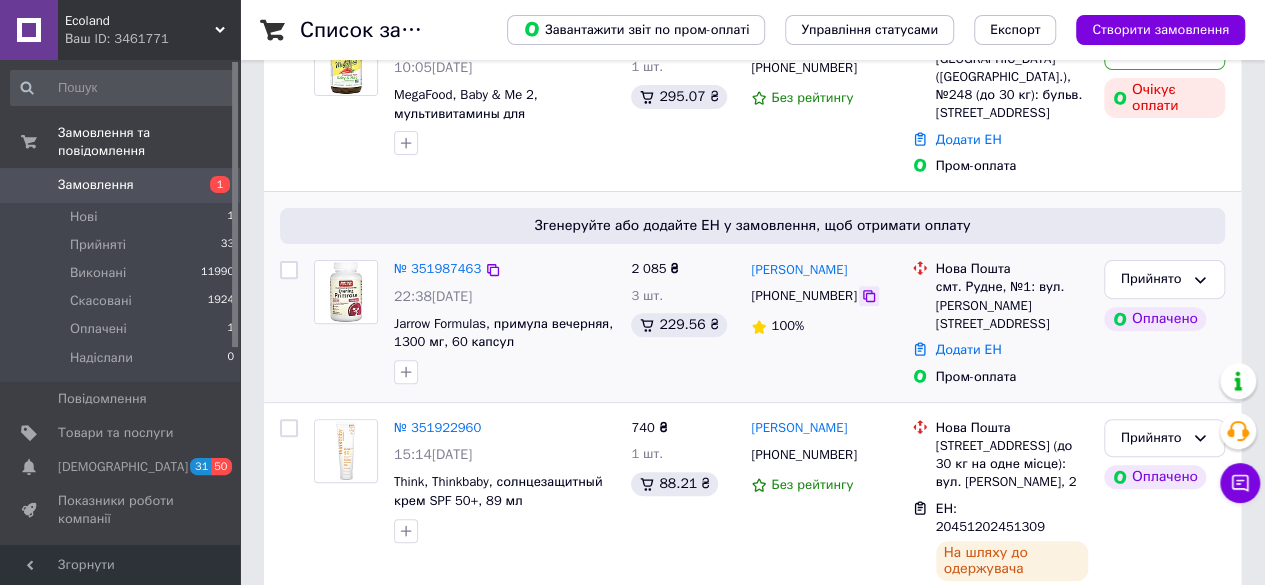 click 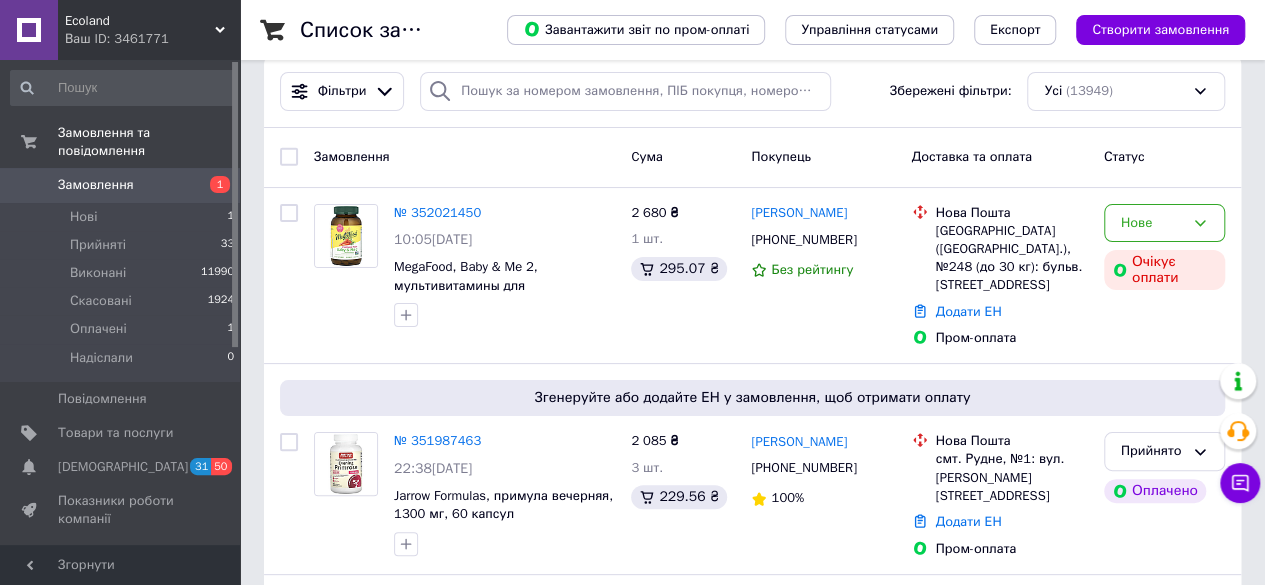 scroll, scrollTop: 0, scrollLeft: 0, axis: both 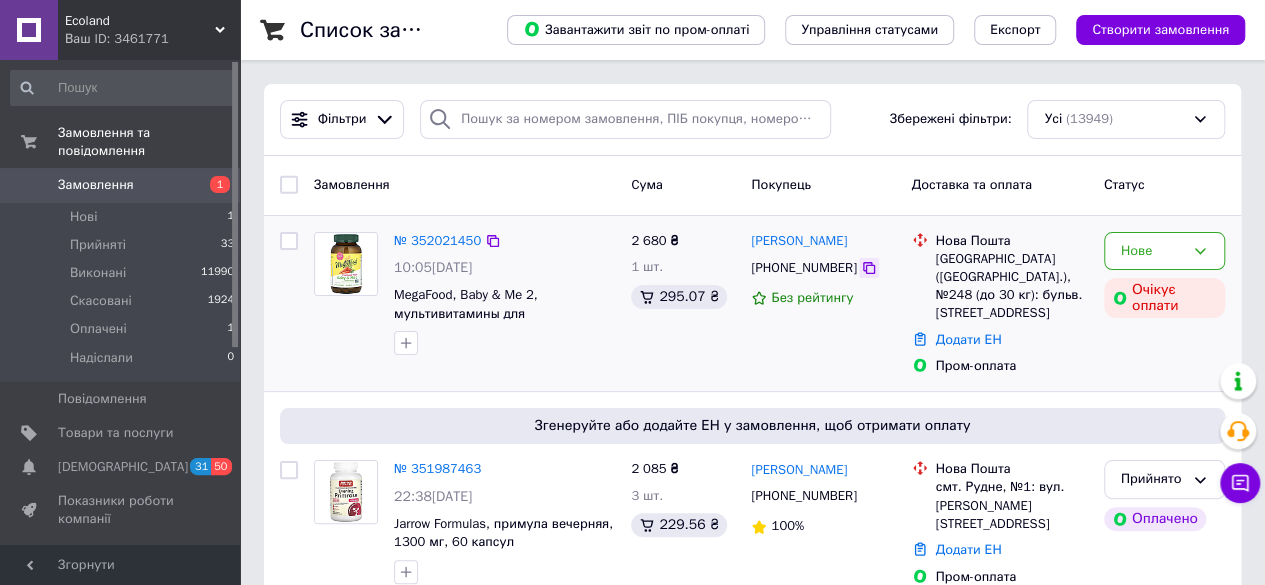 click 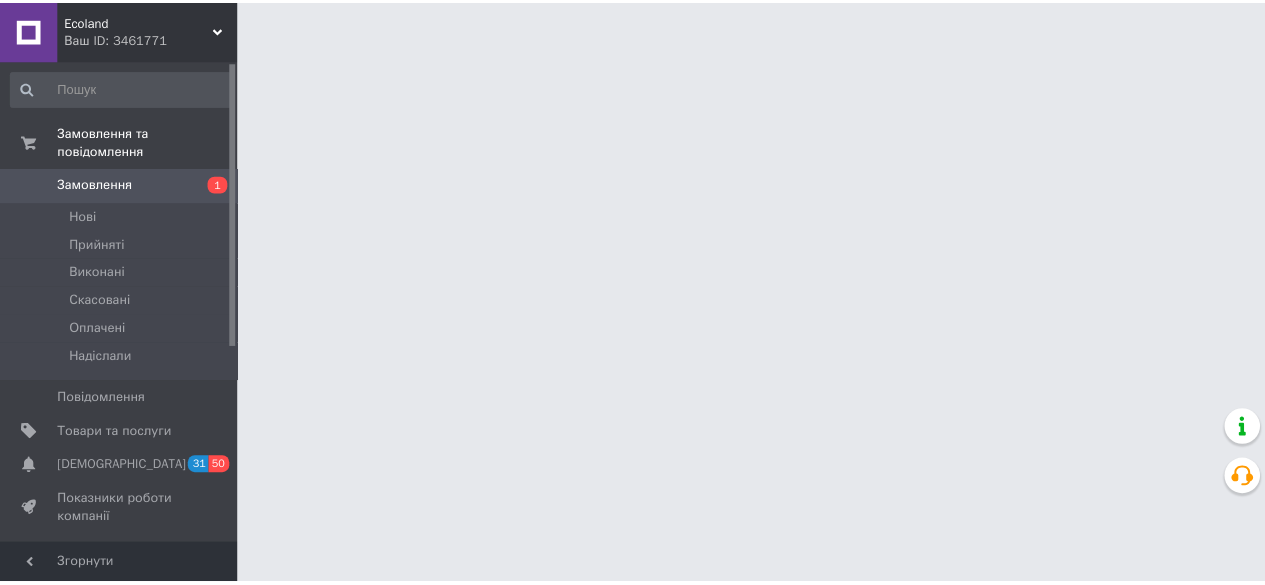 scroll, scrollTop: 0, scrollLeft: 0, axis: both 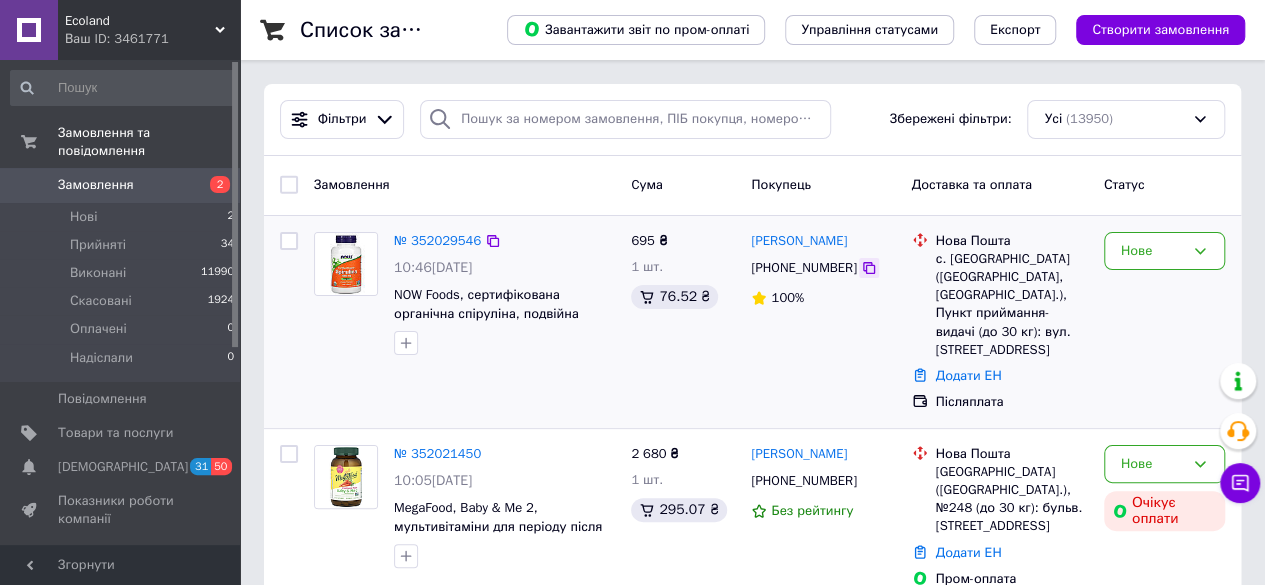 click 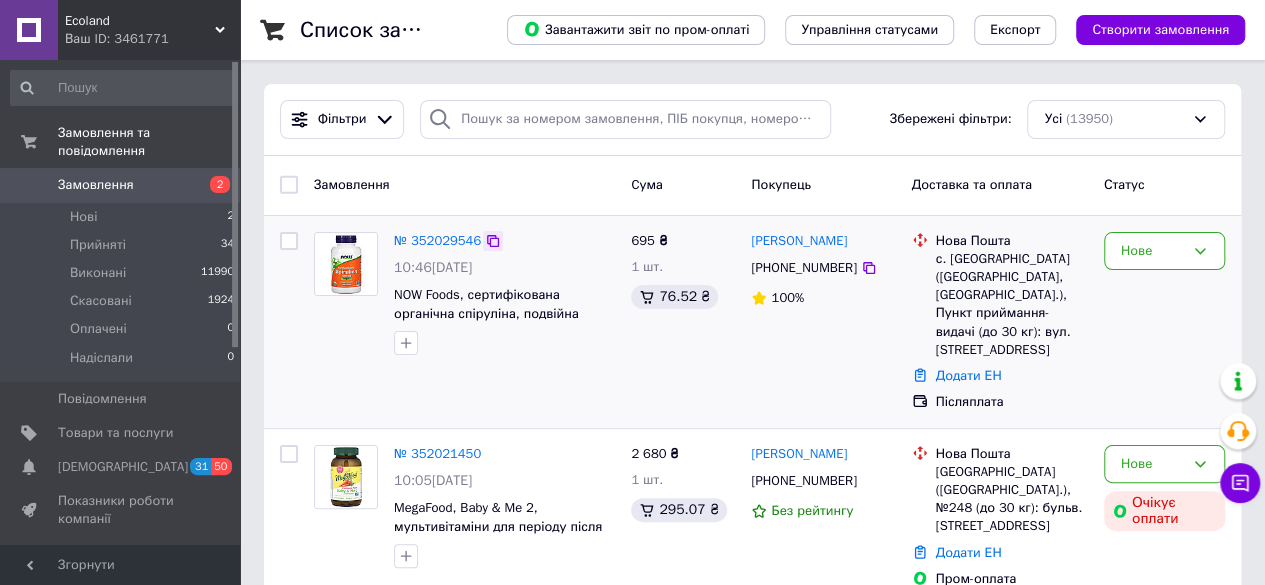click 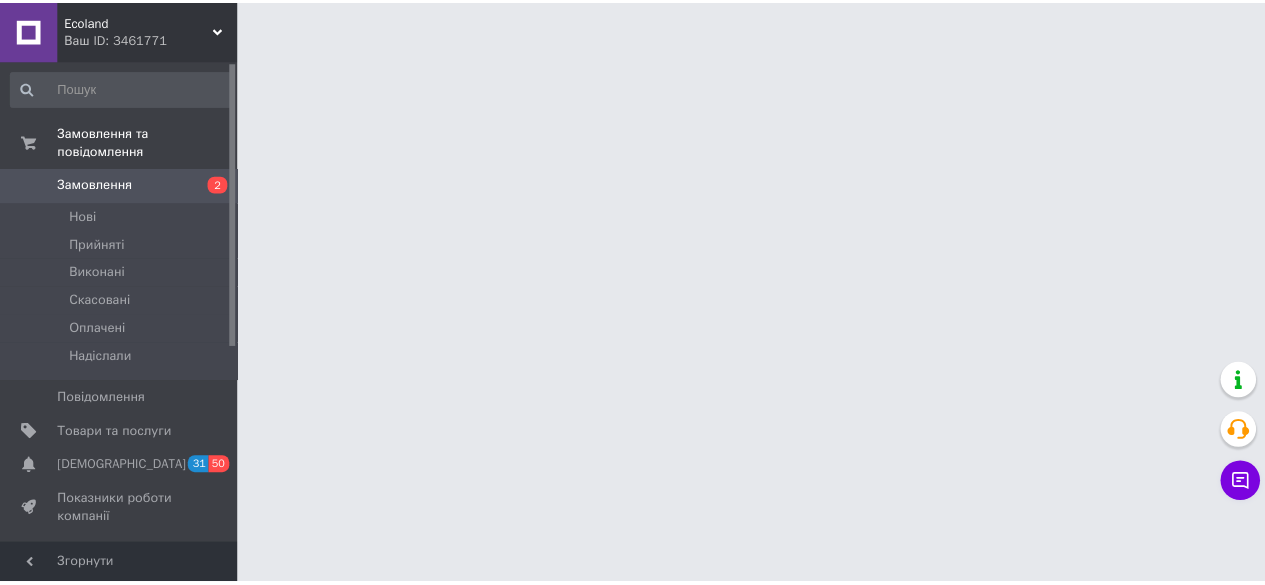 scroll, scrollTop: 0, scrollLeft: 0, axis: both 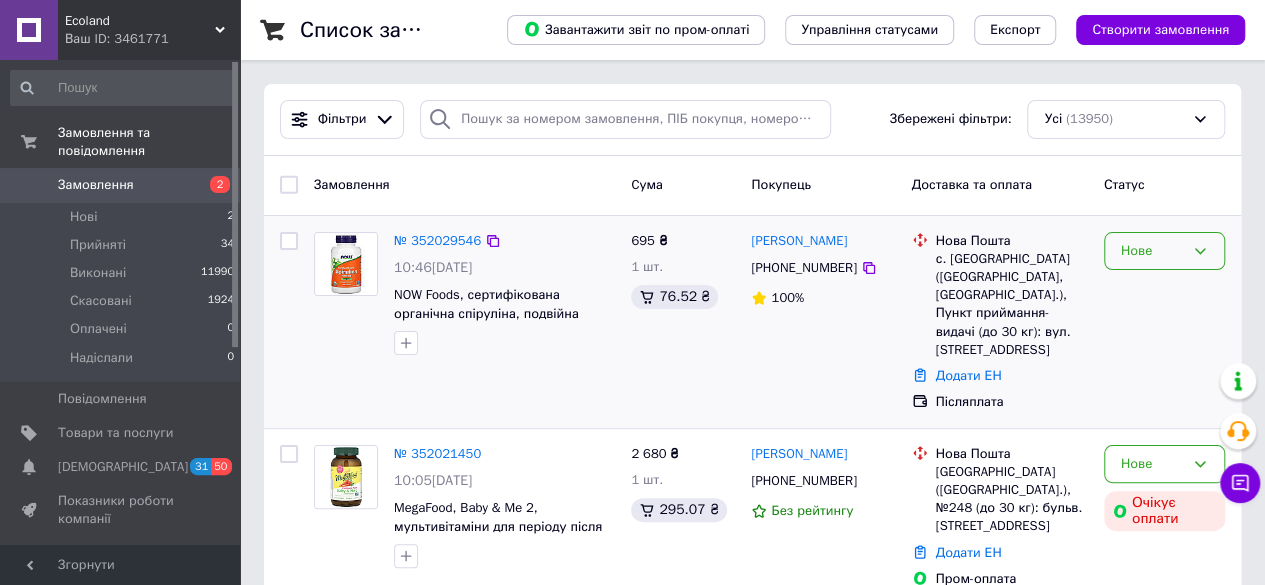 click on "Нове" at bounding box center (1164, 251) 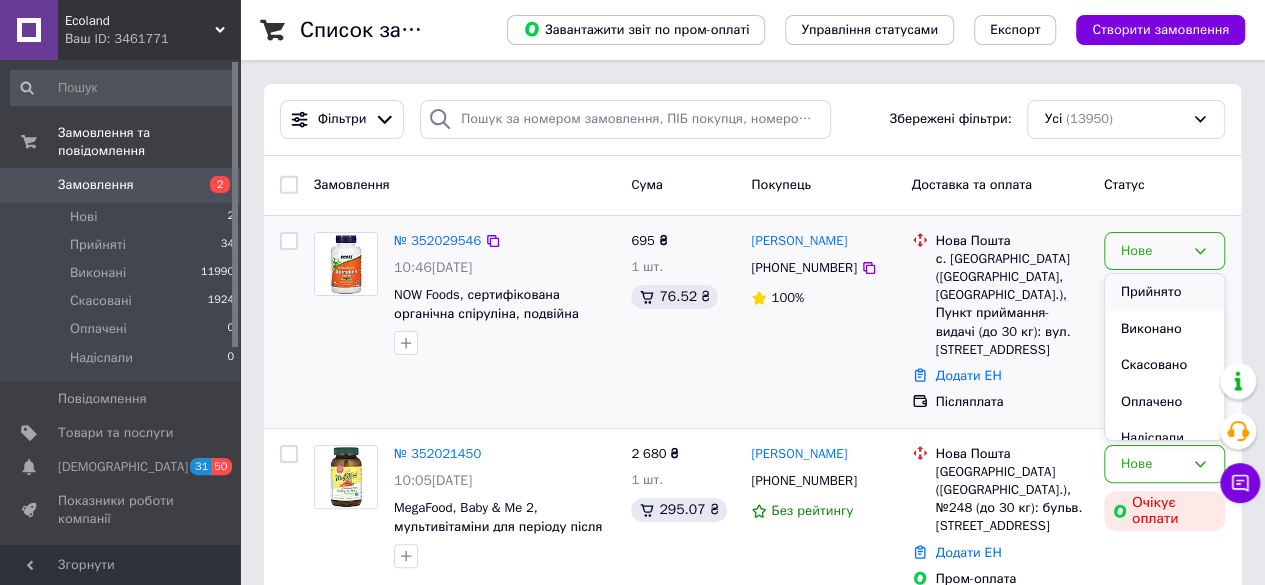 drag, startPoint x: 1153, startPoint y: 297, endPoint x: 334, endPoint y: 11, distance: 867.5004 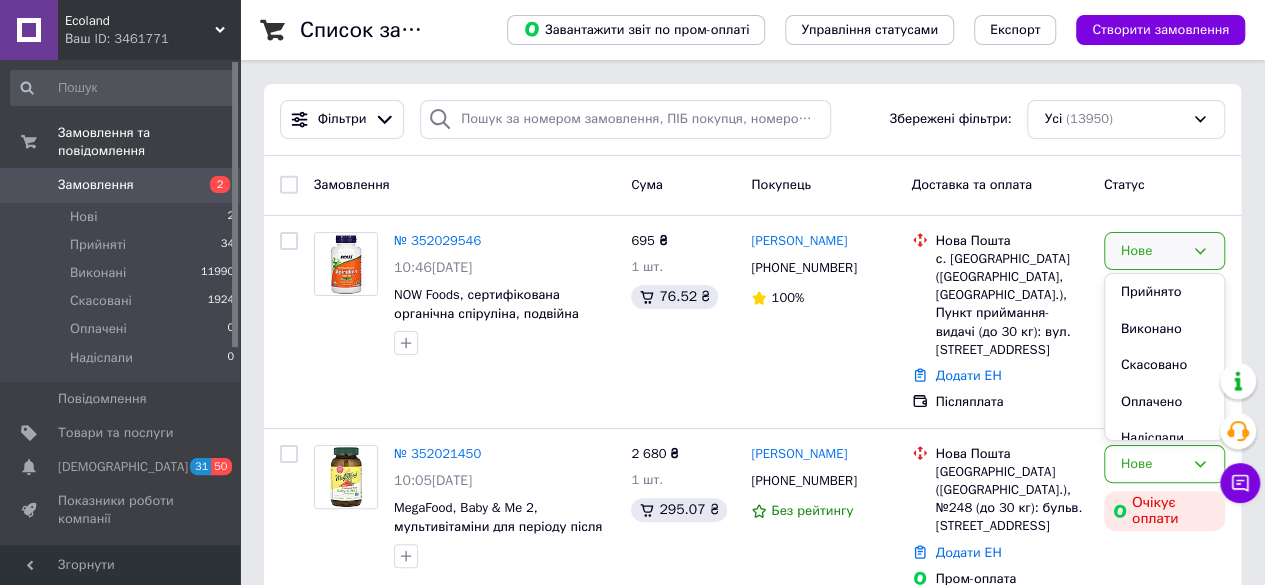 click on "Прийнято" at bounding box center (1164, 292) 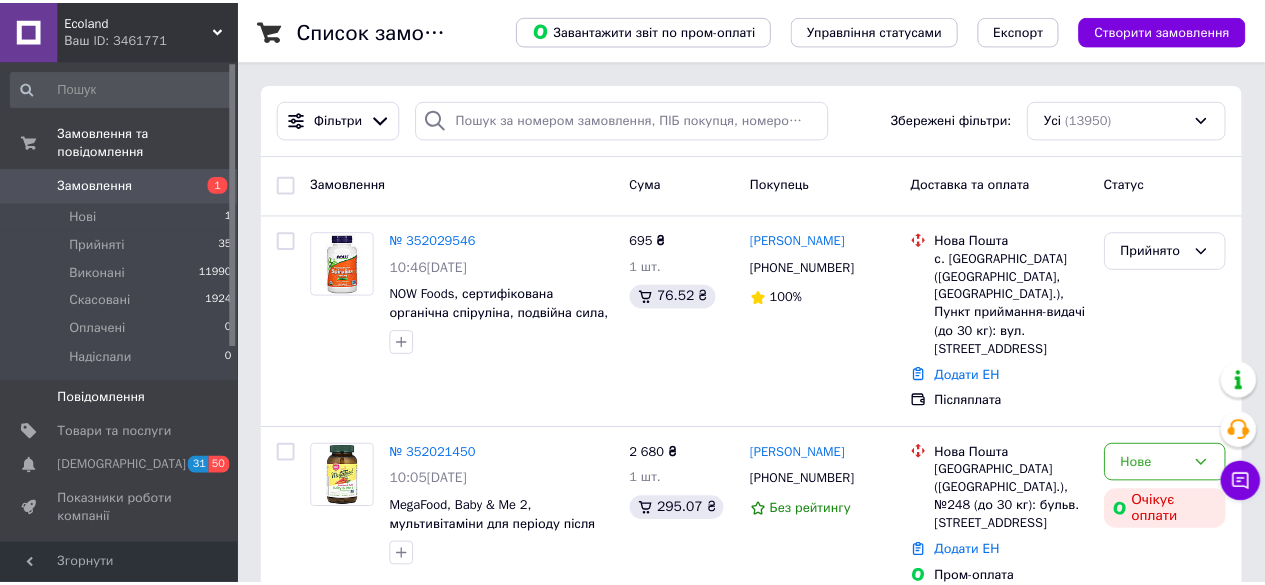 scroll, scrollTop: 0, scrollLeft: 0, axis: both 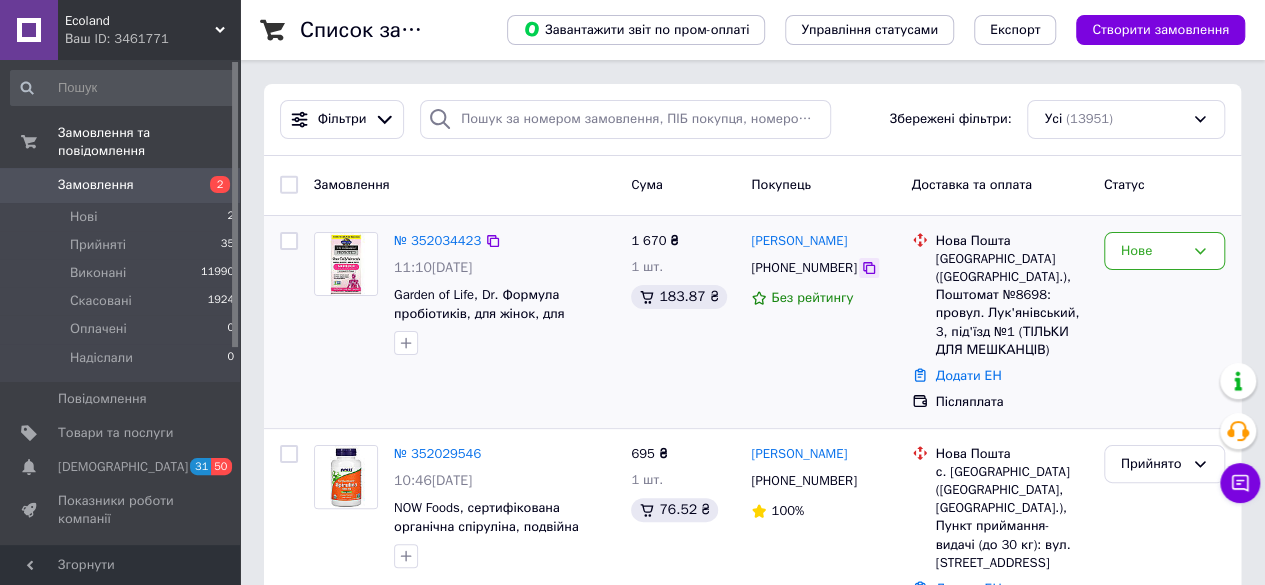 click 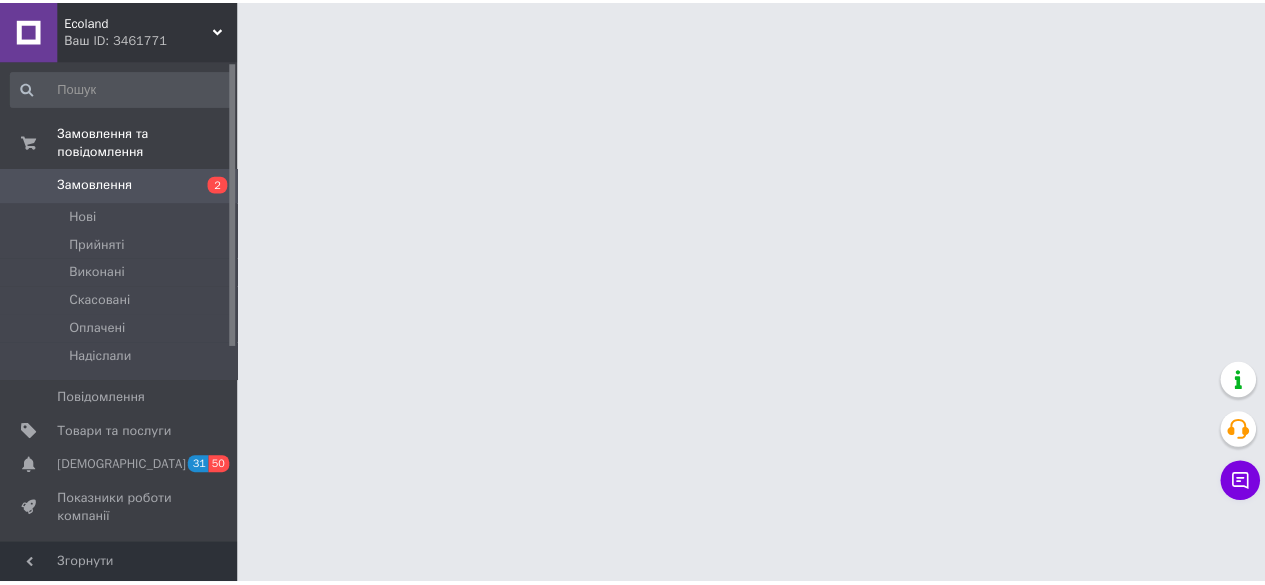 scroll, scrollTop: 0, scrollLeft: 0, axis: both 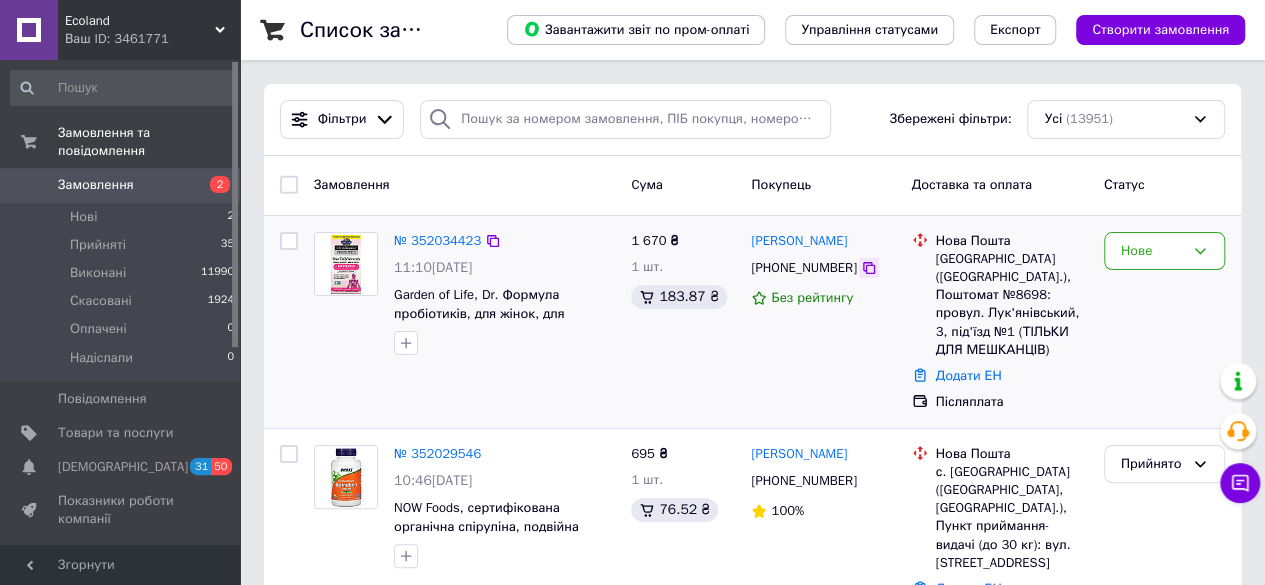 click 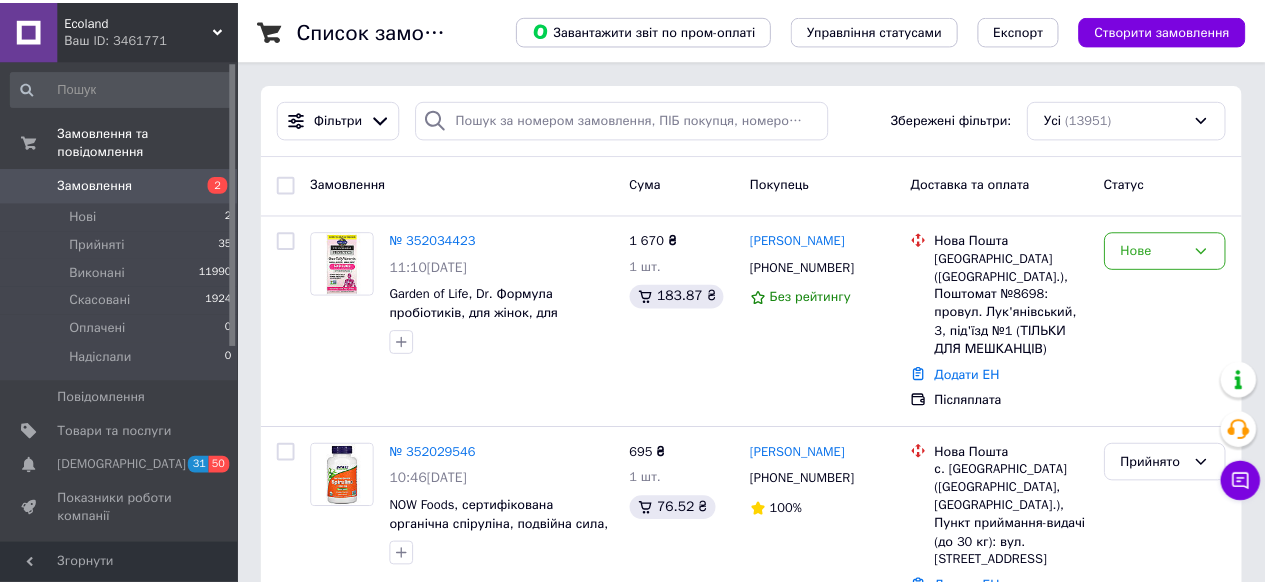 scroll, scrollTop: 0, scrollLeft: 0, axis: both 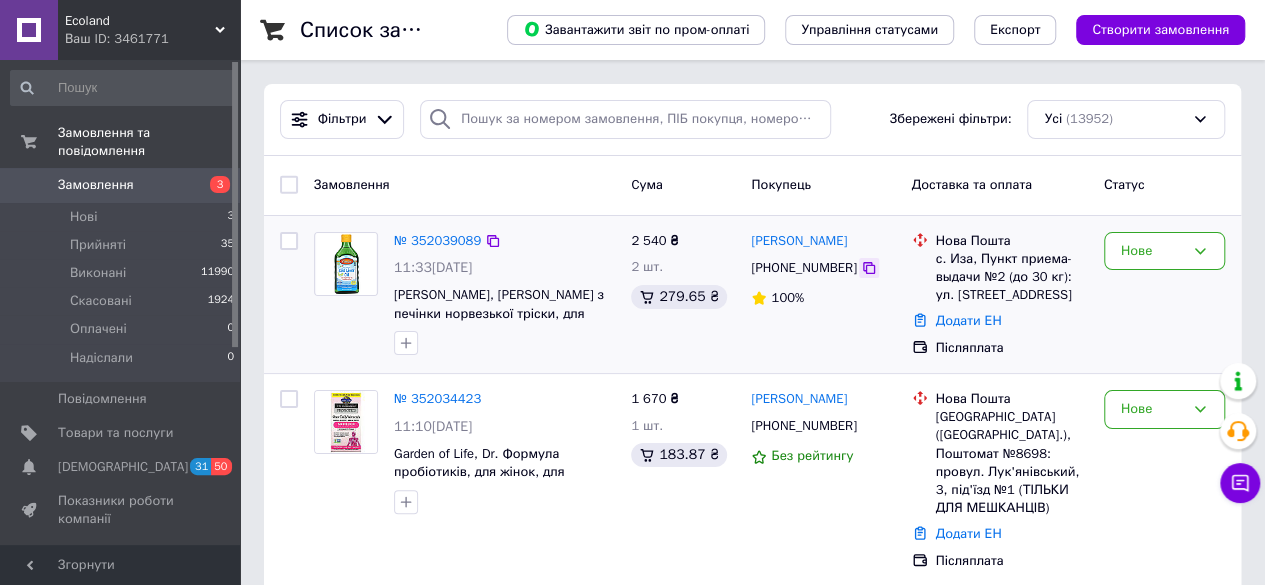 click 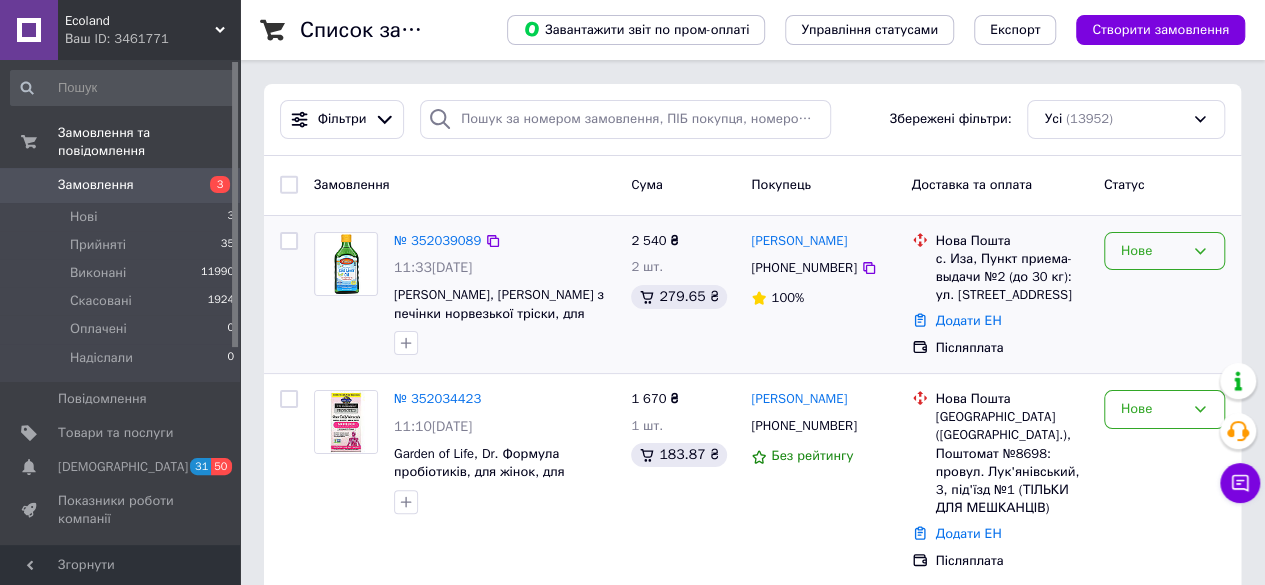 click on "Нове" at bounding box center [1152, 251] 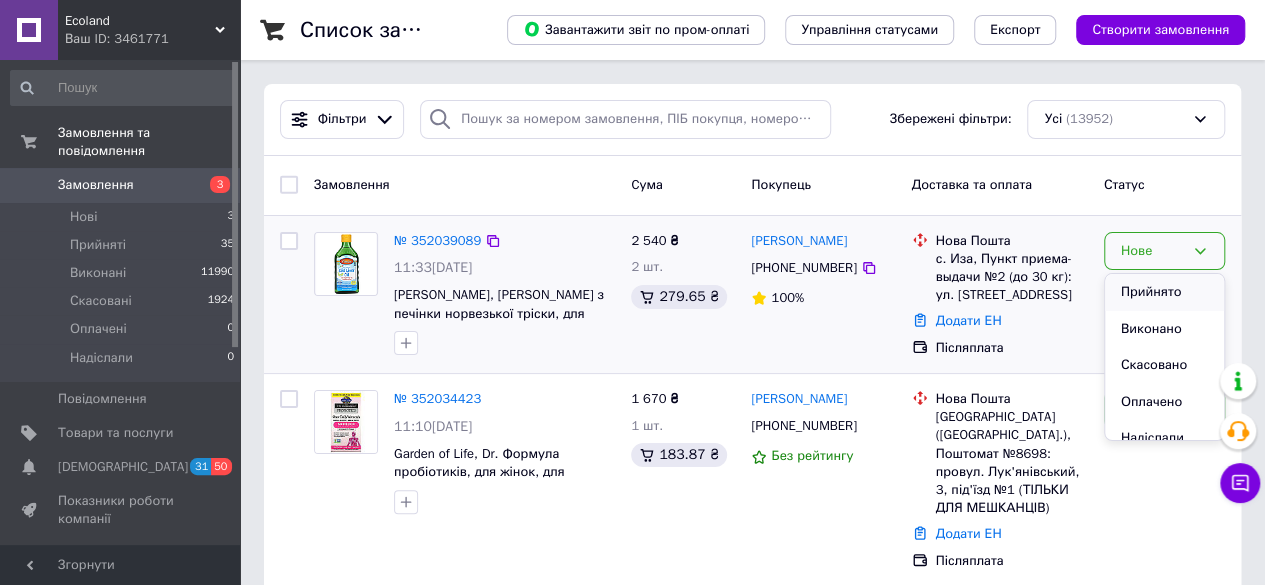 click on "Прийнято" at bounding box center (1164, 292) 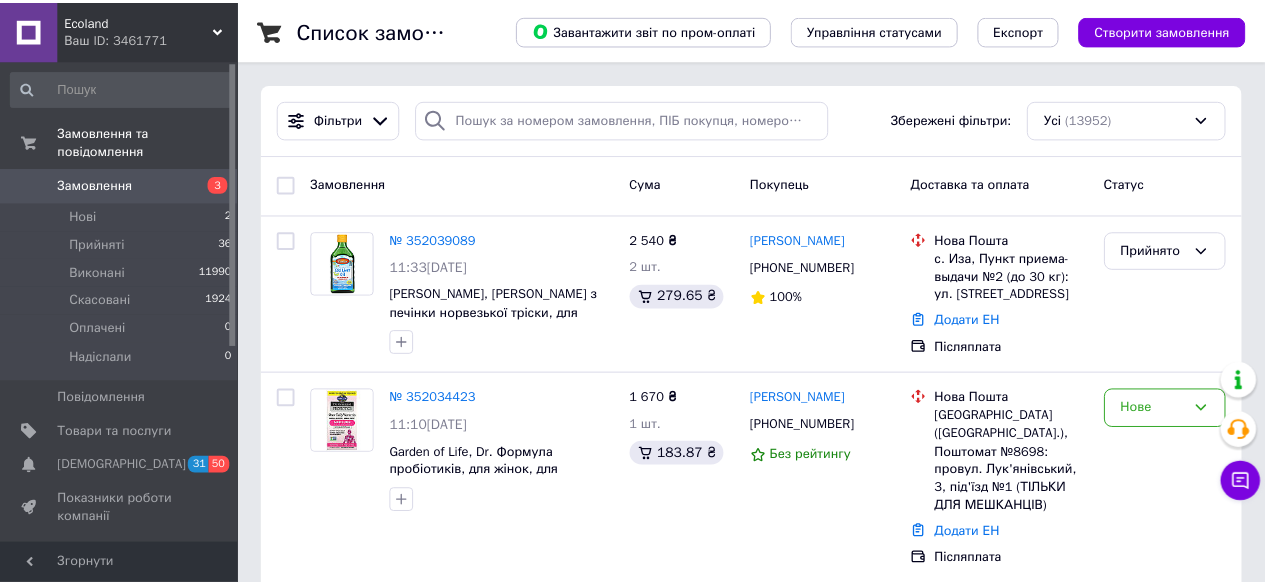 scroll, scrollTop: 0, scrollLeft: 0, axis: both 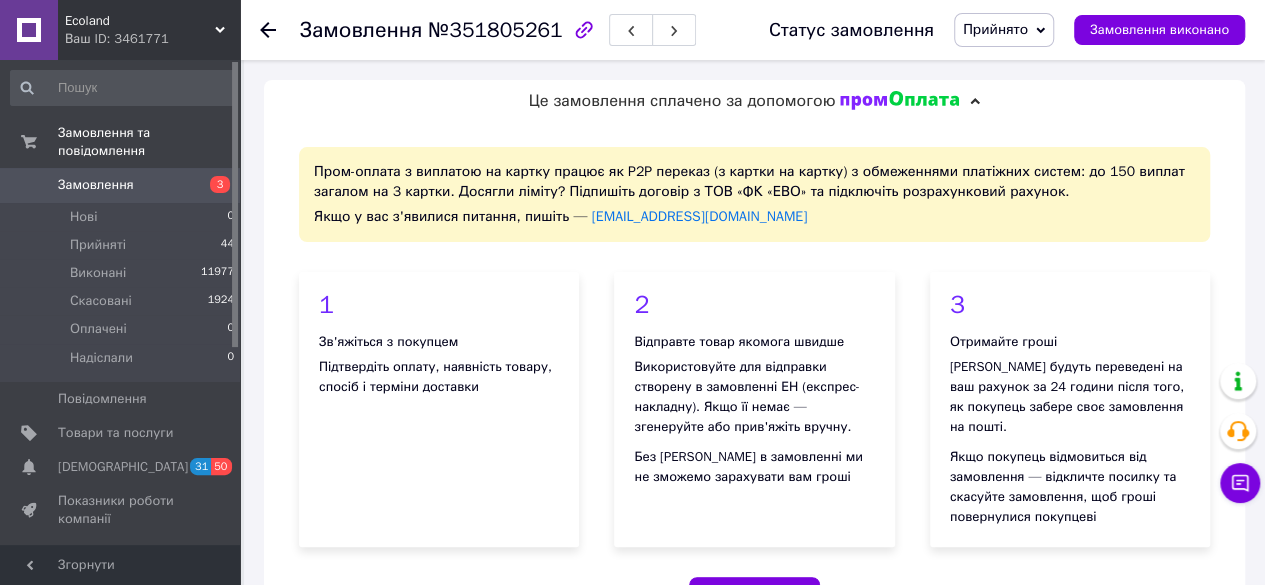 click on "Замовлення" at bounding box center (121, 185) 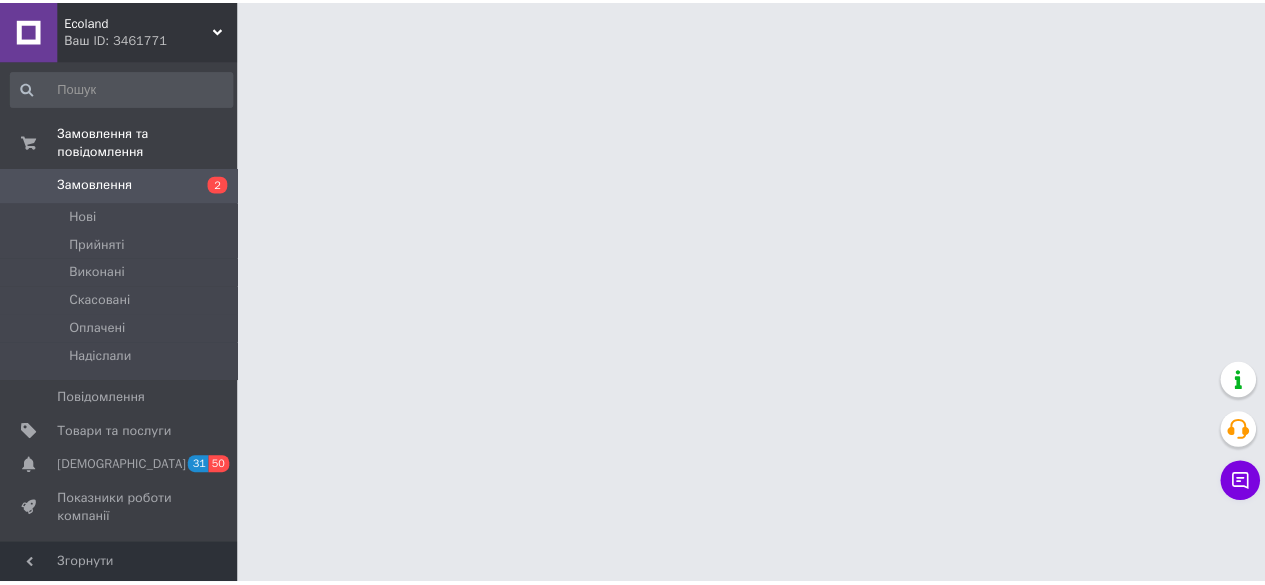 scroll, scrollTop: 0, scrollLeft: 0, axis: both 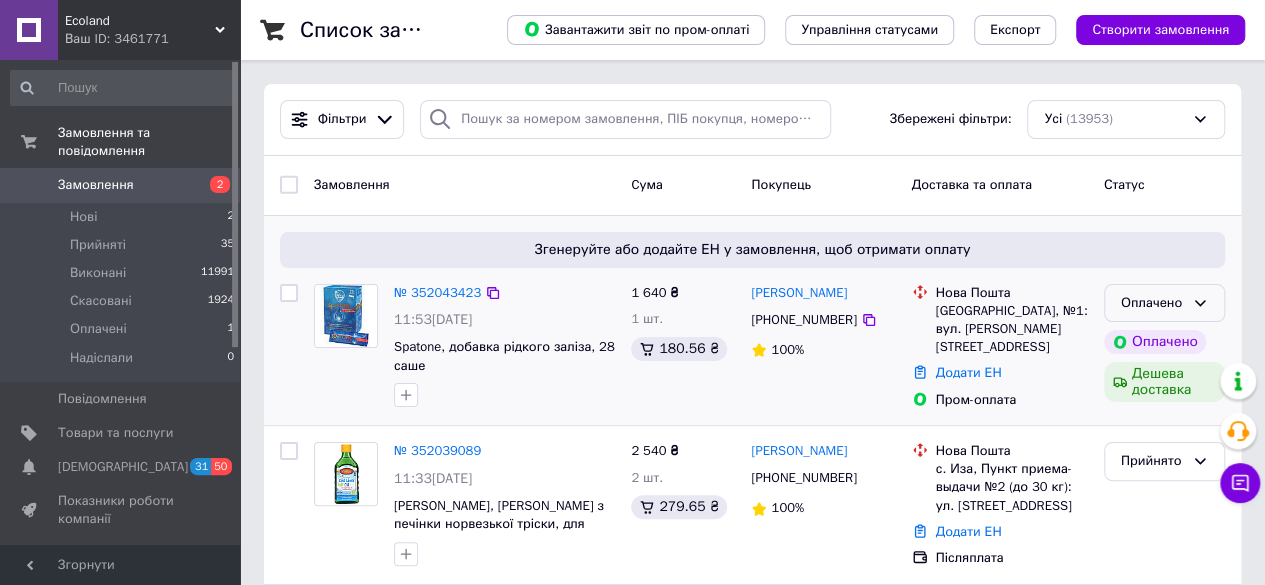 click on "Оплачено" at bounding box center (1164, 303) 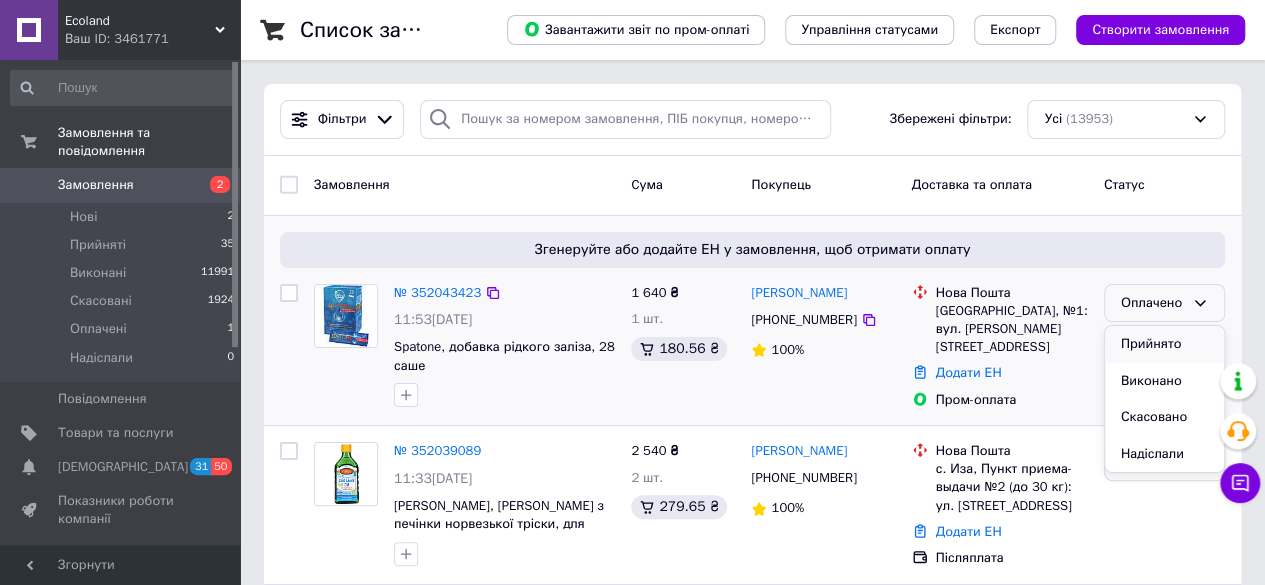 click on "Прийнято" at bounding box center (1164, 344) 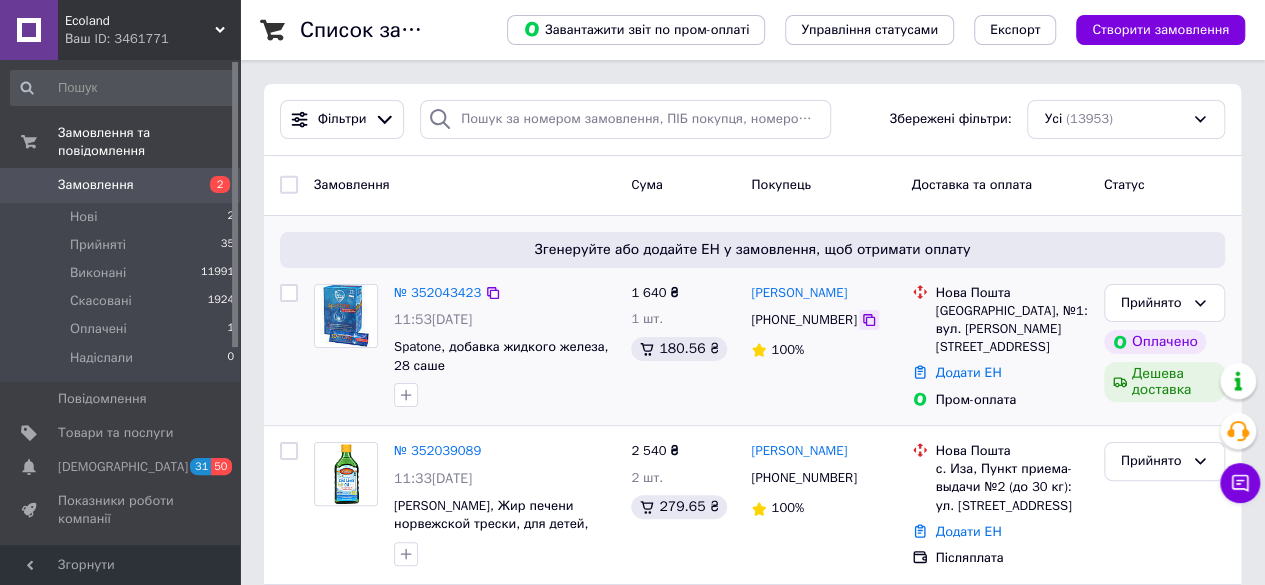 click 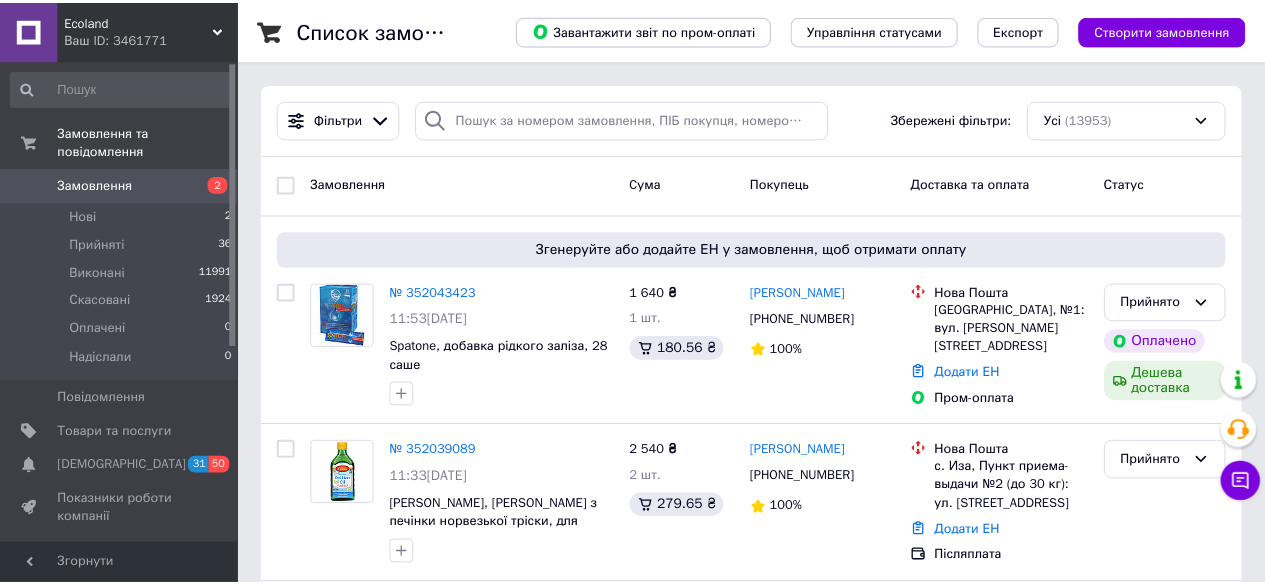 scroll, scrollTop: 0, scrollLeft: 0, axis: both 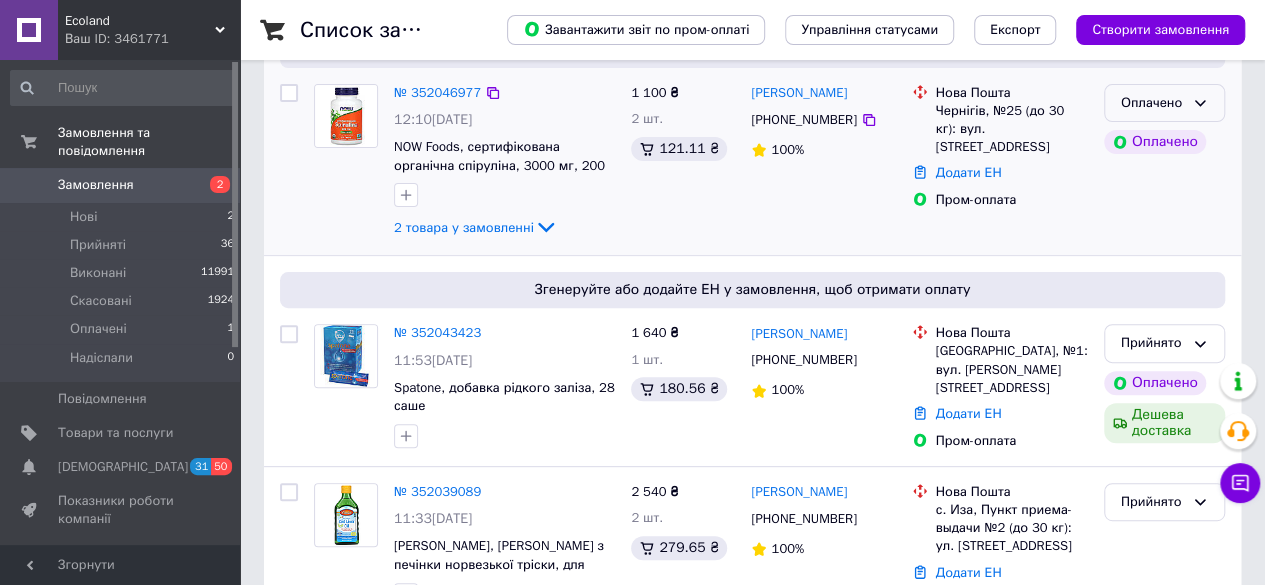 click on "Оплачено" at bounding box center (1164, 103) 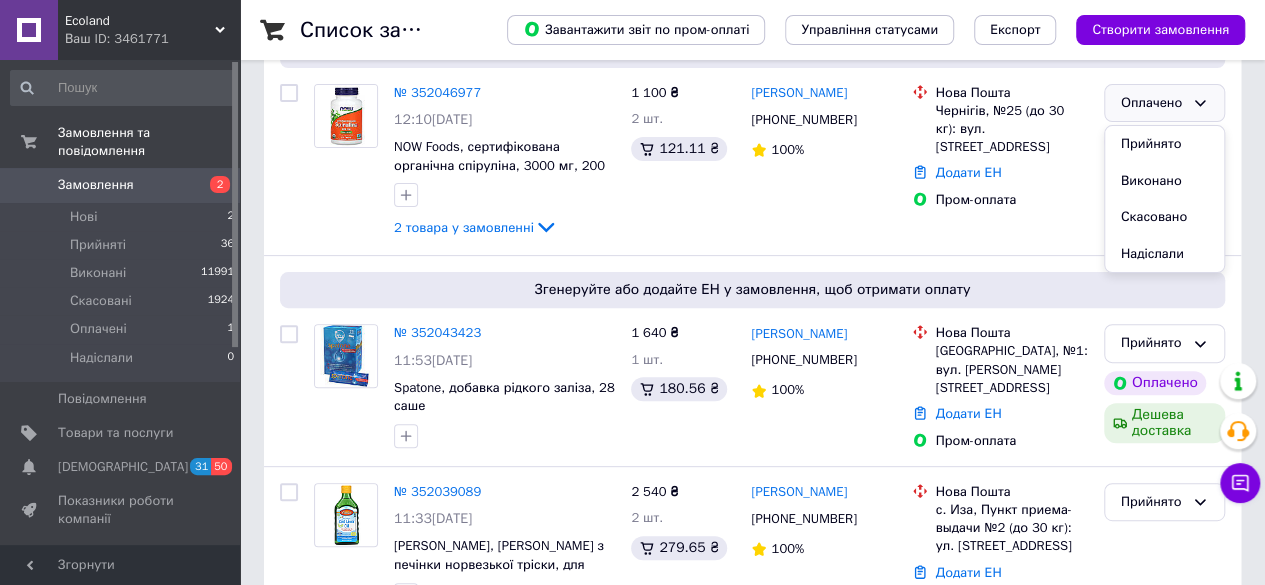 drag, startPoint x: 1192, startPoint y: 143, endPoint x: 353, endPoint y: 12, distance: 849.16547 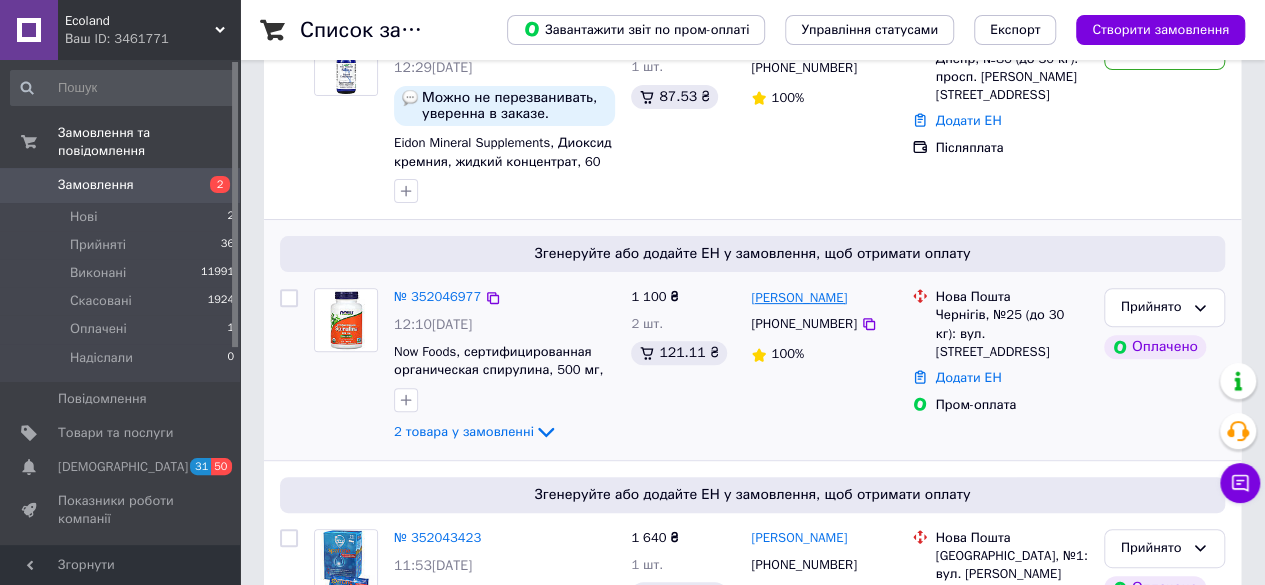 scroll, scrollTop: 100, scrollLeft: 0, axis: vertical 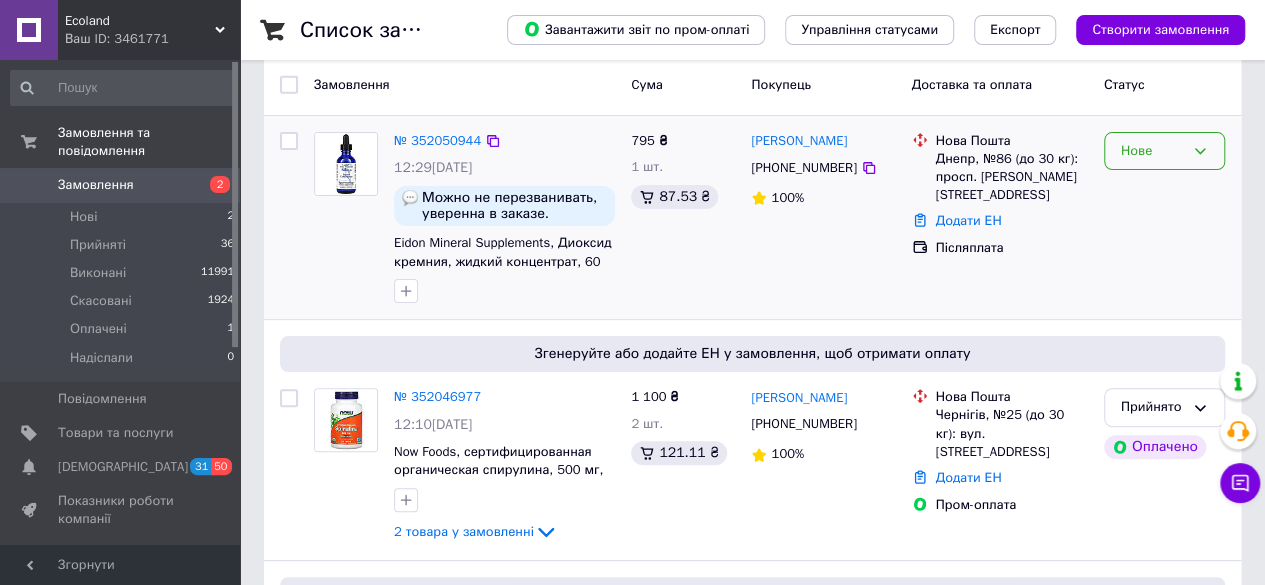 click on "Нове" at bounding box center [1152, 151] 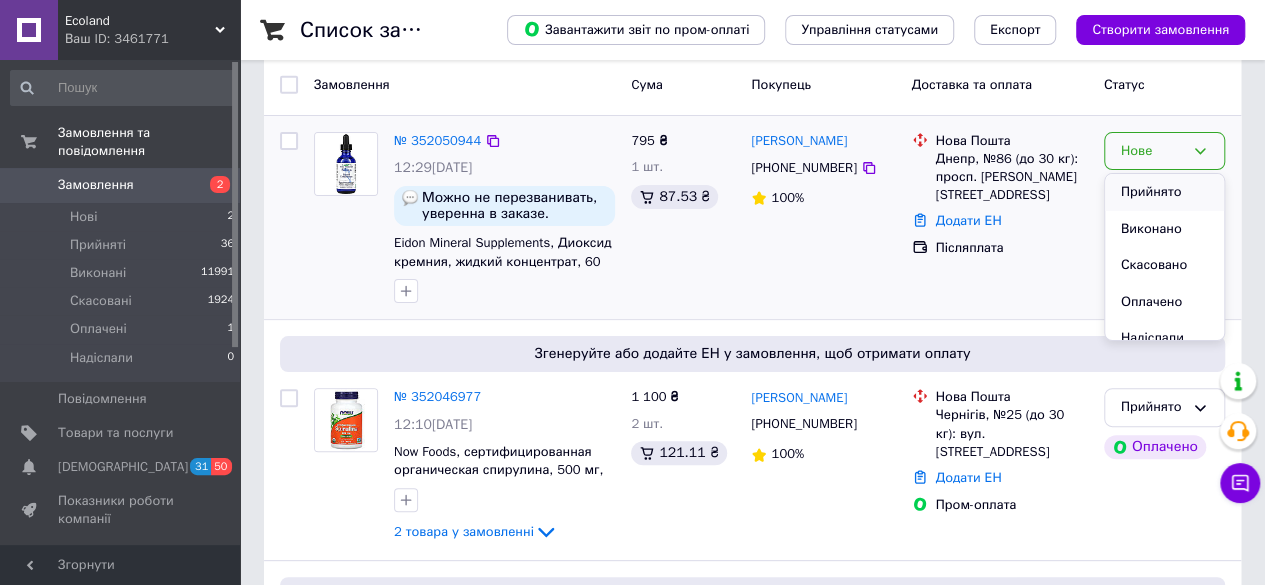 click on "Прийнято" at bounding box center [1164, 192] 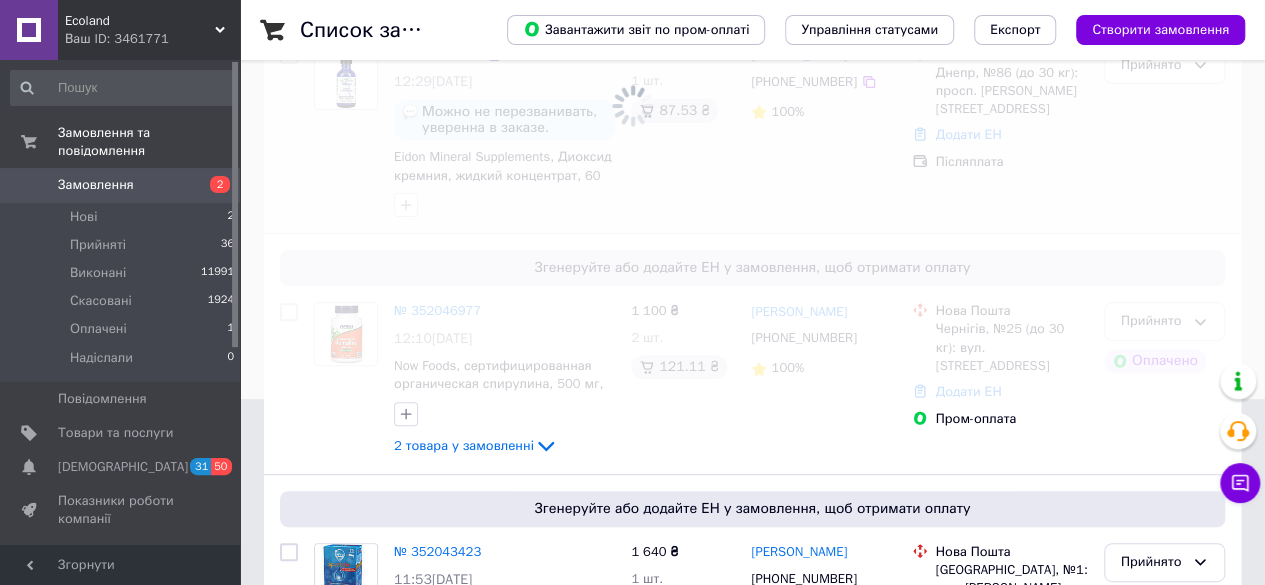 scroll, scrollTop: 200, scrollLeft: 0, axis: vertical 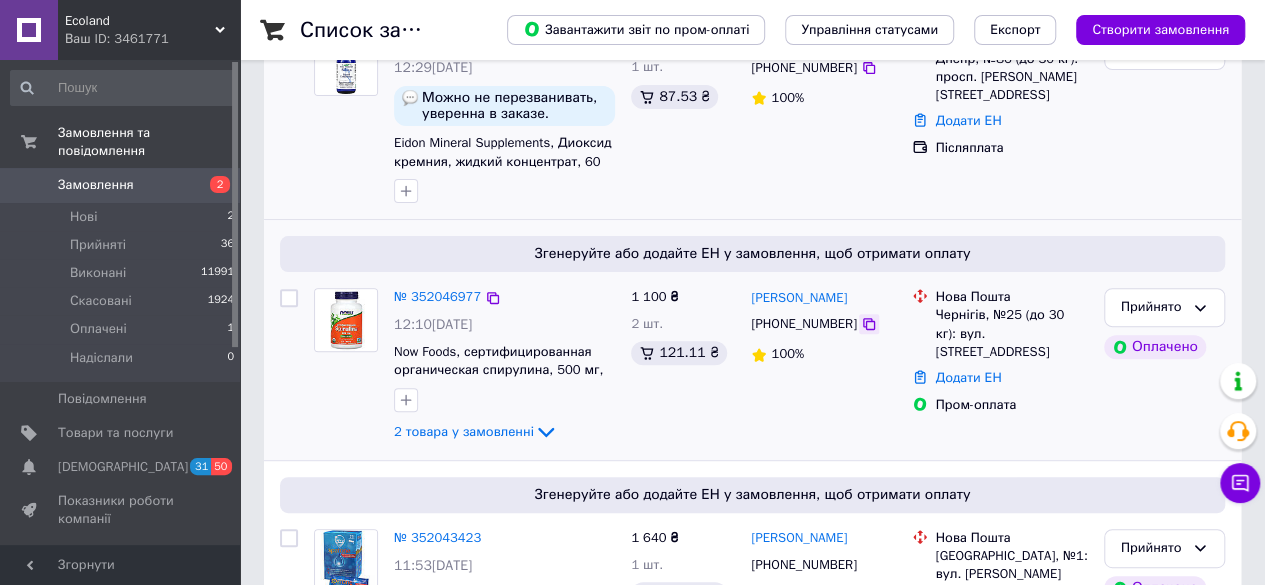 click 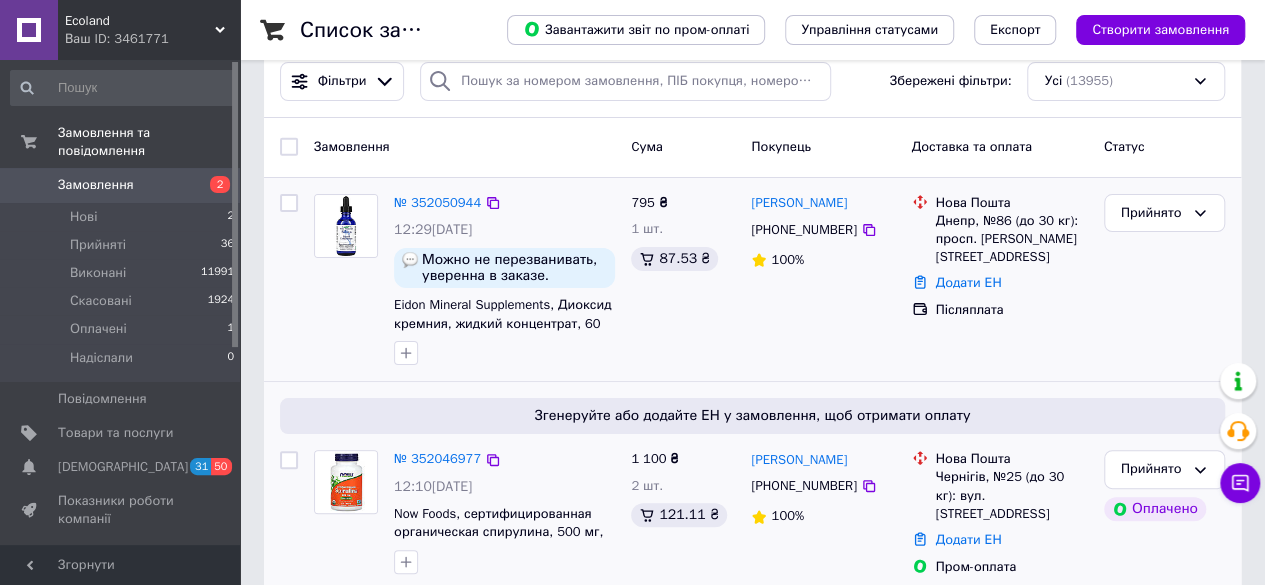scroll, scrollTop: 0, scrollLeft: 0, axis: both 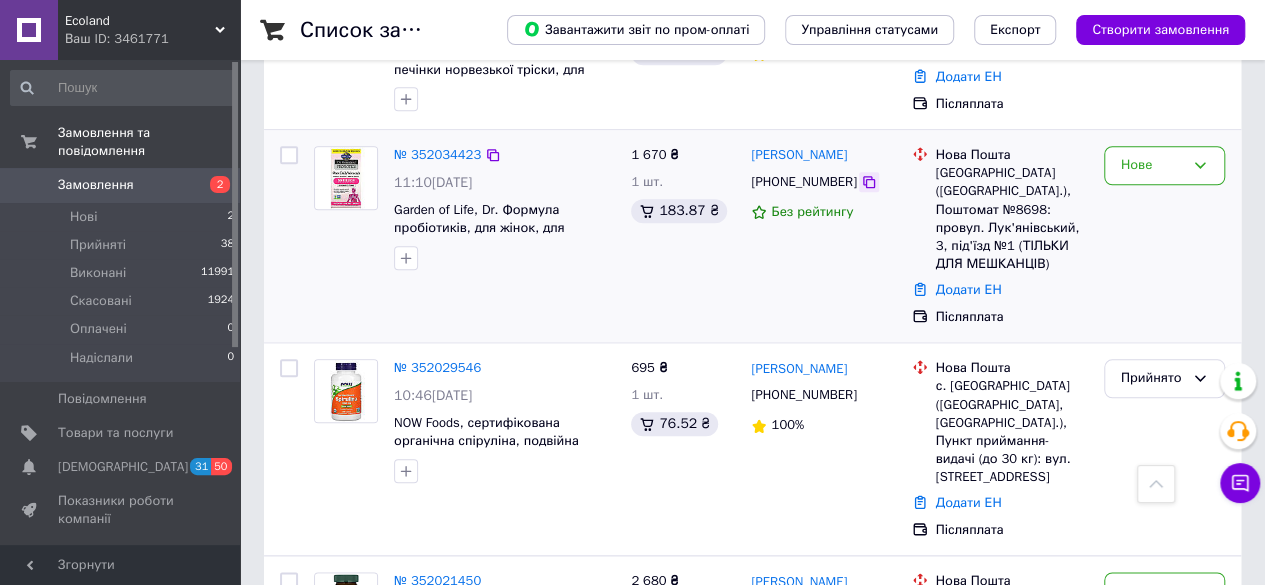 click 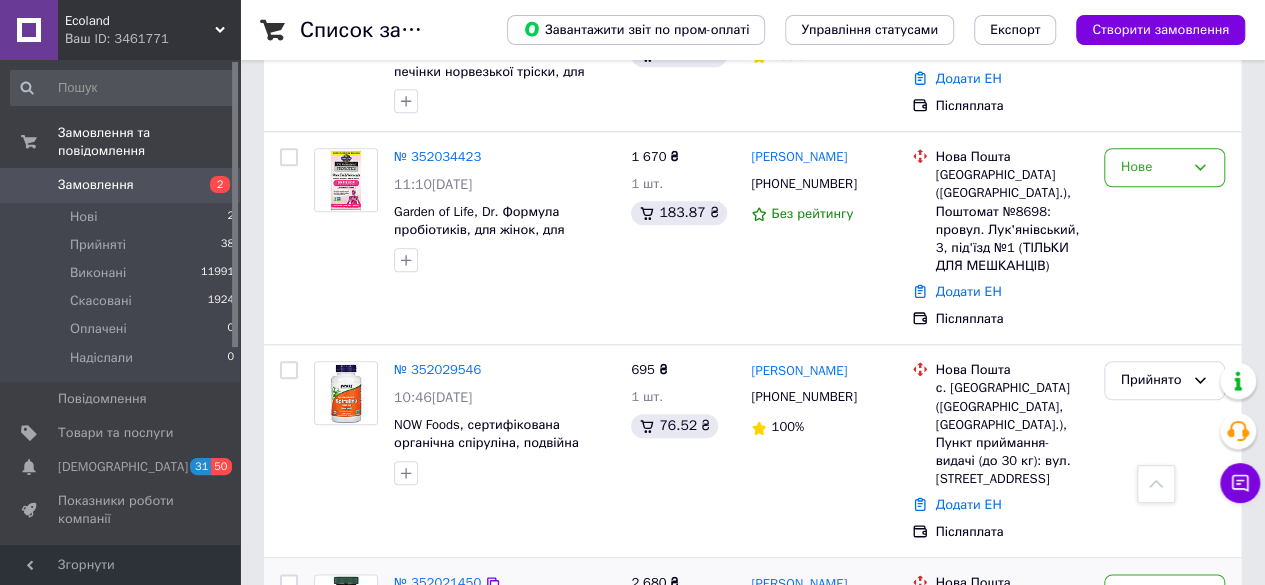 scroll, scrollTop: 800, scrollLeft: 0, axis: vertical 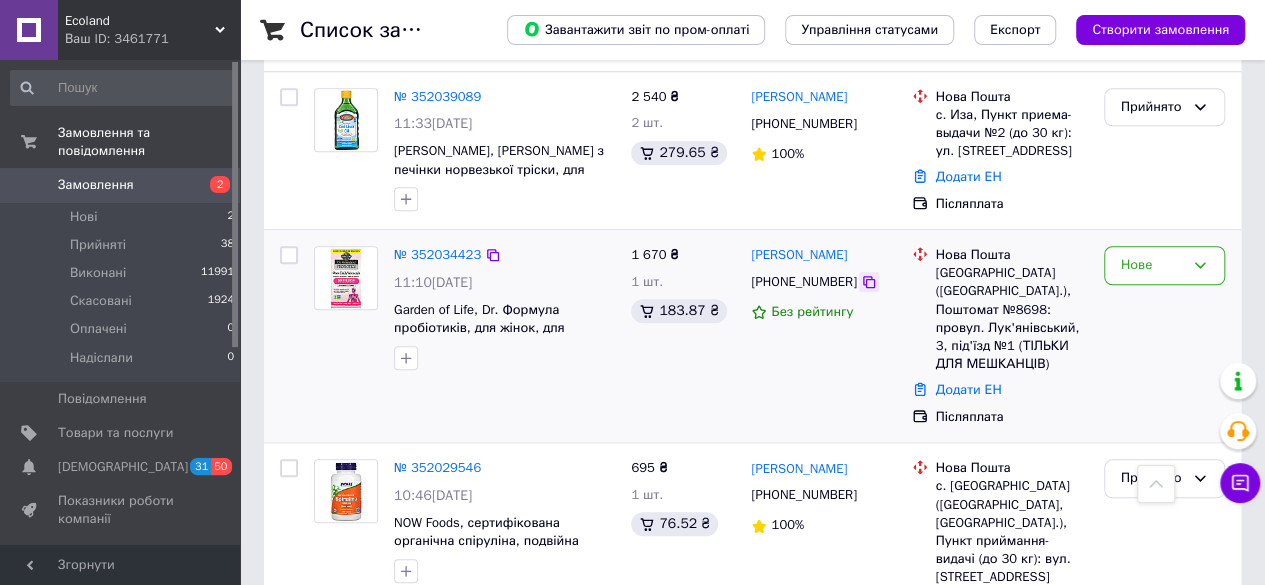 click 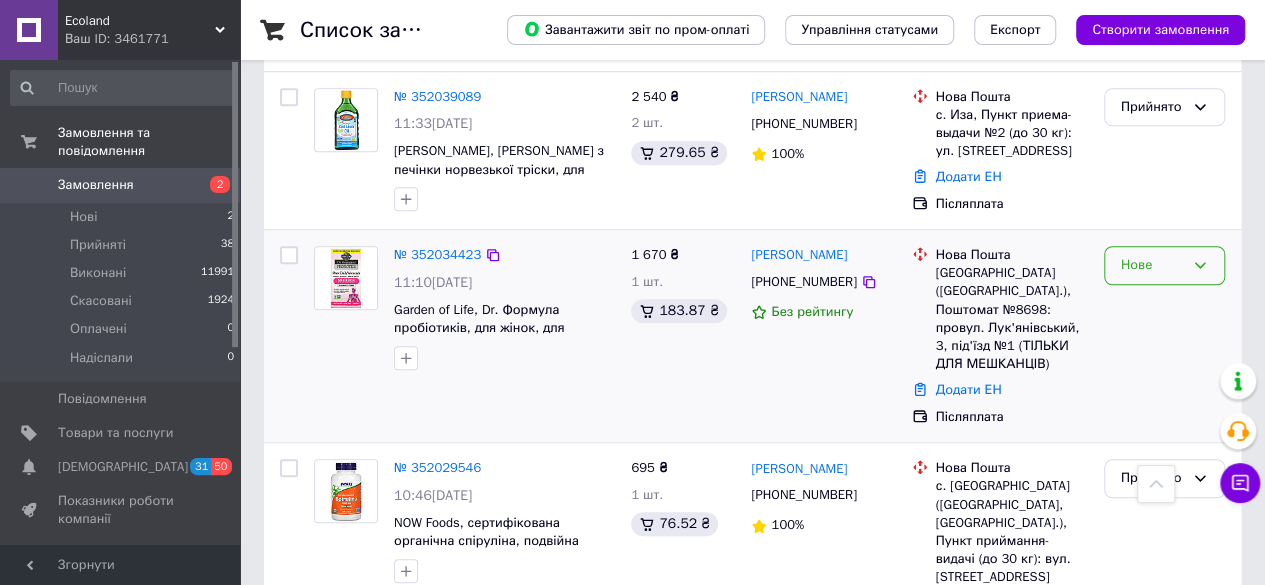 click on "Нове" at bounding box center [1152, 265] 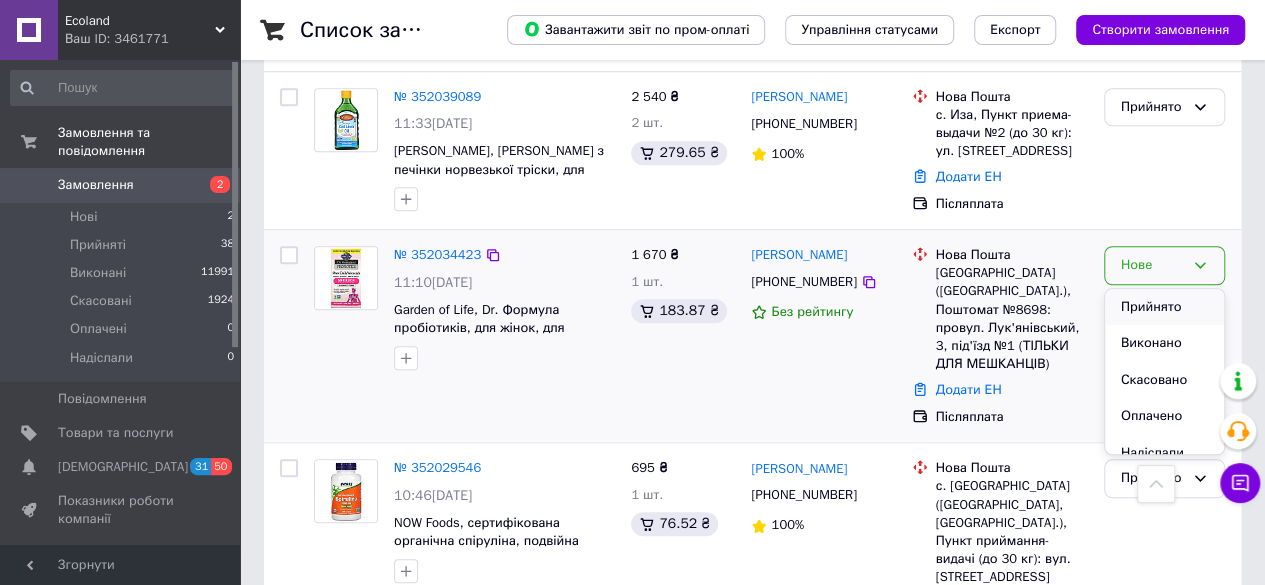 click on "Прийнято" at bounding box center (1164, 307) 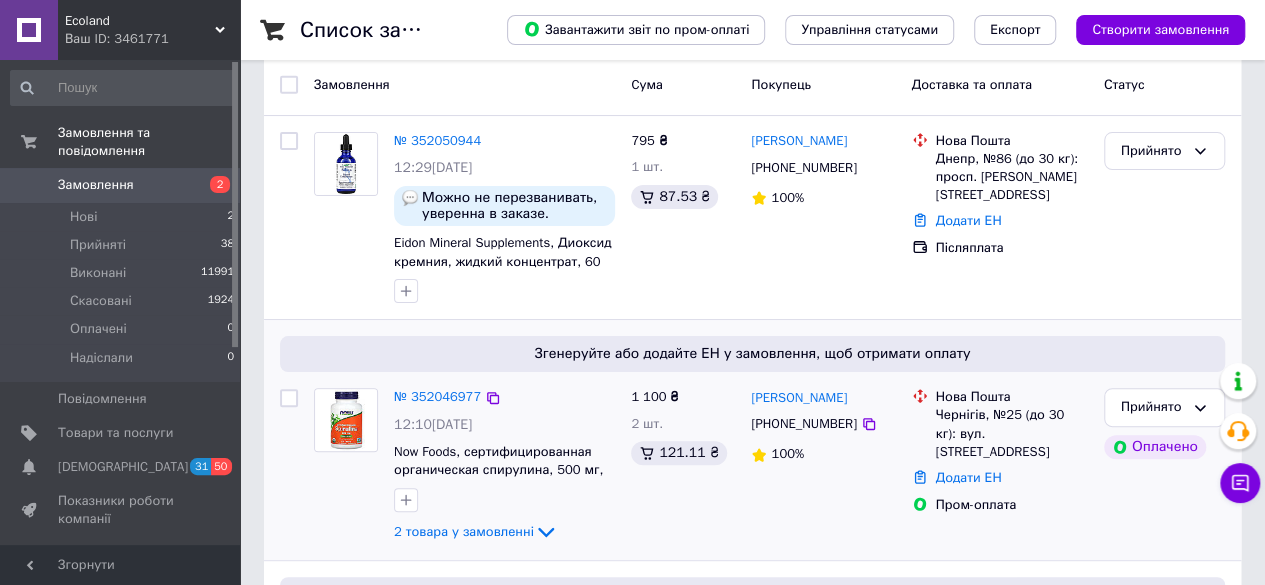 scroll, scrollTop: 0, scrollLeft: 0, axis: both 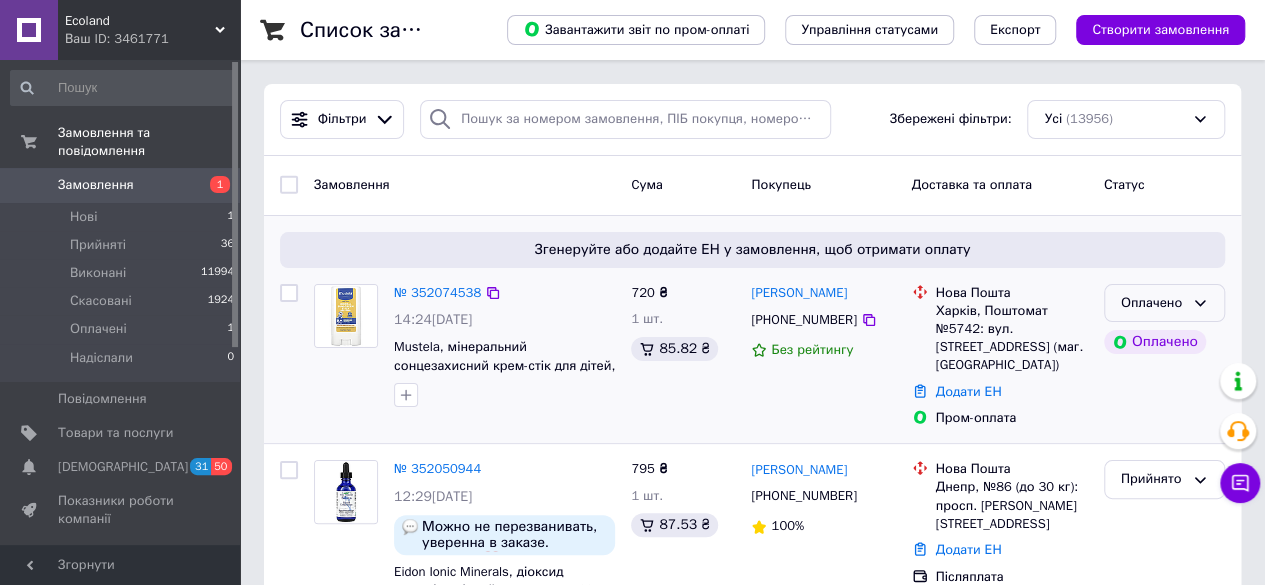 click on "Оплачено" at bounding box center [1164, 303] 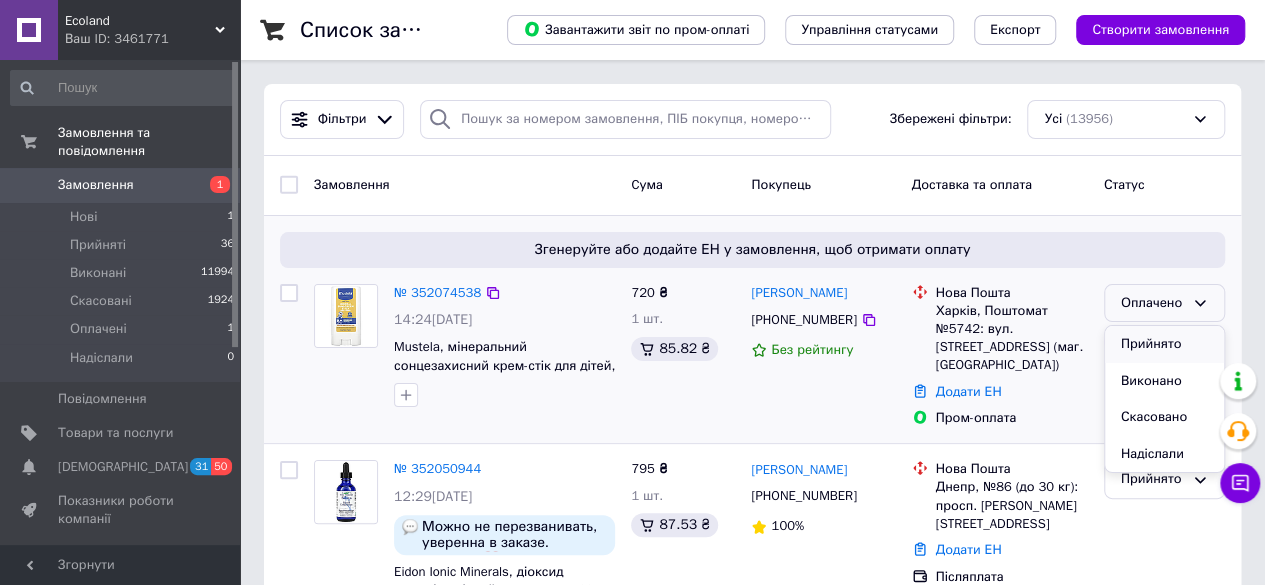 click on "Прийнято" at bounding box center [1164, 344] 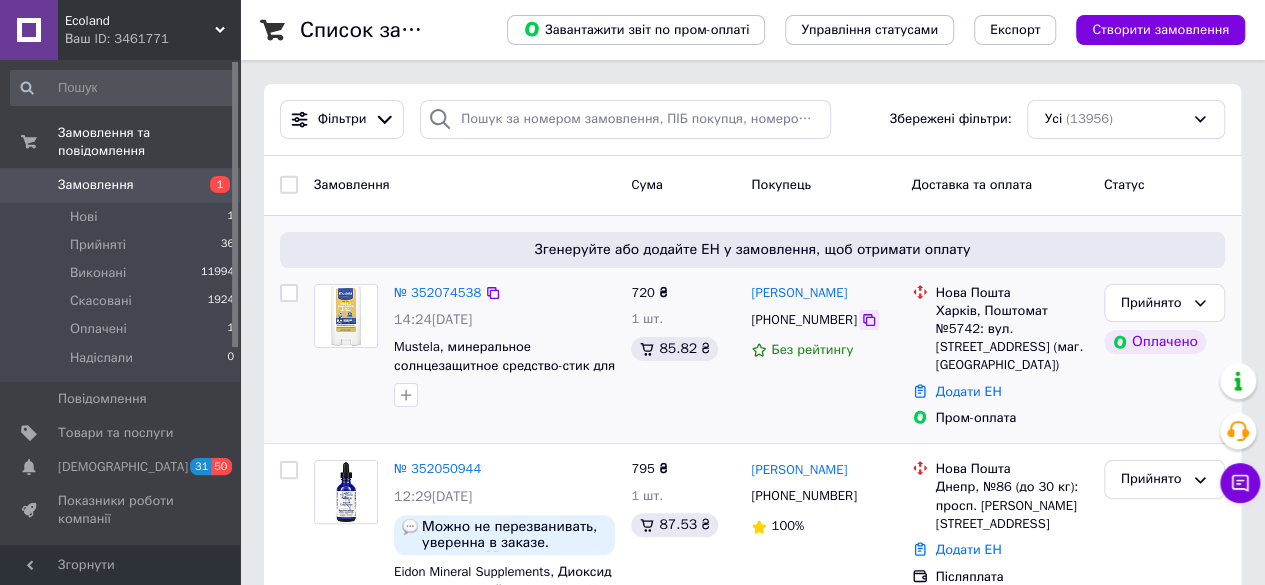 click 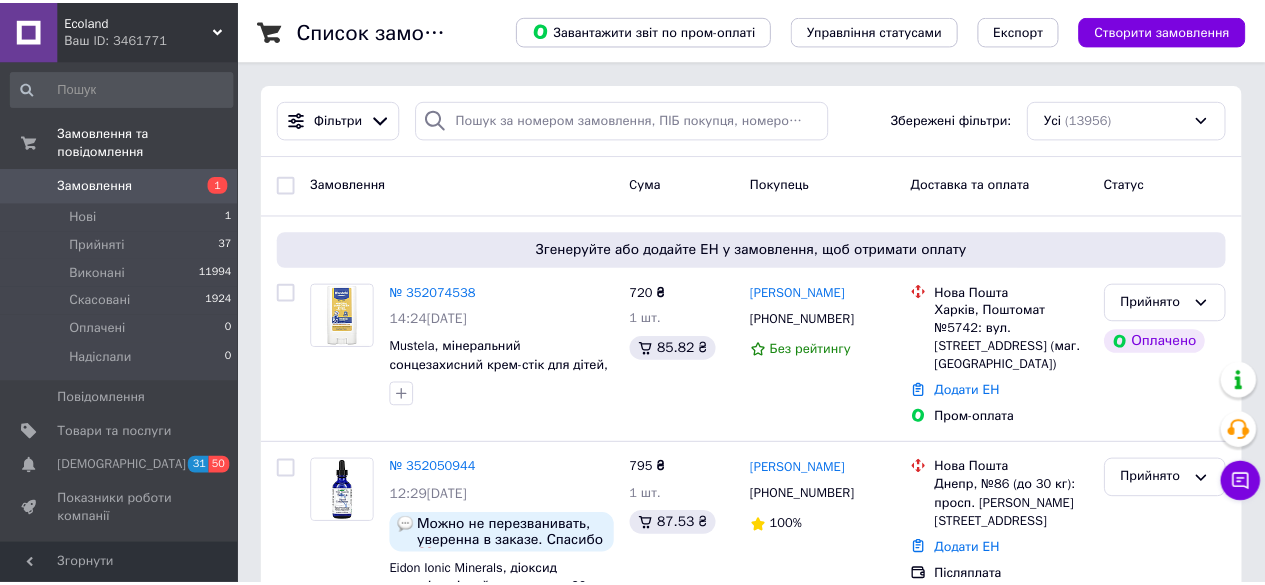 scroll, scrollTop: 0, scrollLeft: 0, axis: both 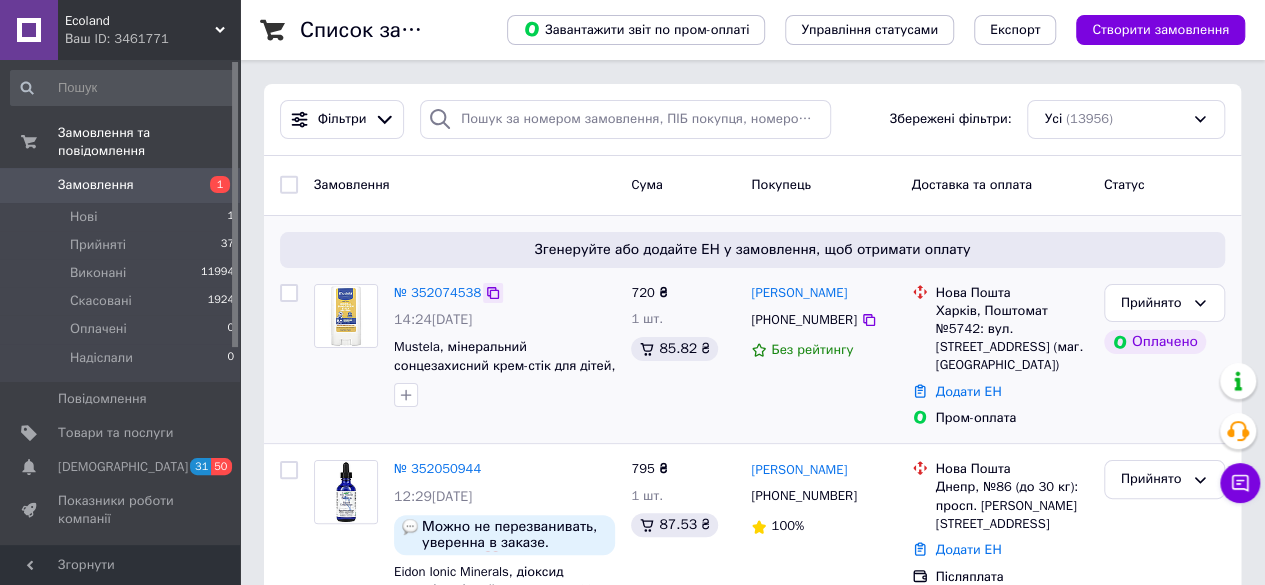 click 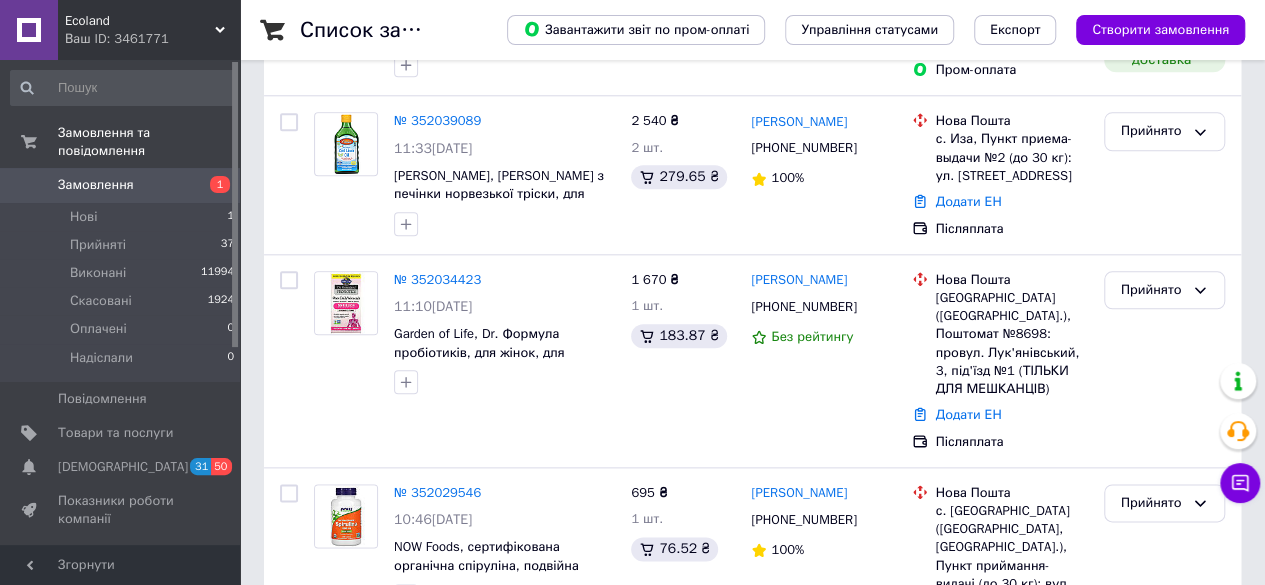 scroll, scrollTop: 1536, scrollLeft: 0, axis: vertical 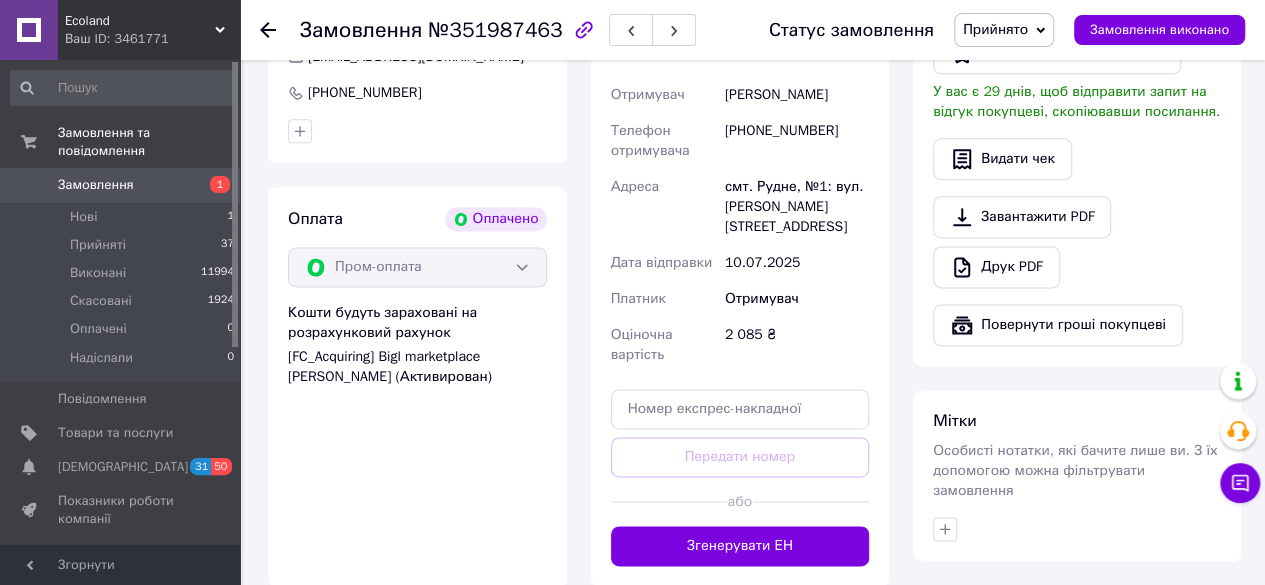 drag, startPoint x: 788, startPoint y: 523, endPoint x: 755, endPoint y: 527, distance: 33.24154 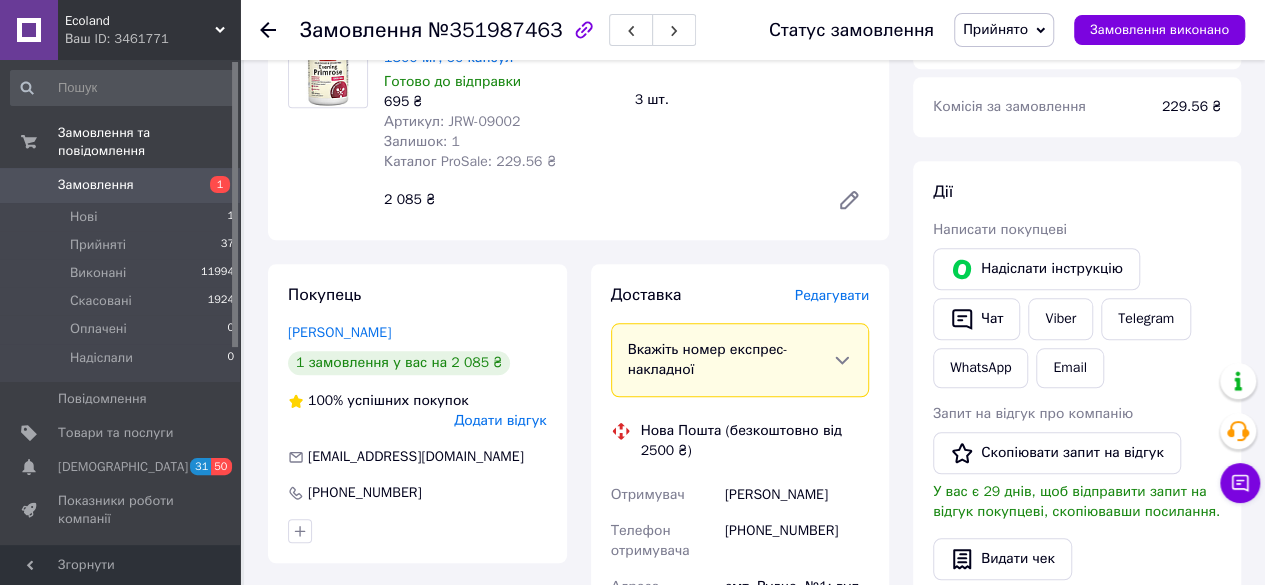 scroll, scrollTop: 700, scrollLeft: 0, axis: vertical 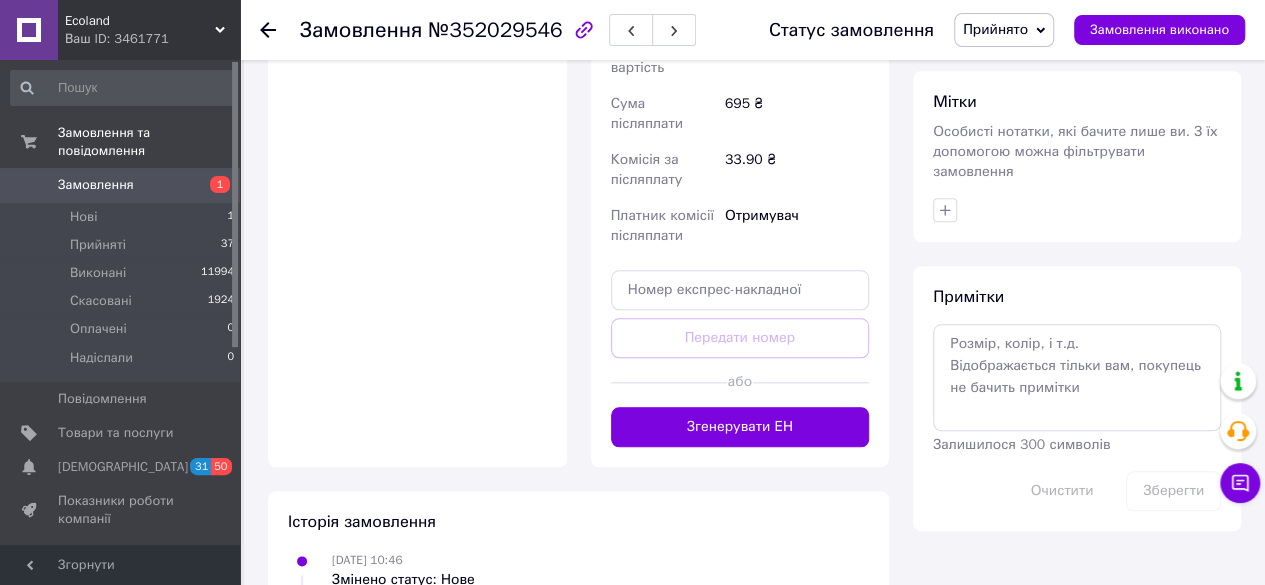 click on "Згенерувати ЕН" at bounding box center (740, 427) 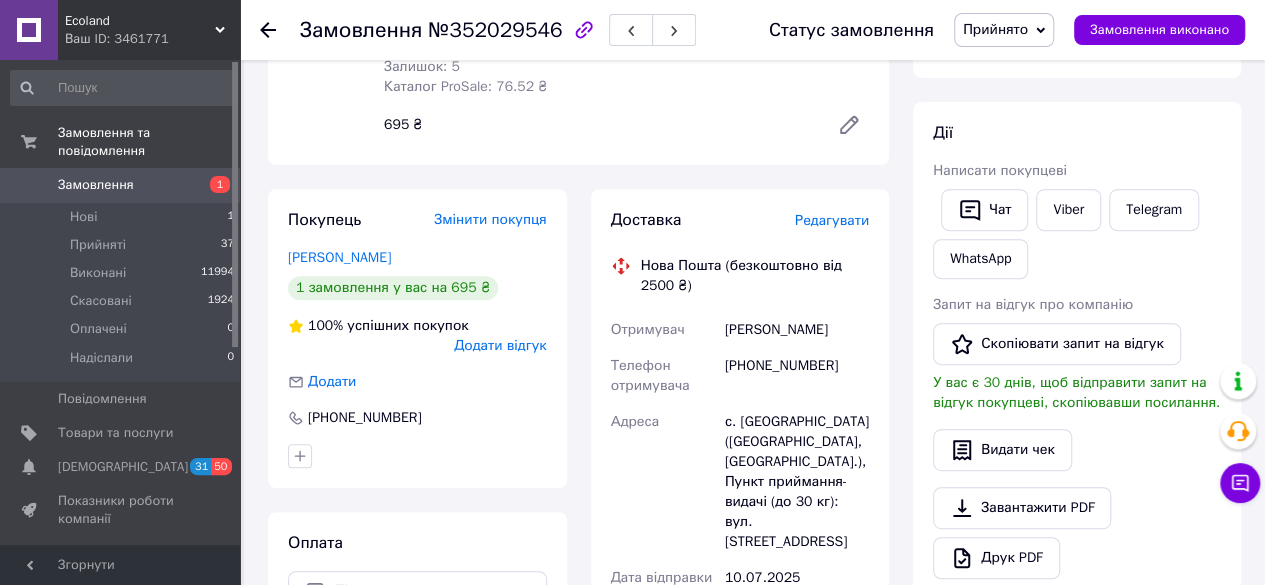 scroll, scrollTop: 100, scrollLeft: 0, axis: vertical 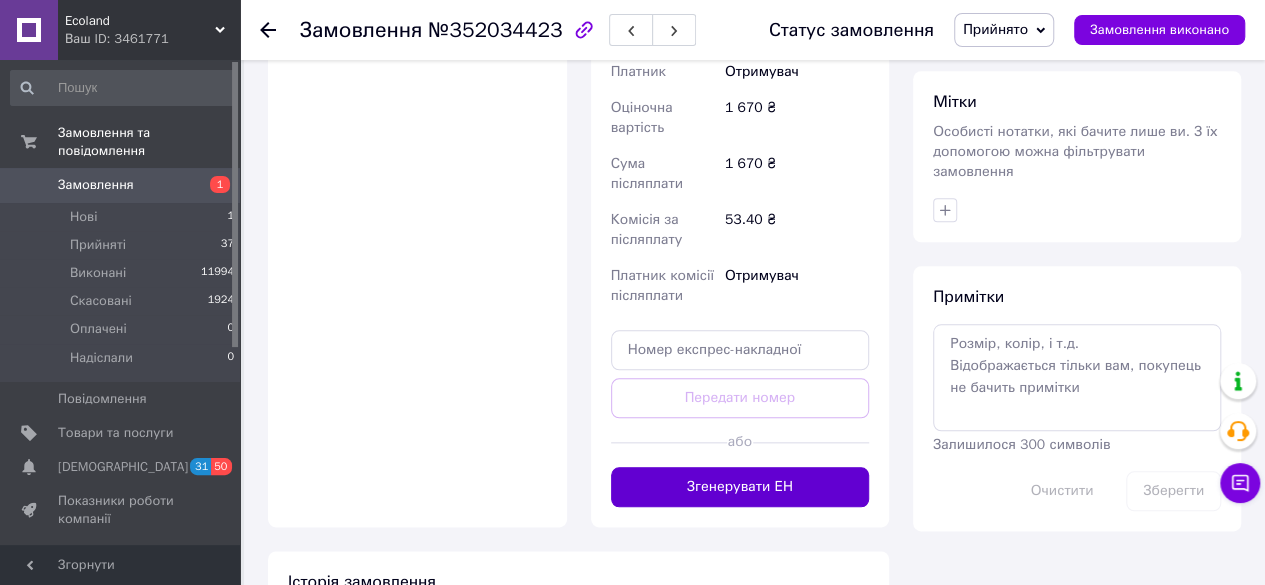 click on "Згенерувати ЕН" at bounding box center [740, 487] 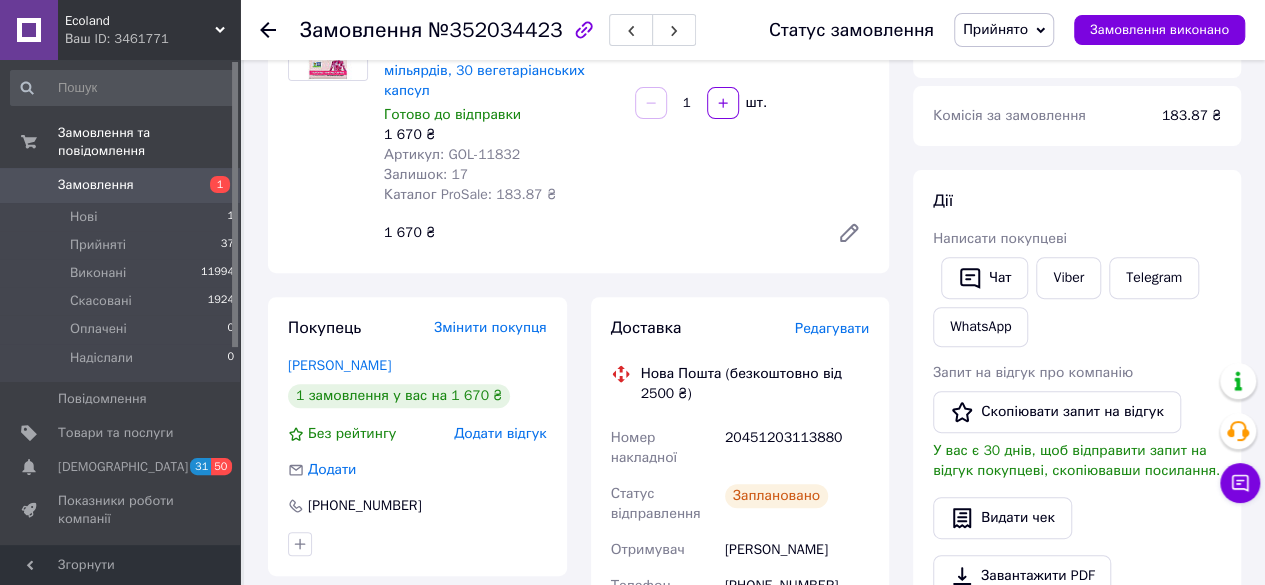 scroll, scrollTop: 200, scrollLeft: 0, axis: vertical 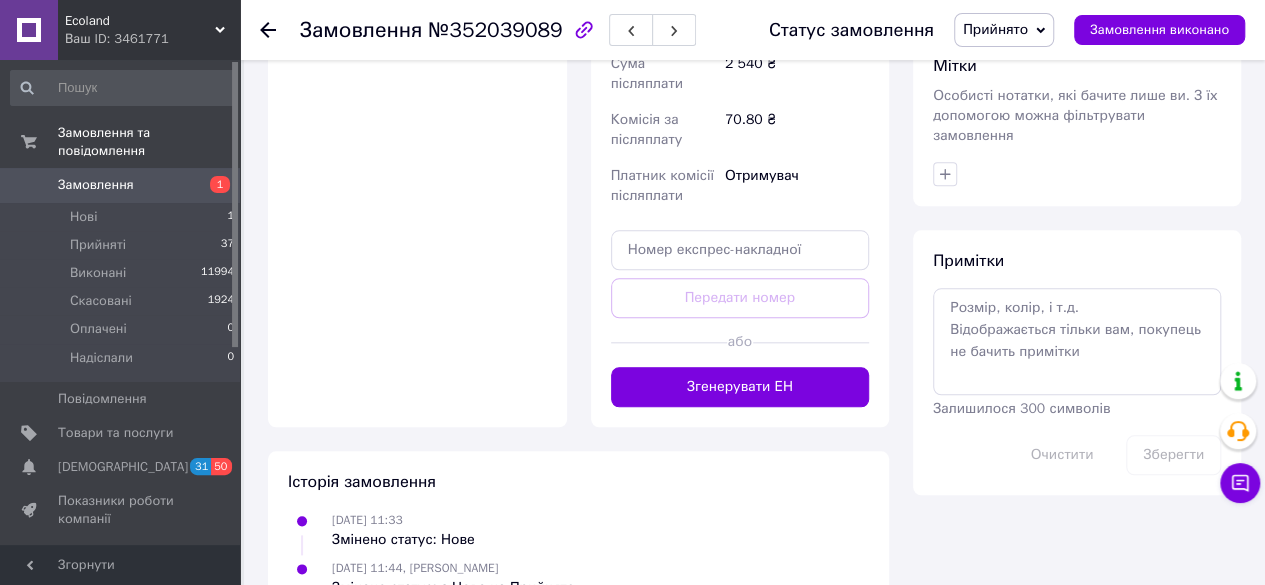 click on "Згенерувати ЕН" at bounding box center (740, 387) 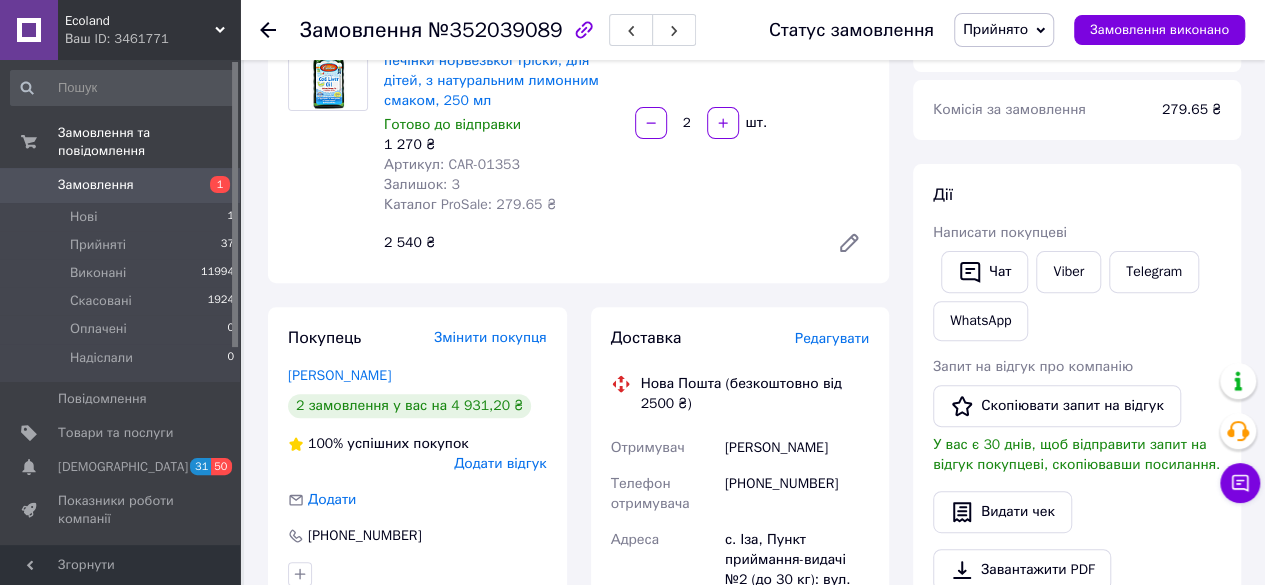 scroll, scrollTop: 100, scrollLeft: 0, axis: vertical 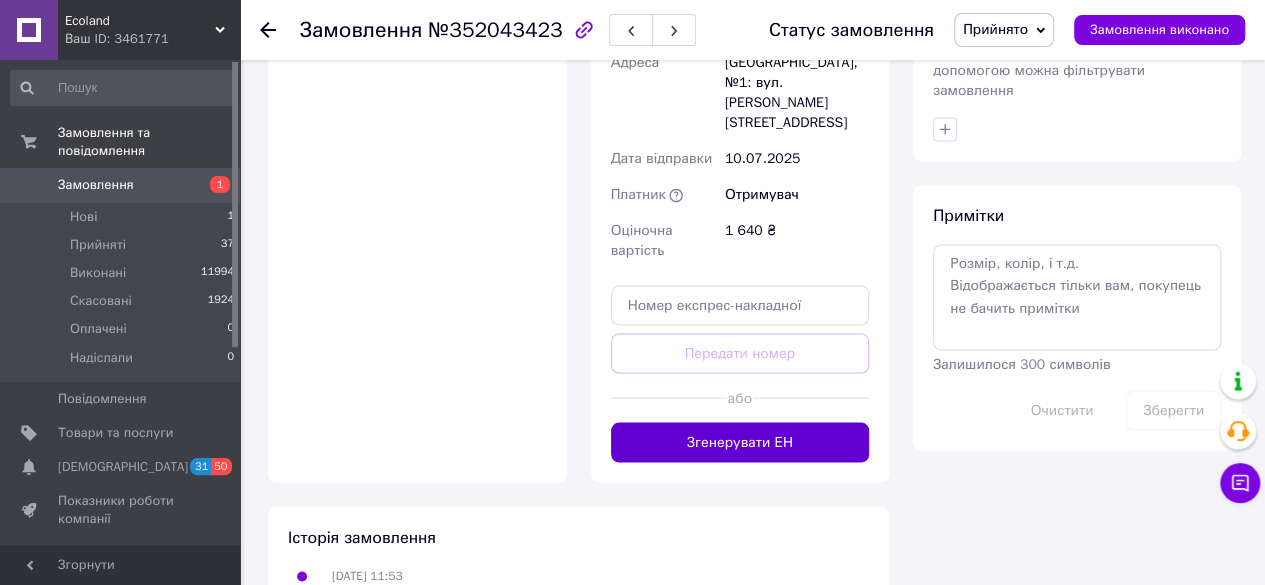 click on "Згенерувати ЕН" at bounding box center [740, 442] 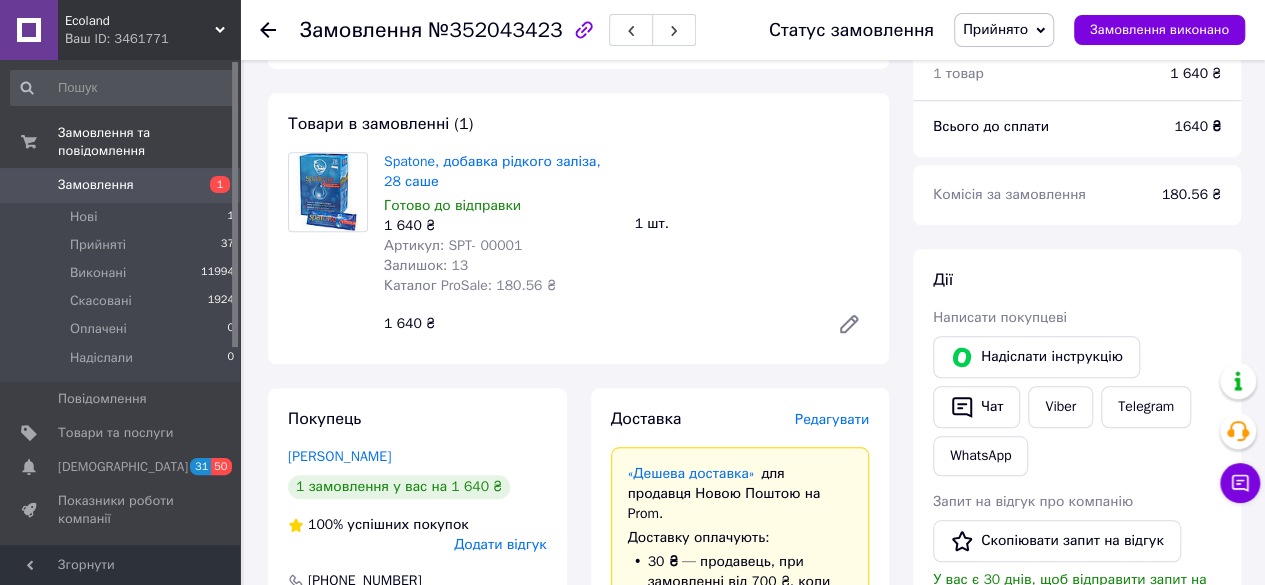 scroll, scrollTop: 600, scrollLeft: 0, axis: vertical 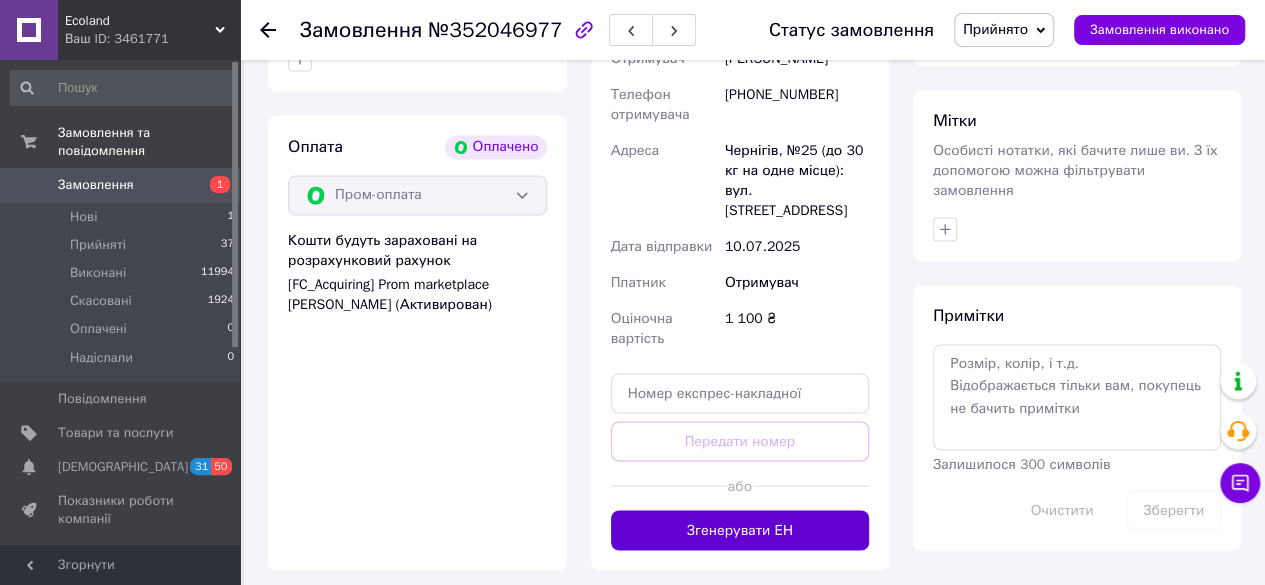 click on "Згенерувати ЕН" at bounding box center (740, 530) 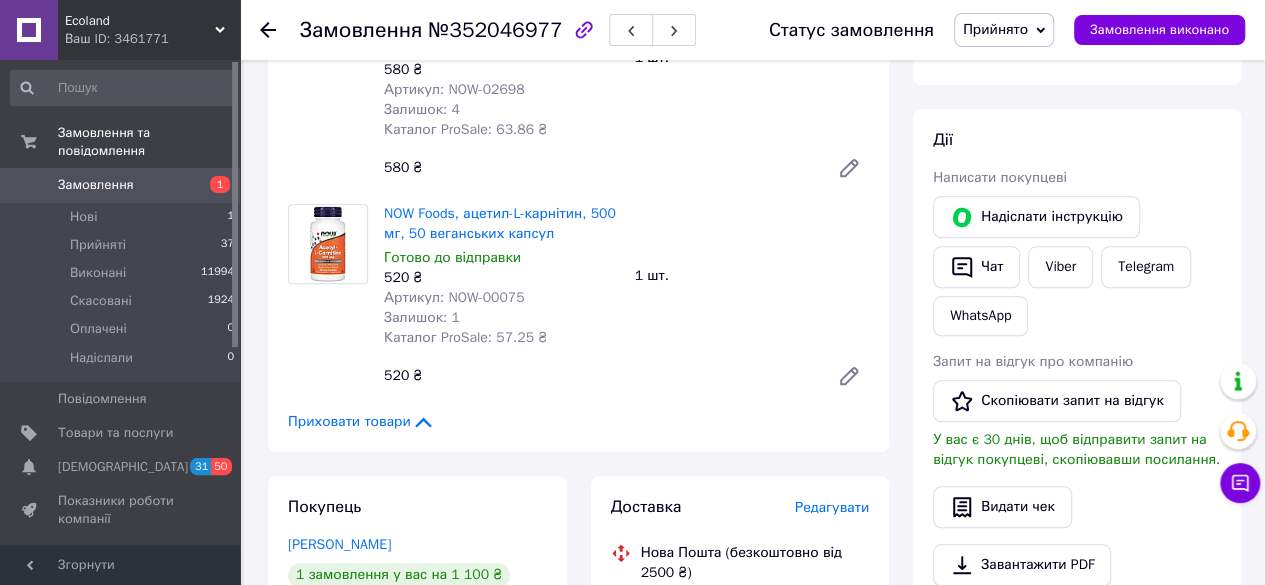 scroll, scrollTop: 800, scrollLeft: 0, axis: vertical 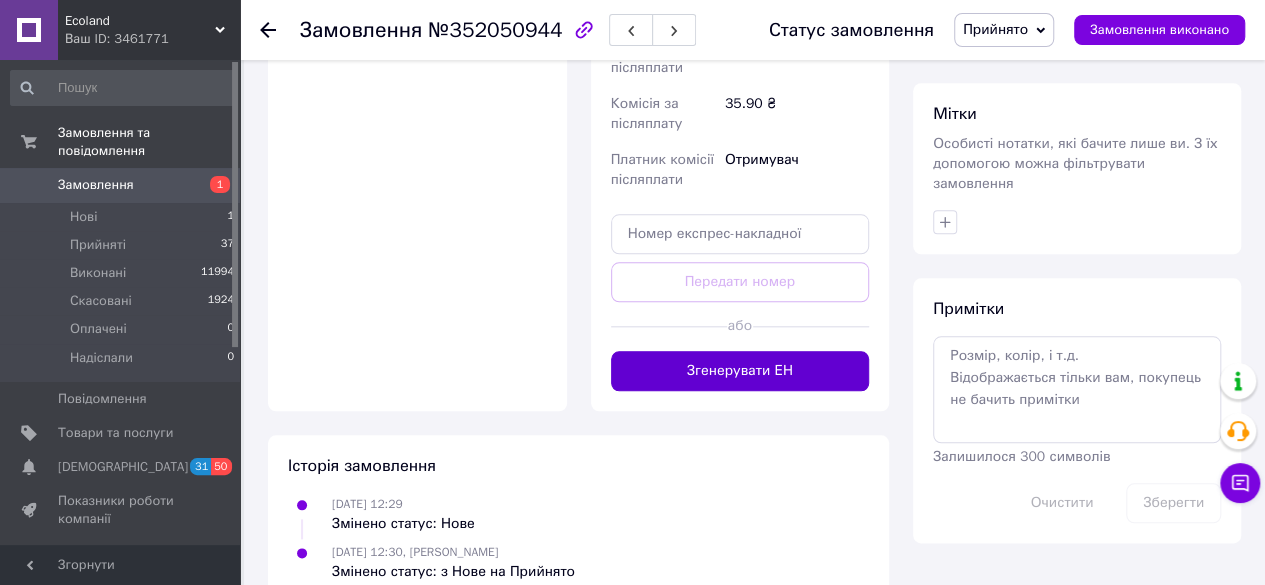 click on "Згенерувати ЕН" at bounding box center [740, 371] 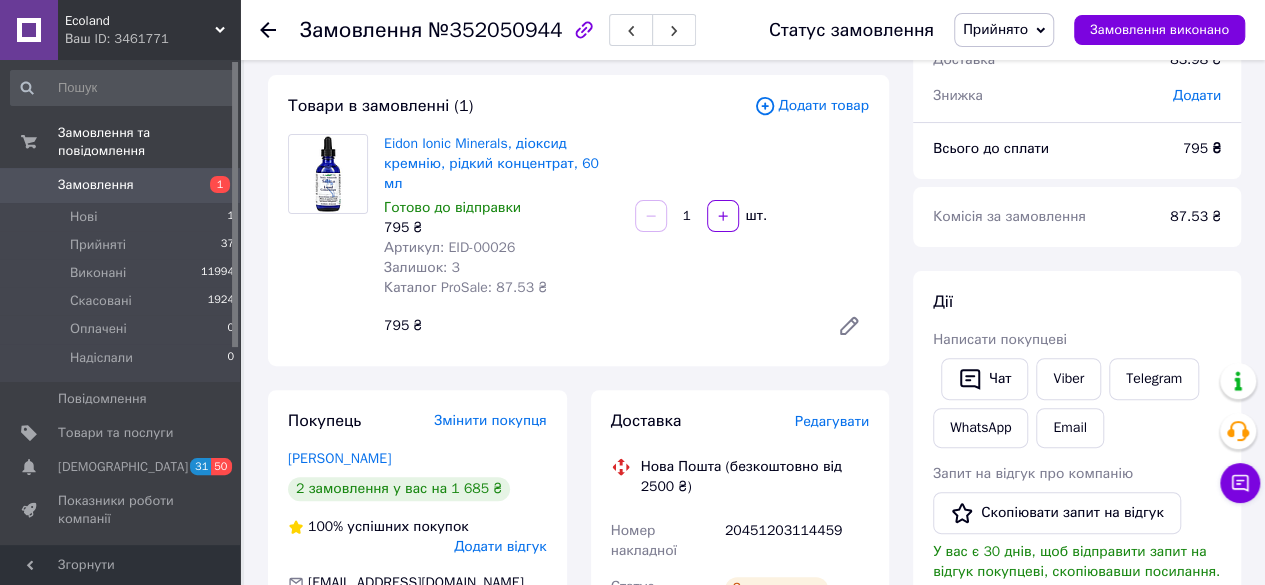 scroll, scrollTop: 88, scrollLeft: 0, axis: vertical 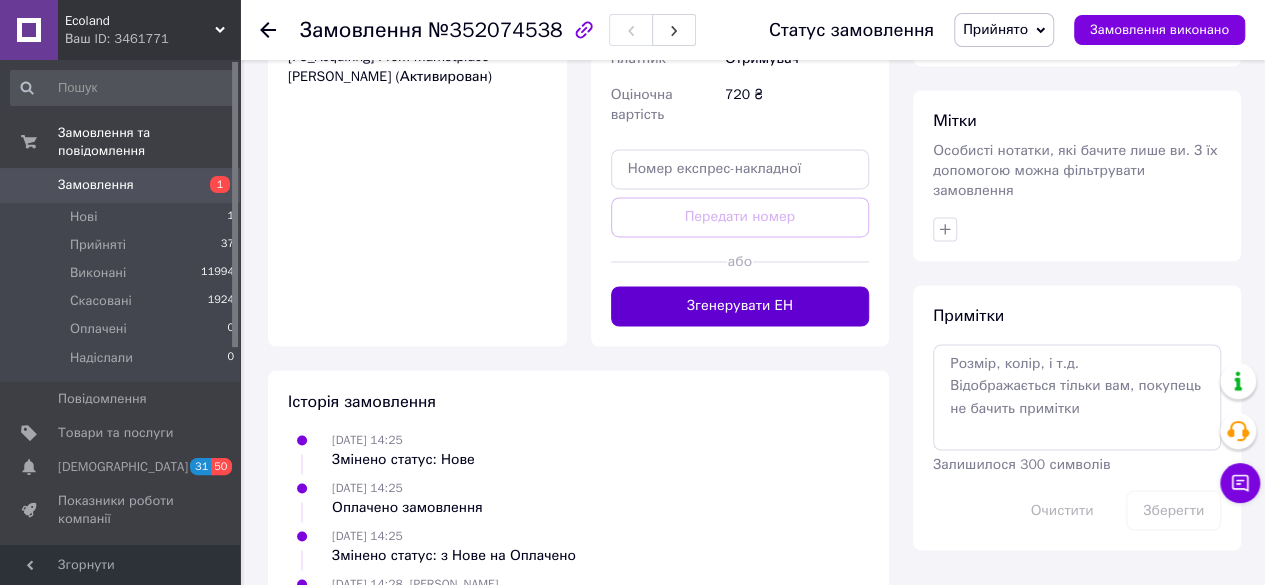 click on "Згенерувати ЕН" at bounding box center [740, 306] 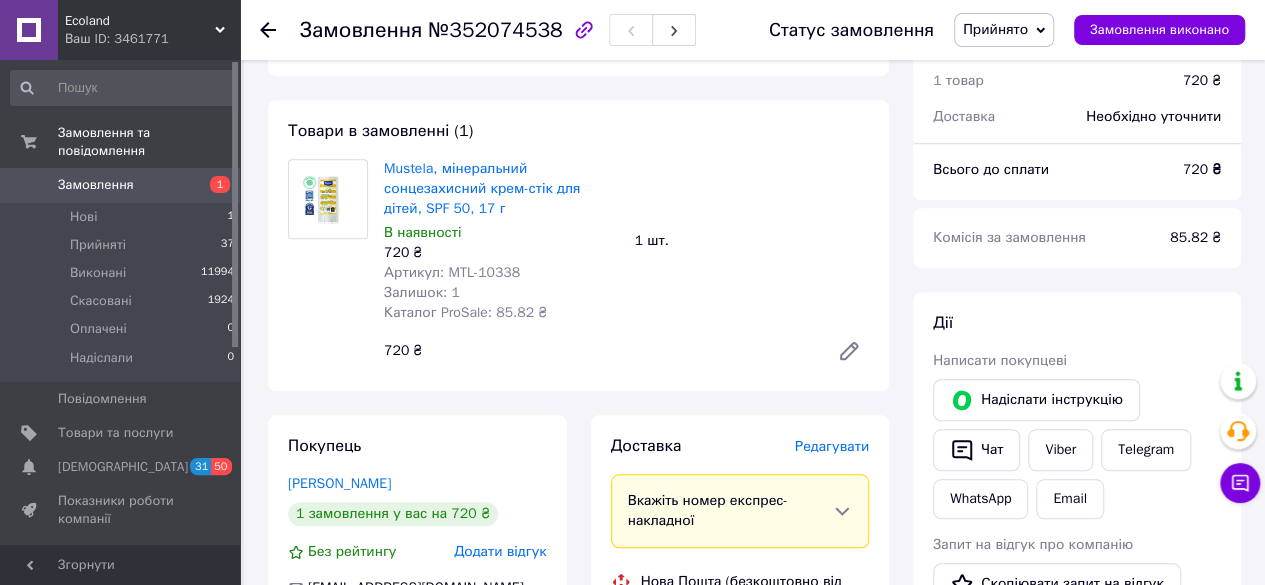 scroll, scrollTop: 700, scrollLeft: 0, axis: vertical 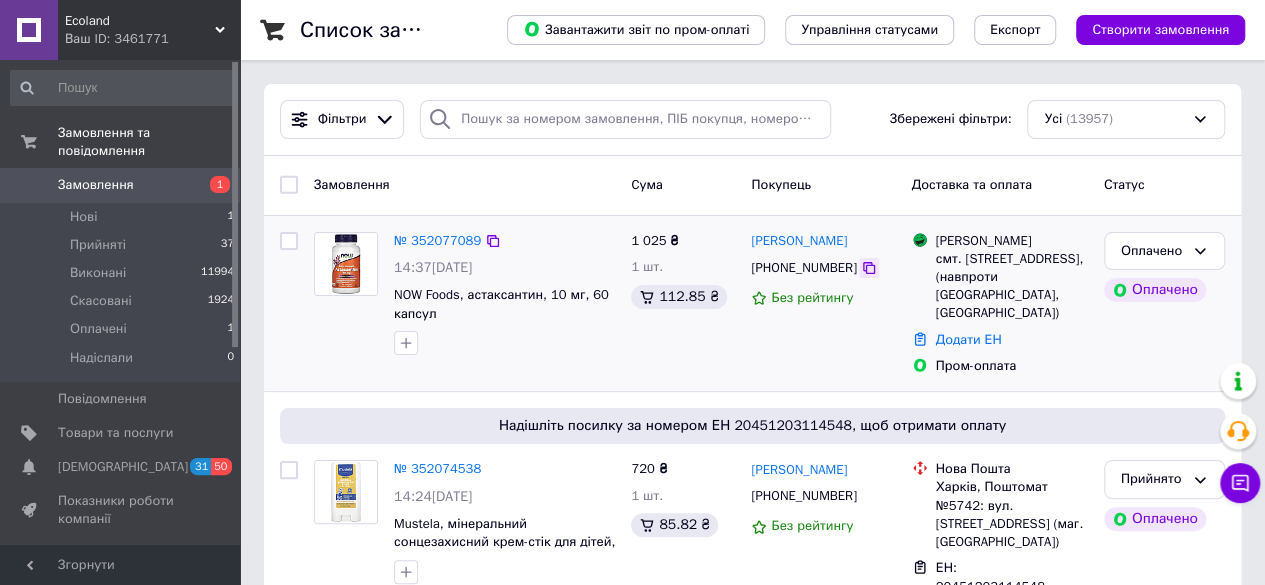 click 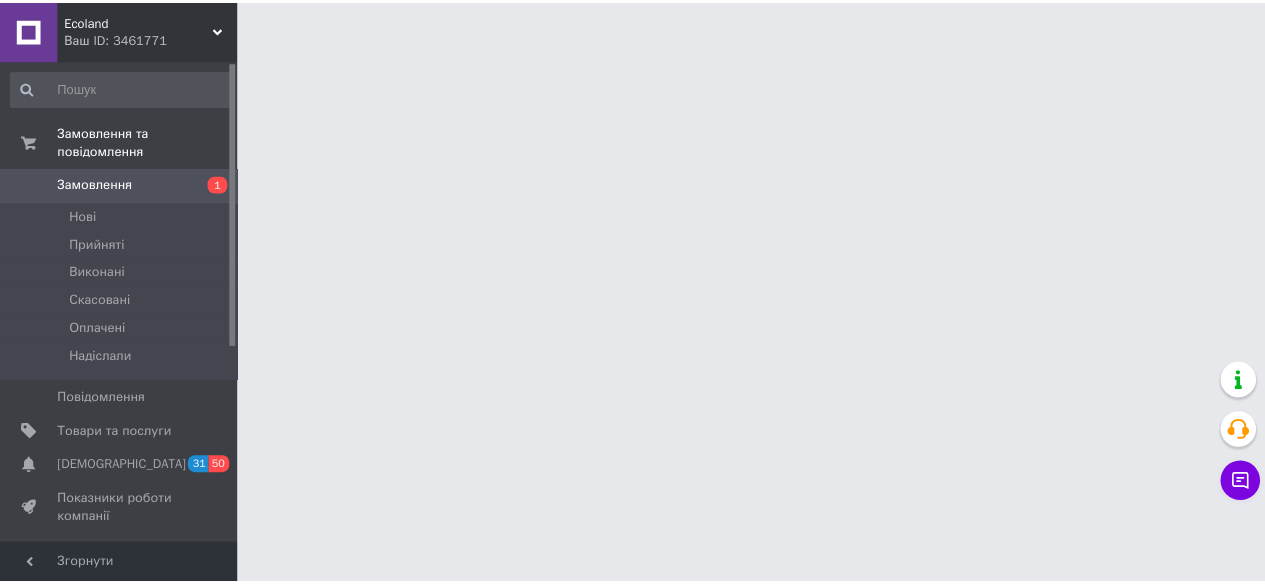scroll, scrollTop: 0, scrollLeft: 0, axis: both 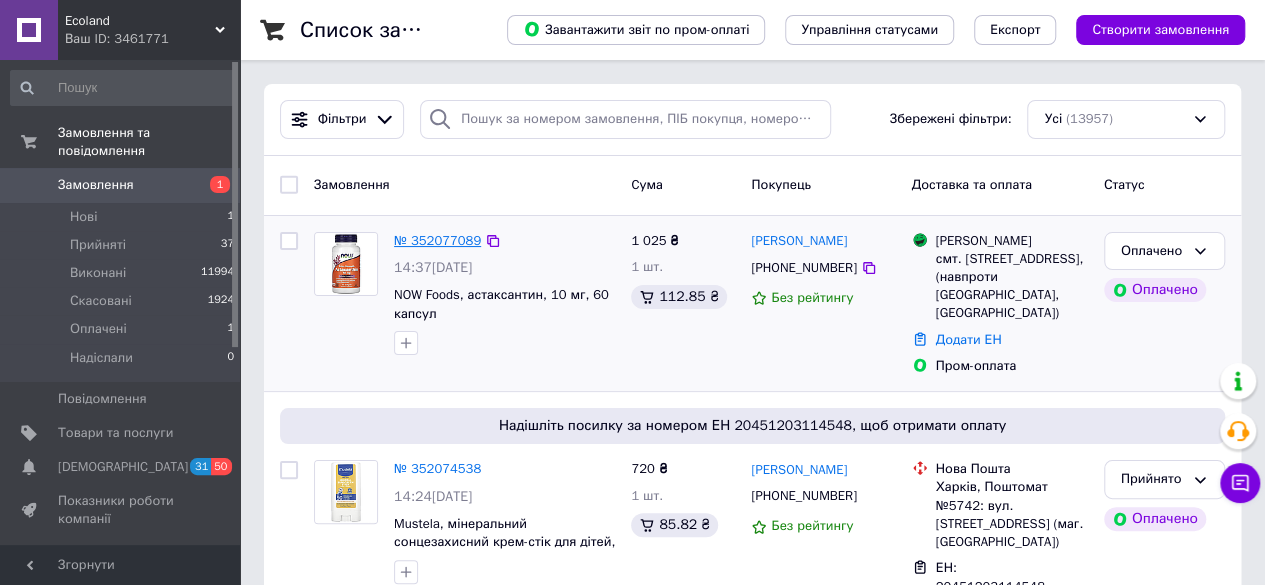 click on "№ 352077089" at bounding box center (437, 240) 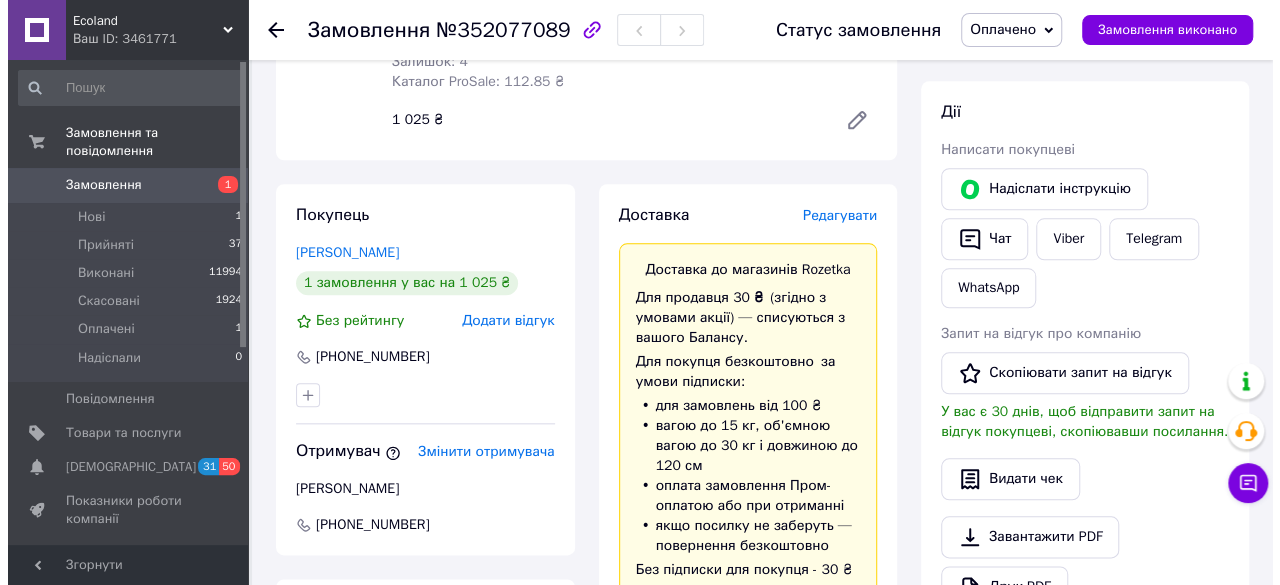 scroll, scrollTop: 800, scrollLeft: 0, axis: vertical 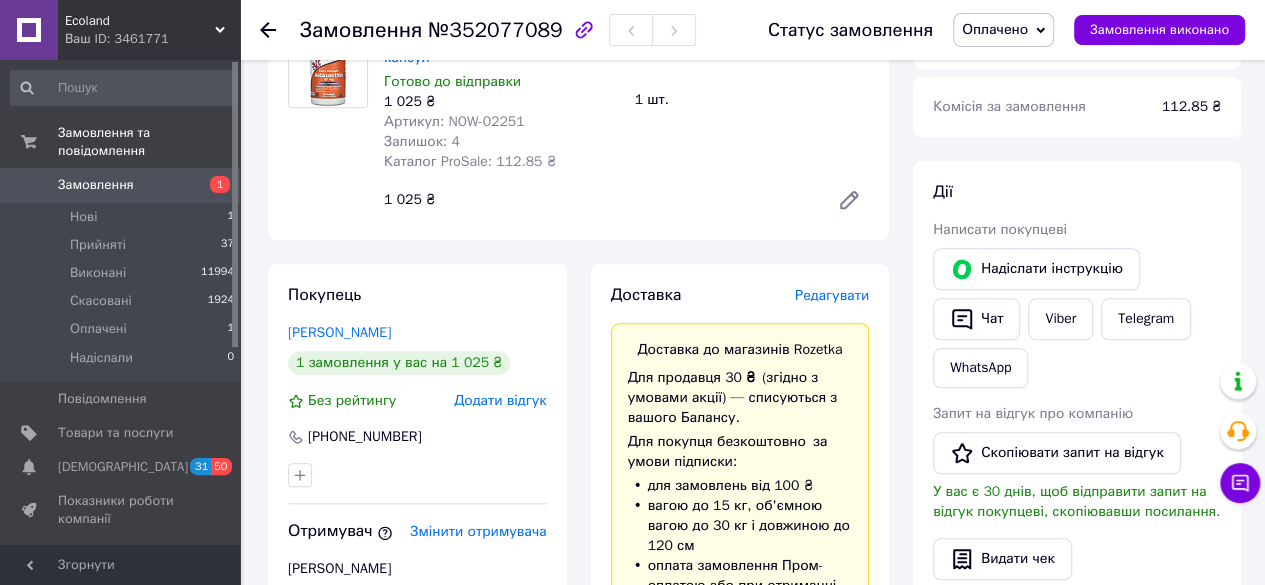 click on "Редагувати" at bounding box center (832, 295) 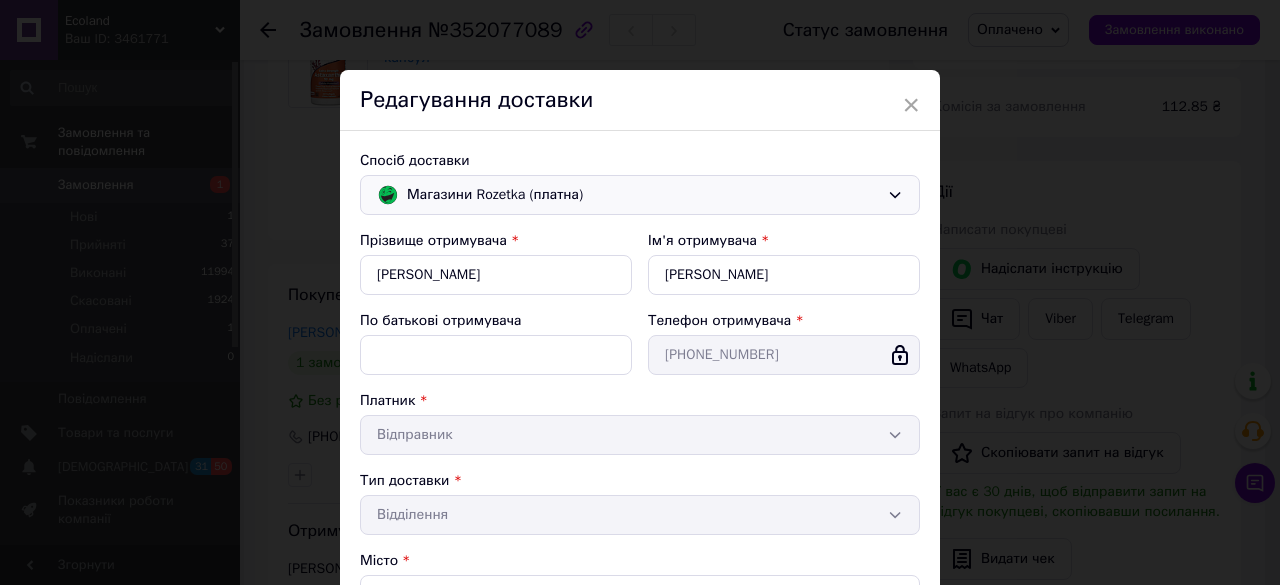 click on "Магазини Rozetka (платна)" at bounding box center [640, 195] 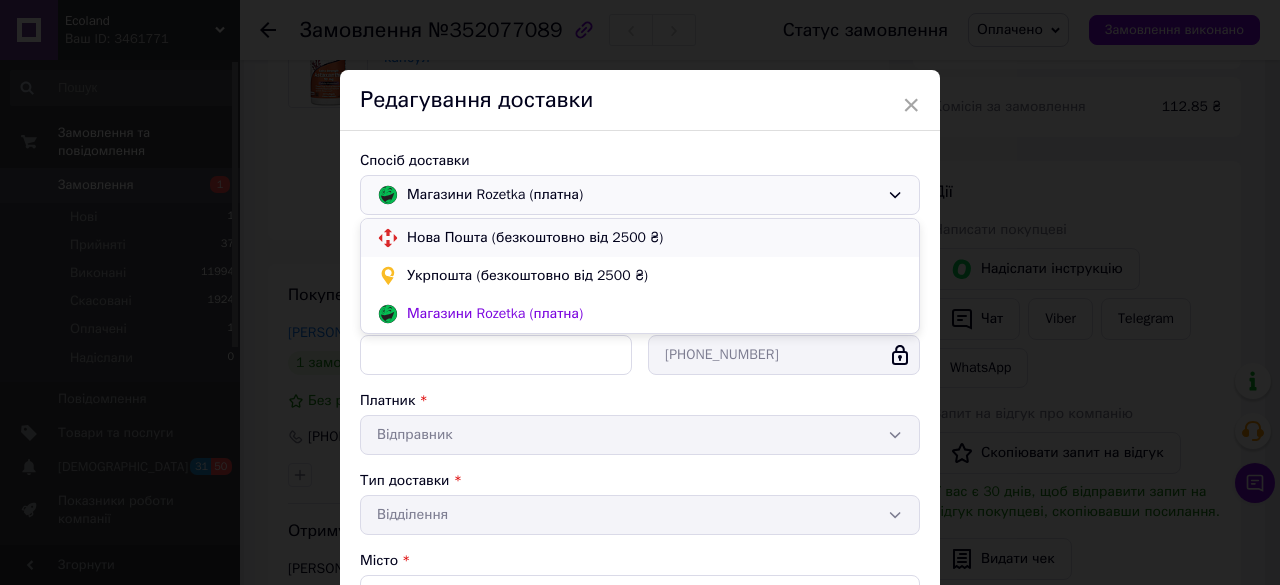 click on "Нова Пошта (безкоштовно від 2500 ₴)" at bounding box center [655, 238] 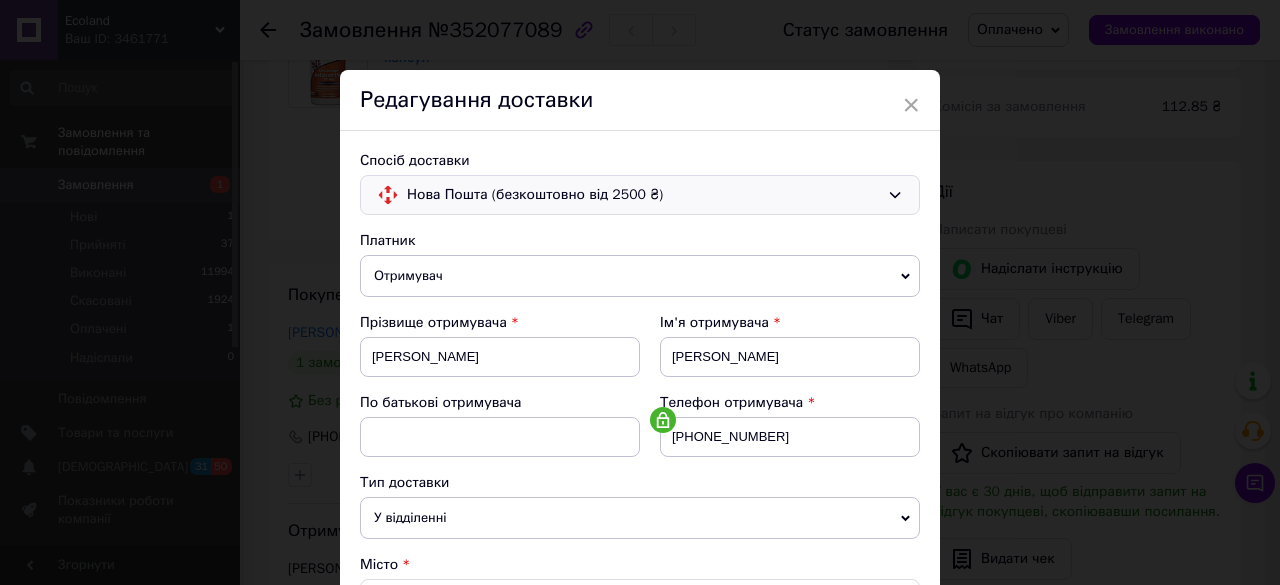 scroll, scrollTop: 300, scrollLeft: 0, axis: vertical 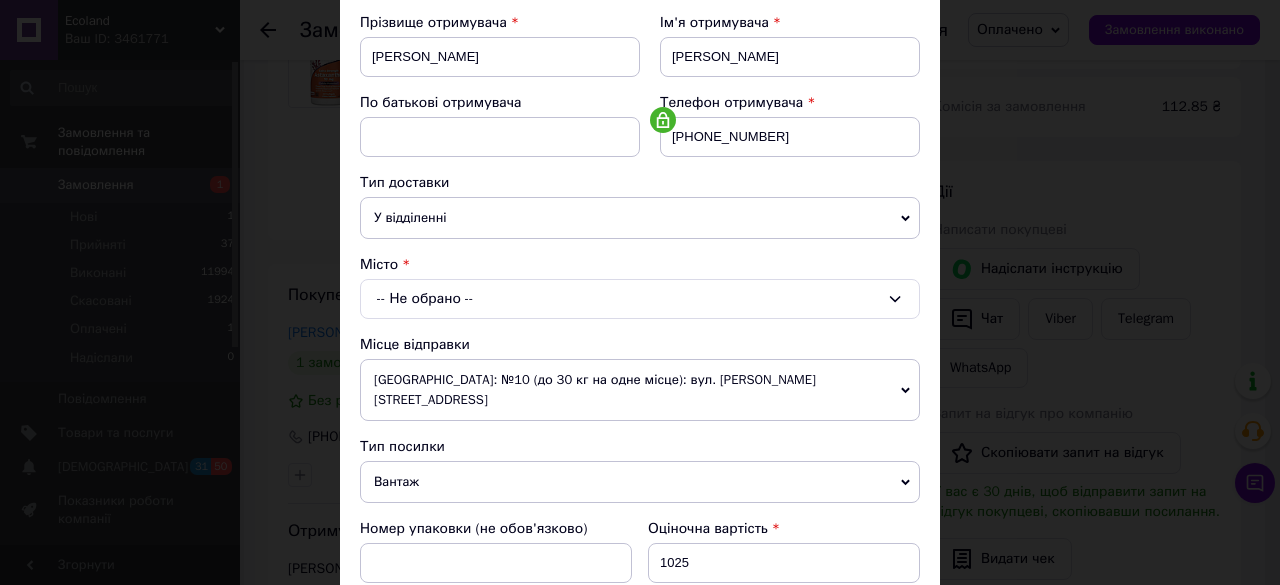 click on "-- Не обрано --" at bounding box center [640, 299] 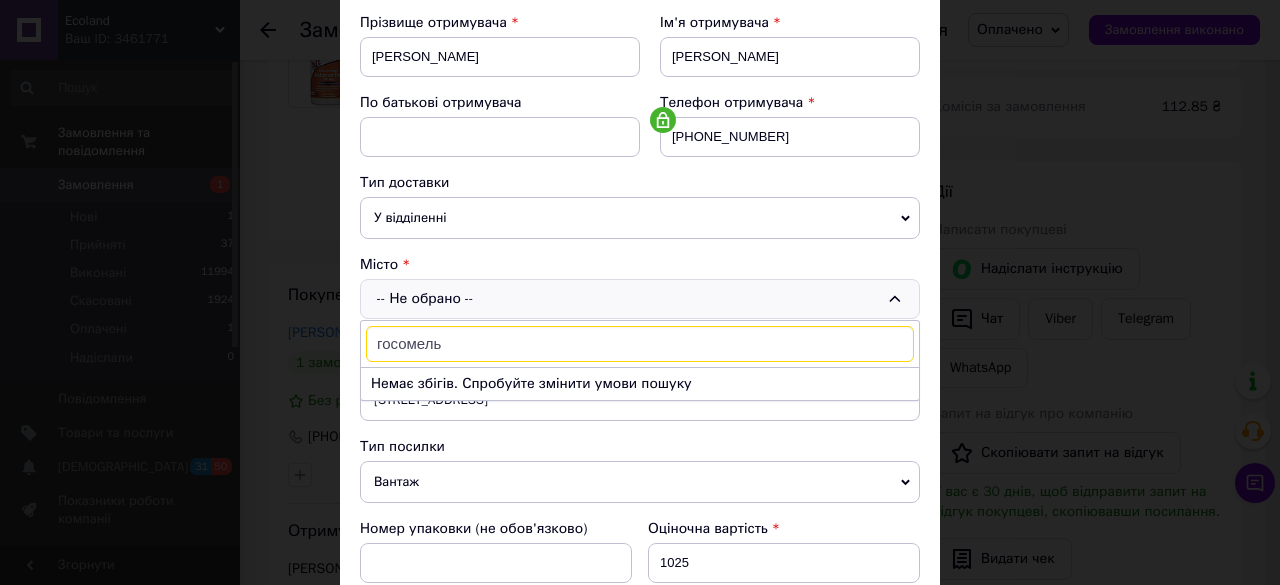 click on "госомель" at bounding box center [640, 344] 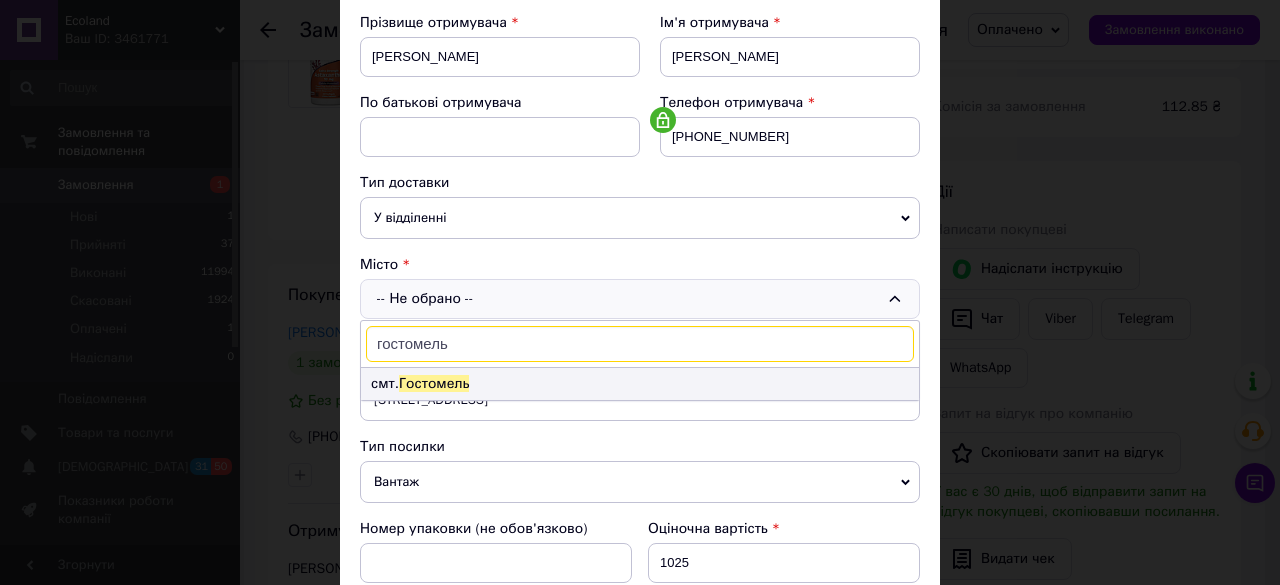 type on "гостомель" 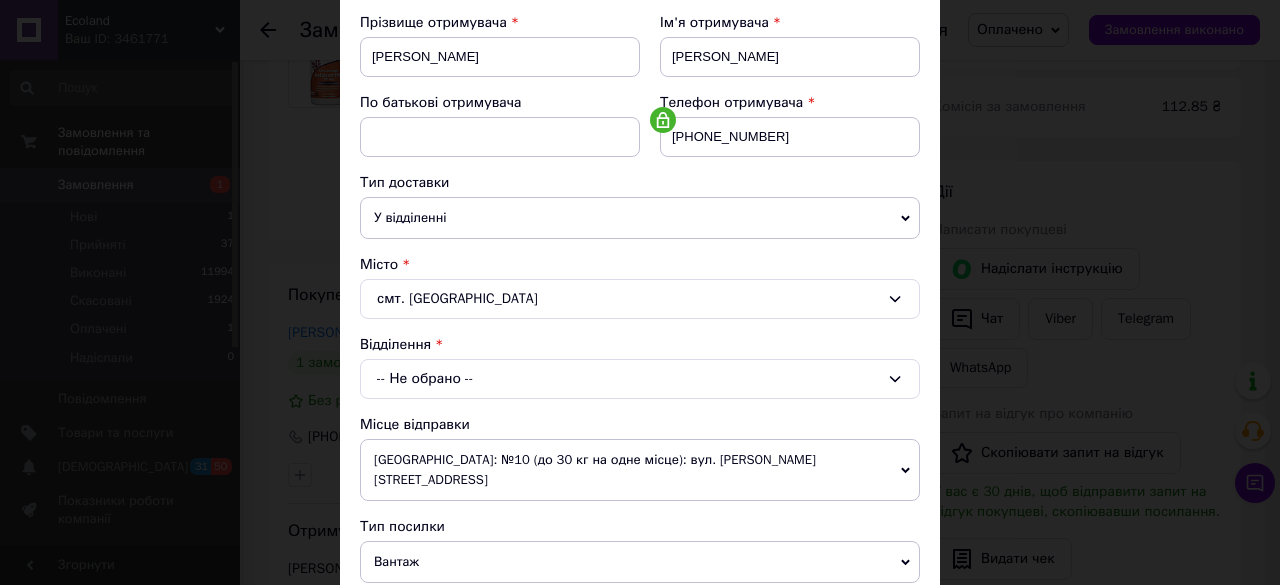 click on "-- Не обрано --" at bounding box center [640, 379] 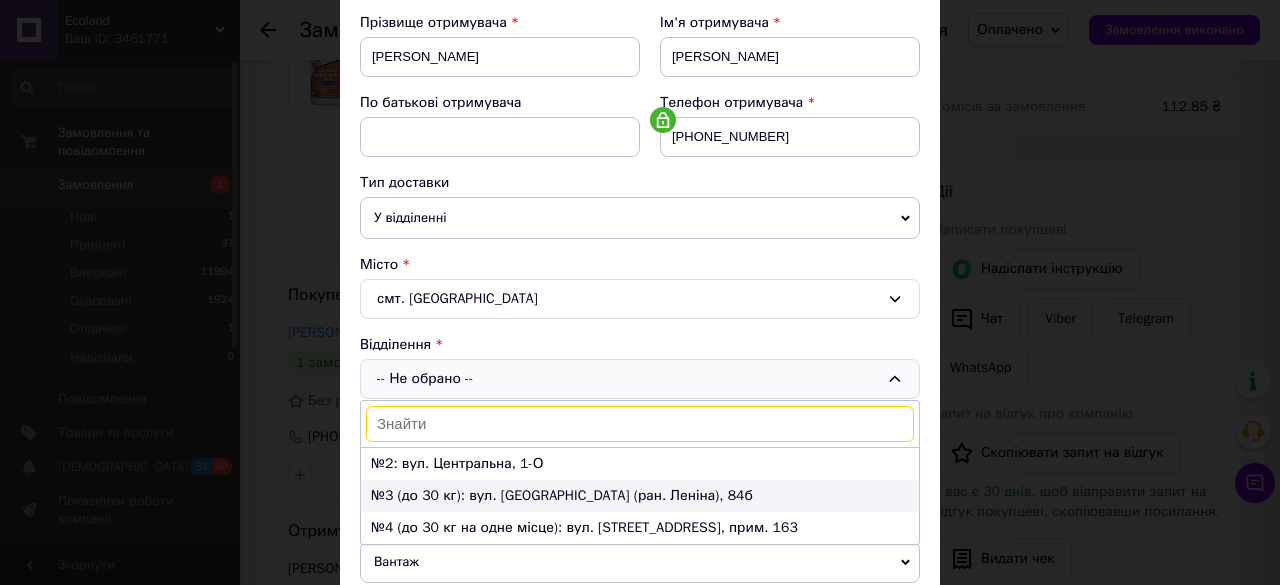 click on "№3 (до 30 кг): вул. Свято-Покровська (ран. Леніна), 84б" at bounding box center [640, 496] 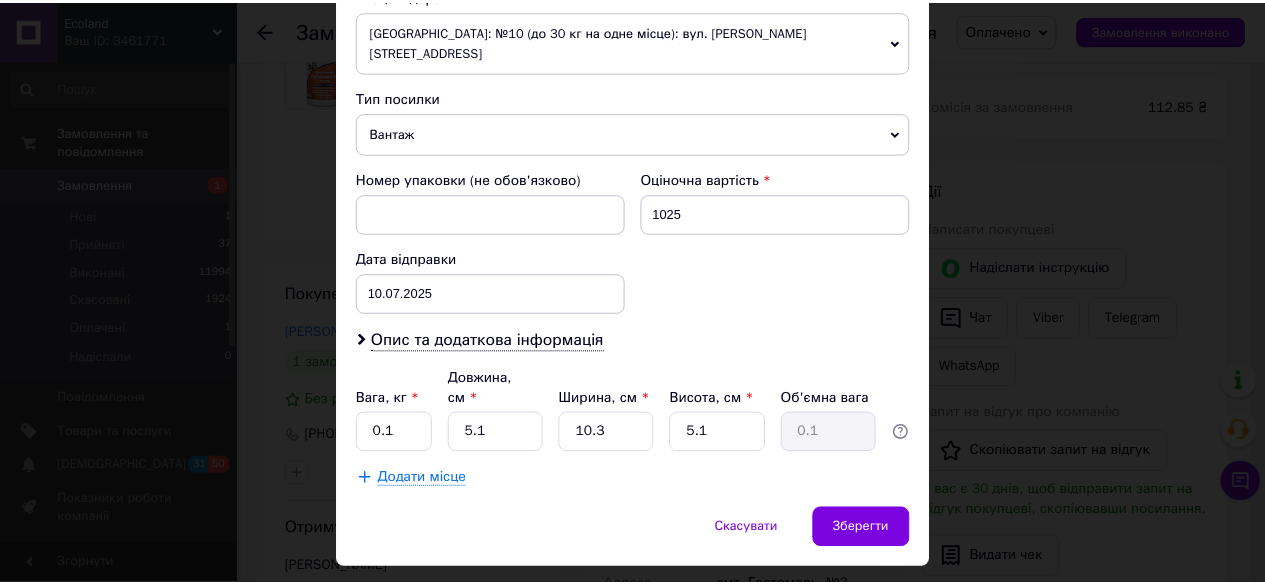 scroll, scrollTop: 734, scrollLeft: 0, axis: vertical 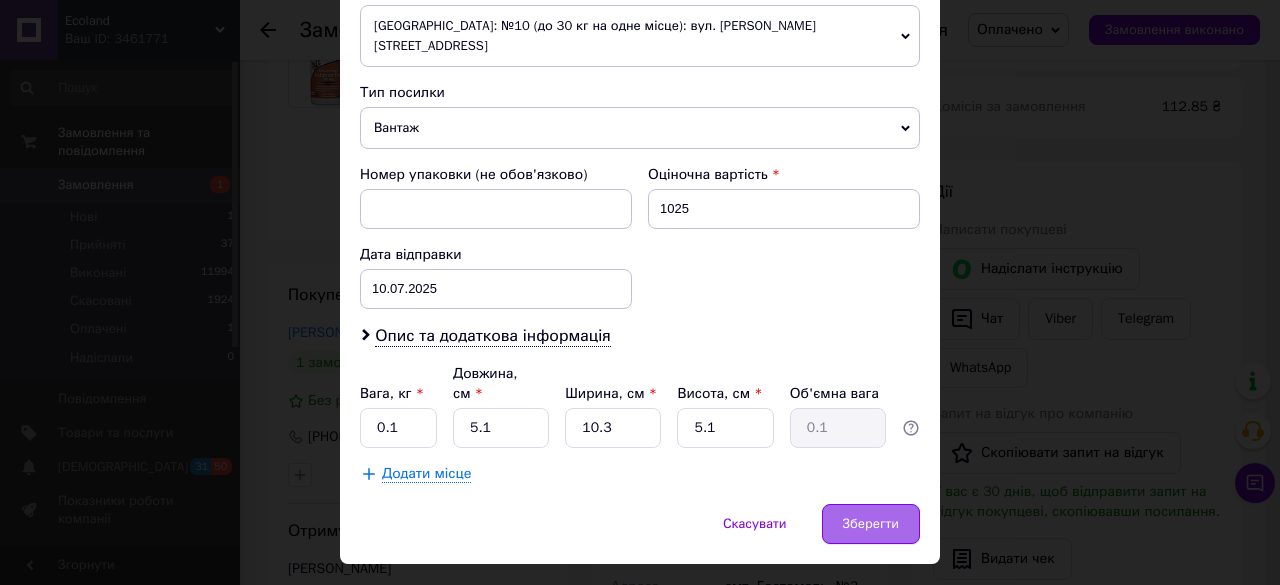 click on "Зберегти" at bounding box center [871, 524] 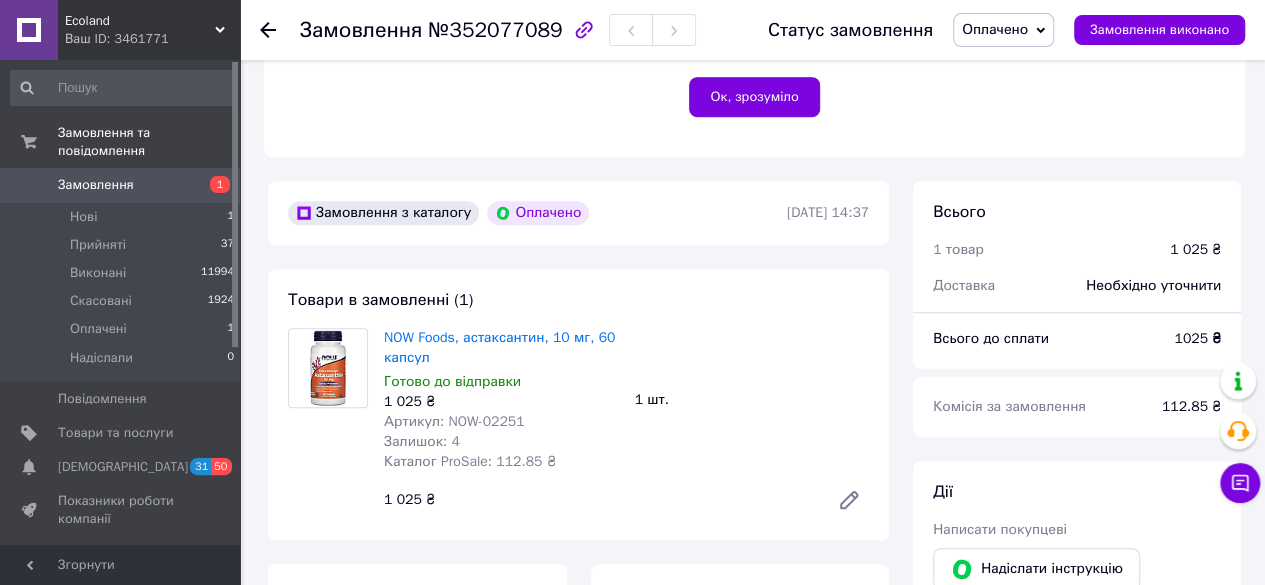 scroll, scrollTop: 500, scrollLeft: 0, axis: vertical 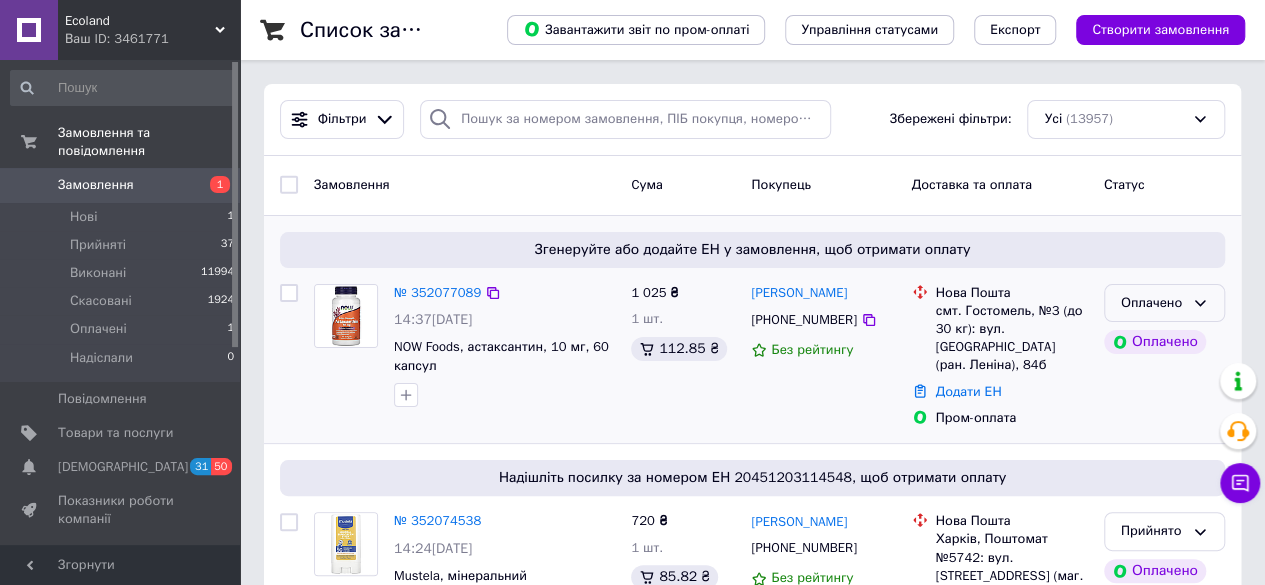 drag, startPoint x: 1168, startPoint y: 296, endPoint x: 1170, endPoint y: 317, distance: 21.095022 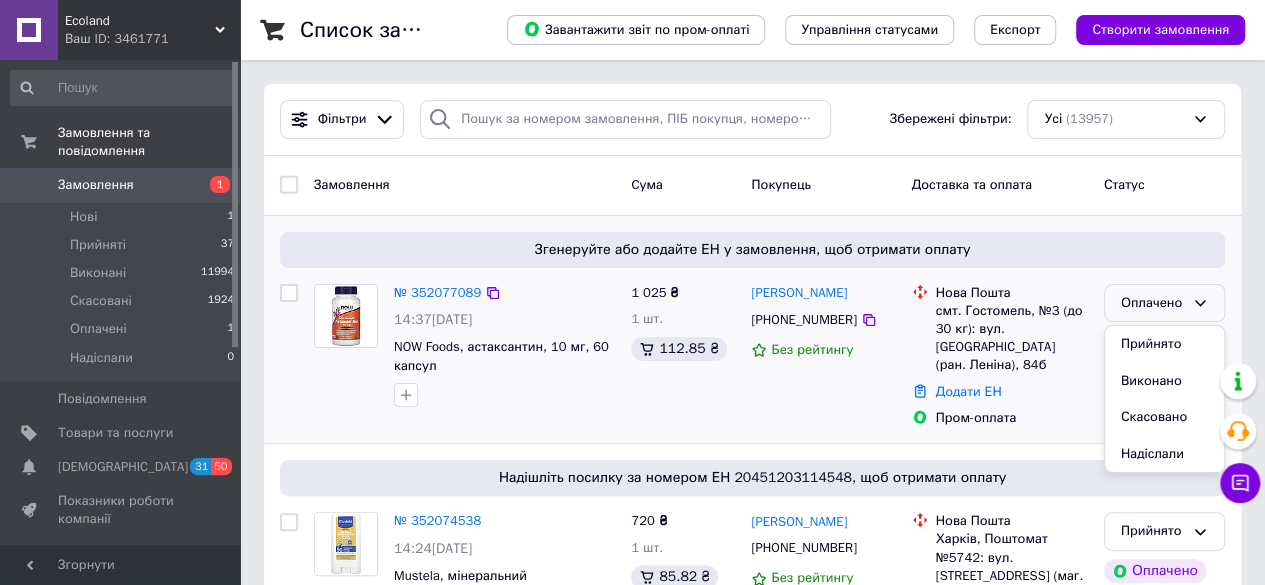 drag, startPoint x: 1174, startPoint y: 339, endPoint x: 631, endPoint y: 302, distance: 544.25916 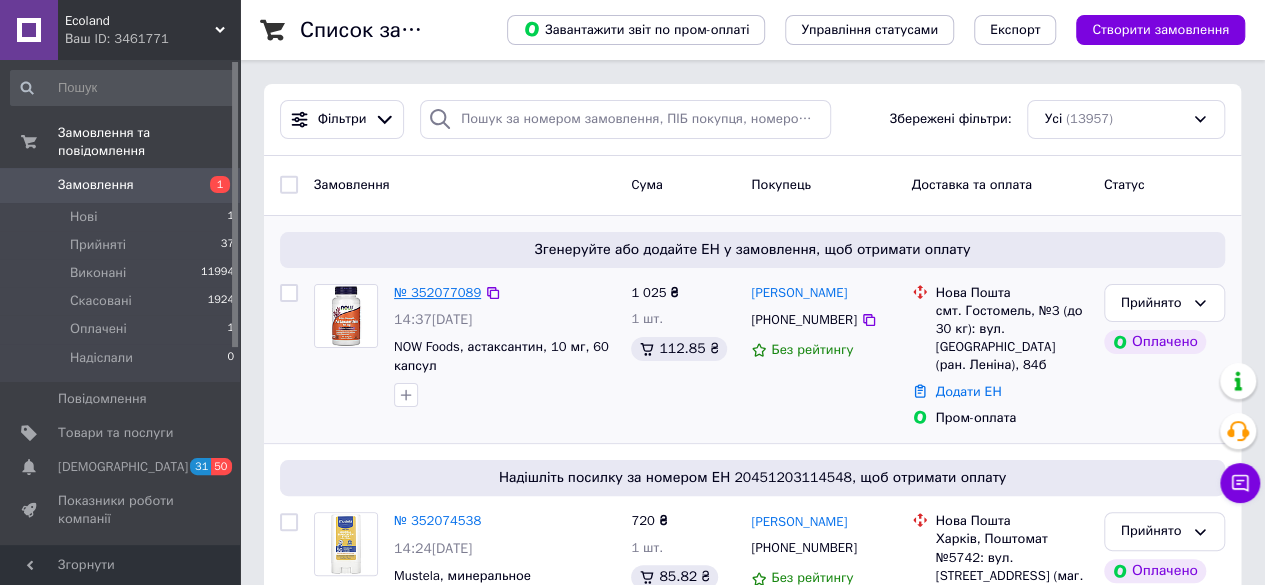 drag, startPoint x: 436, startPoint y: 297, endPoint x: 420, endPoint y: 292, distance: 16.763054 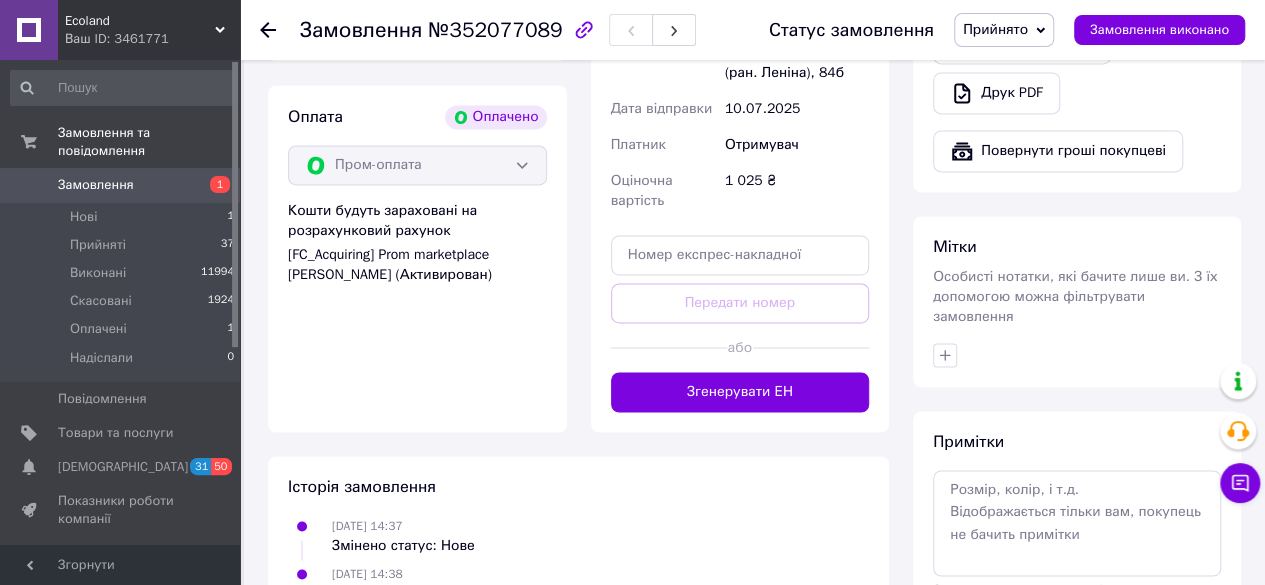 scroll, scrollTop: 1400, scrollLeft: 0, axis: vertical 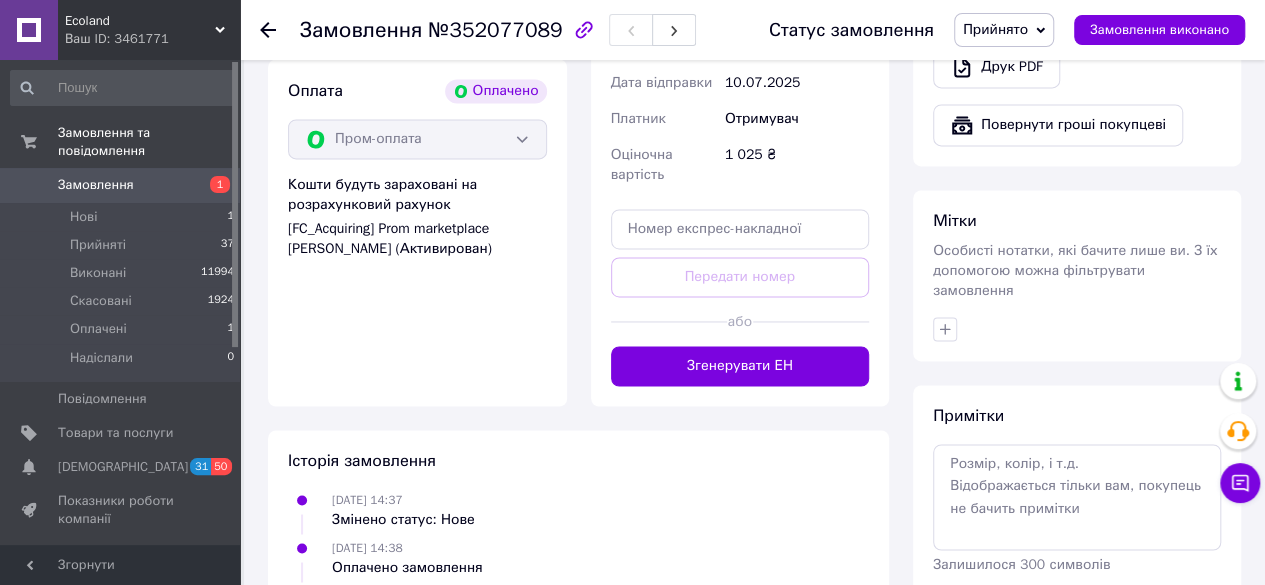 click on "Доставка [PERSON_NAME] Вкажіть номер експрес-накладної Обов'язково введіть номер експрес-накладної,
якщо створювали її не на цій сторінці. У разі,
якщо номер ЕН не буде доданий, ми не зможемо
виплатити гроші за замовлення Мобільний номер покупця (із замовлення) повинен відповідати номеру отримувача за накладною Нова Пошта (безкоштовно від 2500 ₴) Отримувач [PERSON_NAME] Телефон отримувача [PHONE_NUMBER] [GEOGRAPHIC_DATA] смт. Гостомель, №3 (до 30 кг): вул. [GEOGRAPHIC_DATA] (ран. Леніна), 84б Дата відправки [DATE] Платник Отримувач Оціночна вартість 1 025 ₴ Передати номер або" at bounding box center (740, 35) 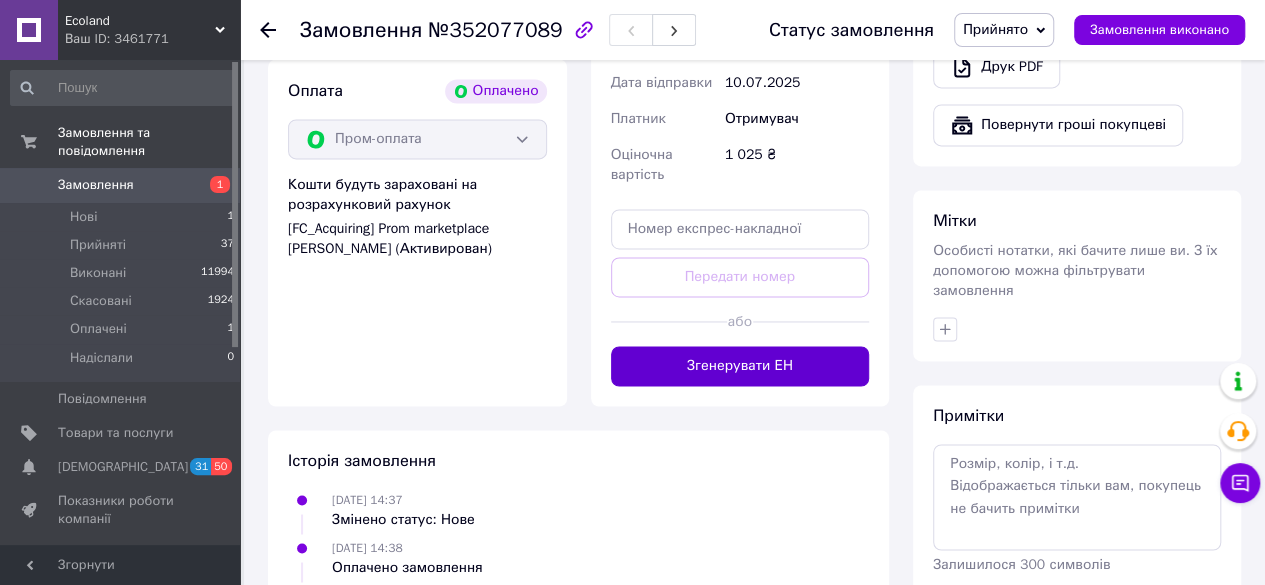 click on "Згенерувати ЕН" at bounding box center [740, 366] 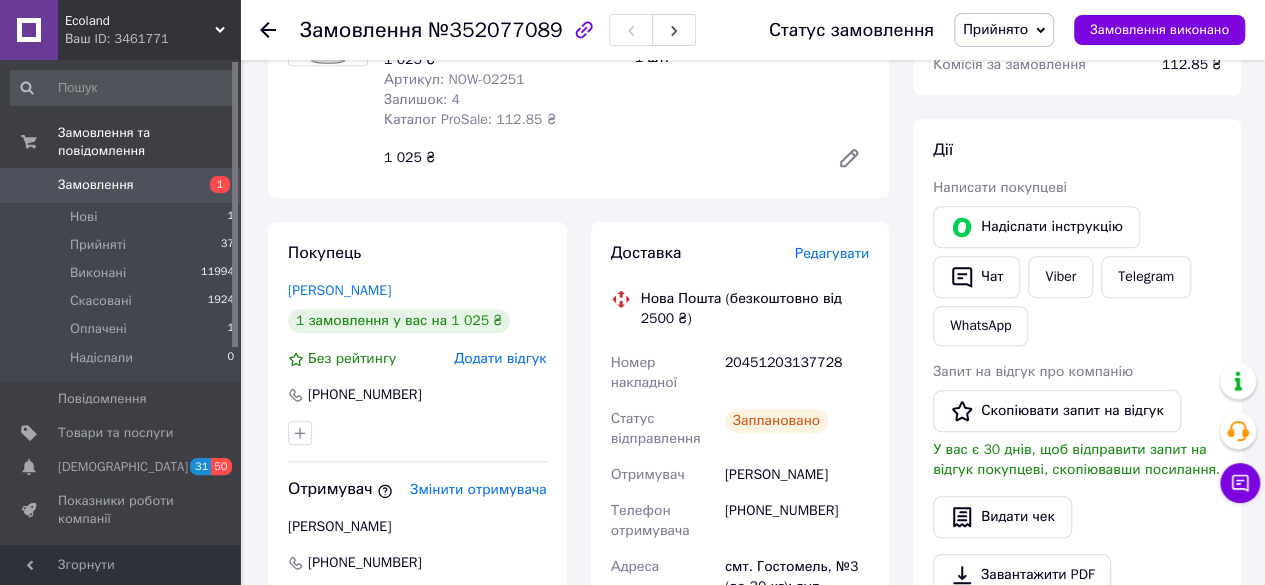 scroll, scrollTop: 800, scrollLeft: 0, axis: vertical 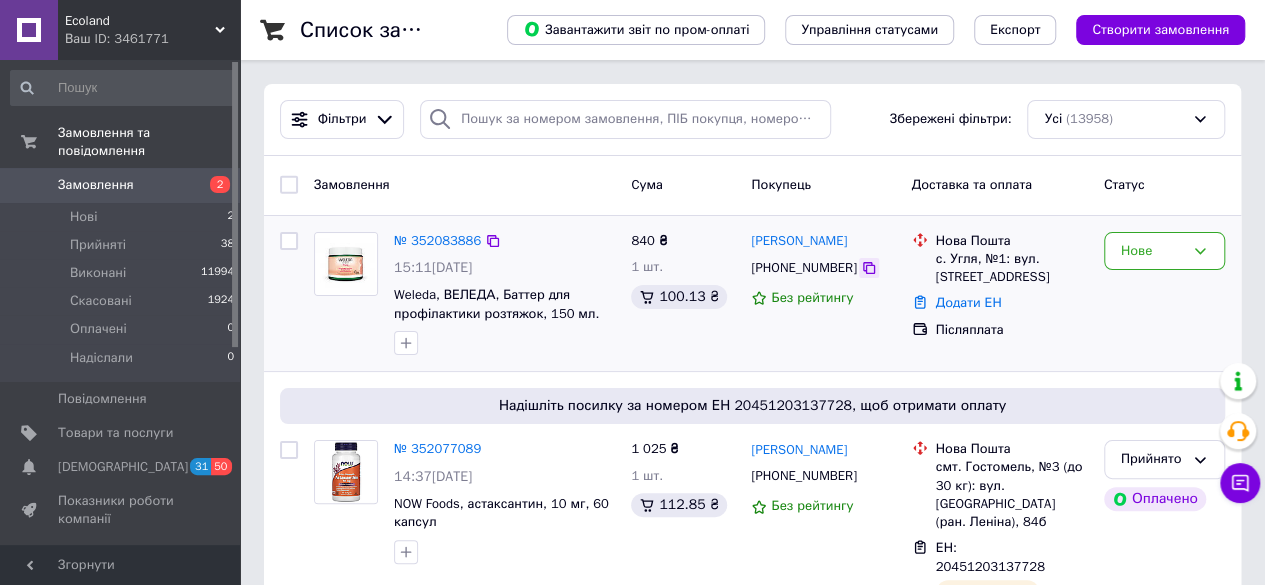 click 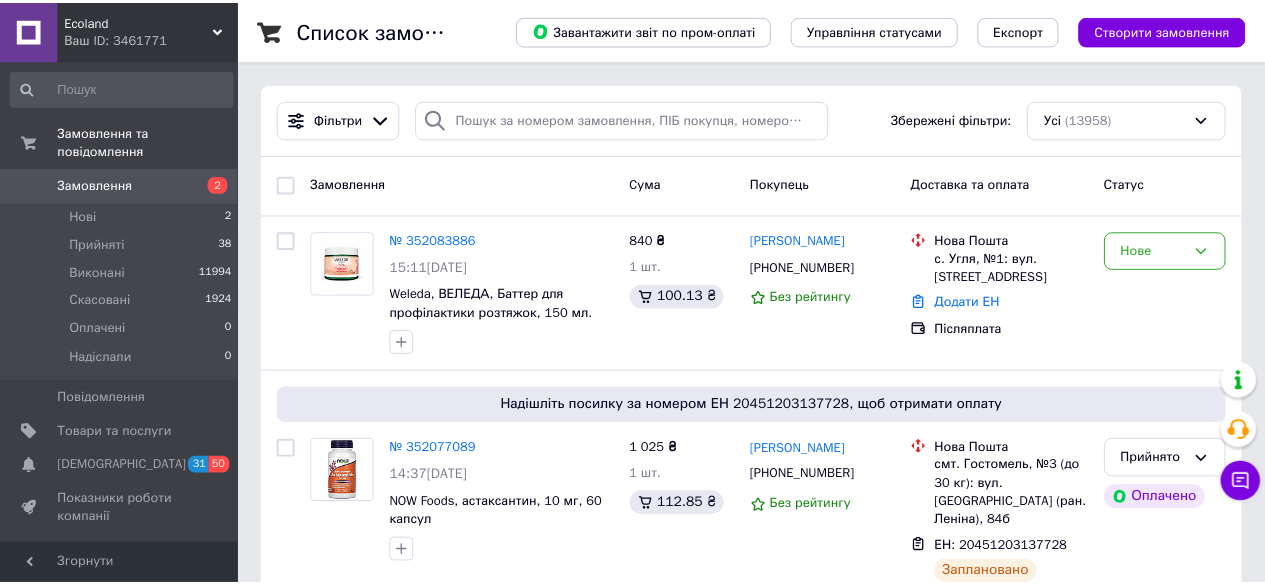scroll, scrollTop: 0, scrollLeft: 0, axis: both 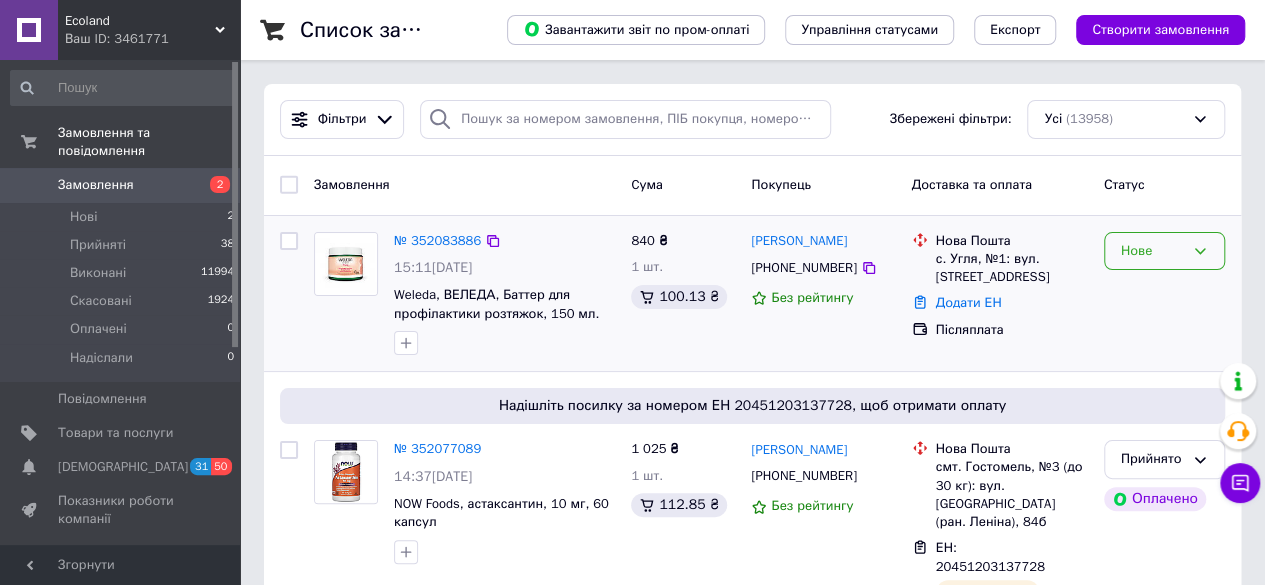 click on "Нове" at bounding box center [1164, 251] 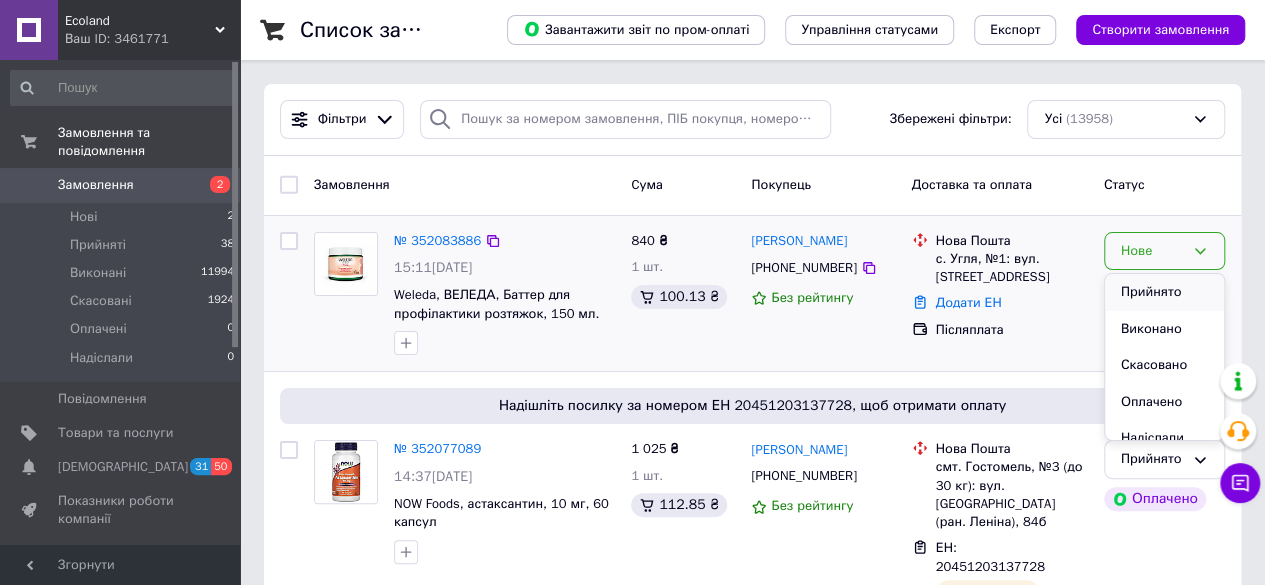 click on "Прийнято" at bounding box center (1164, 292) 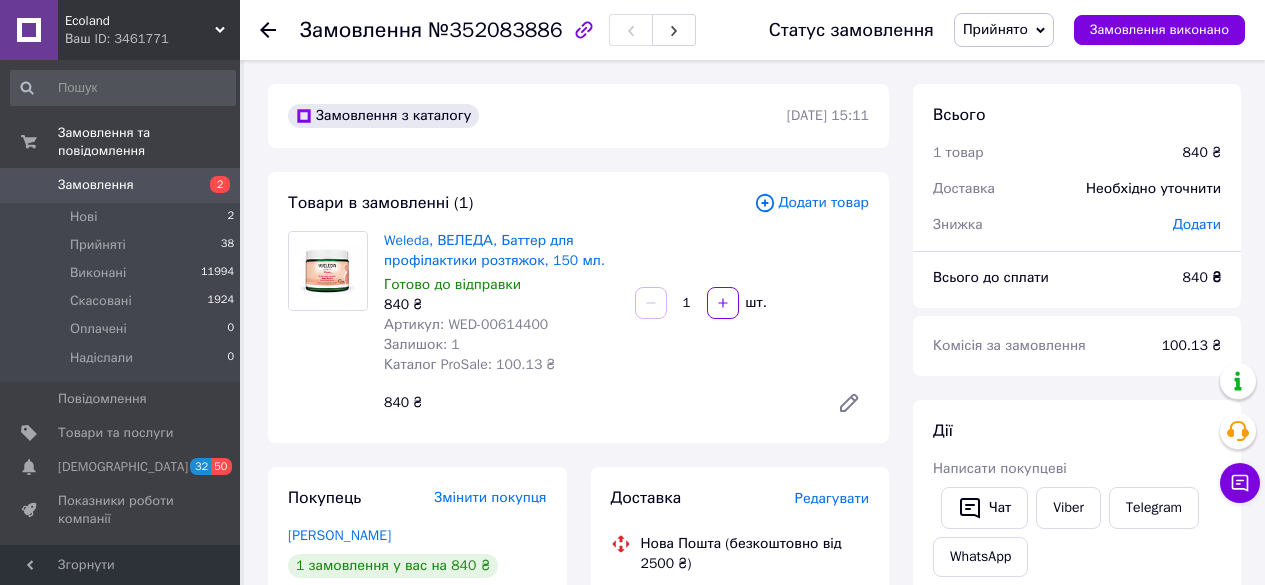 scroll, scrollTop: 0, scrollLeft: 0, axis: both 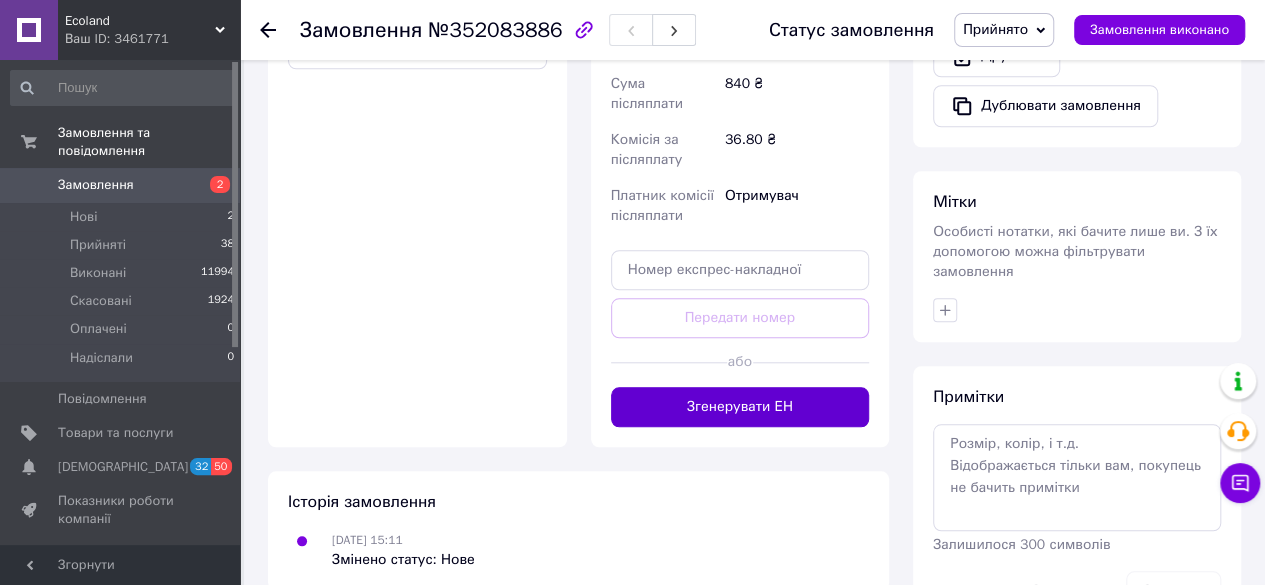 click on "Згенерувати ЕН" at bounding box center (740, 407) 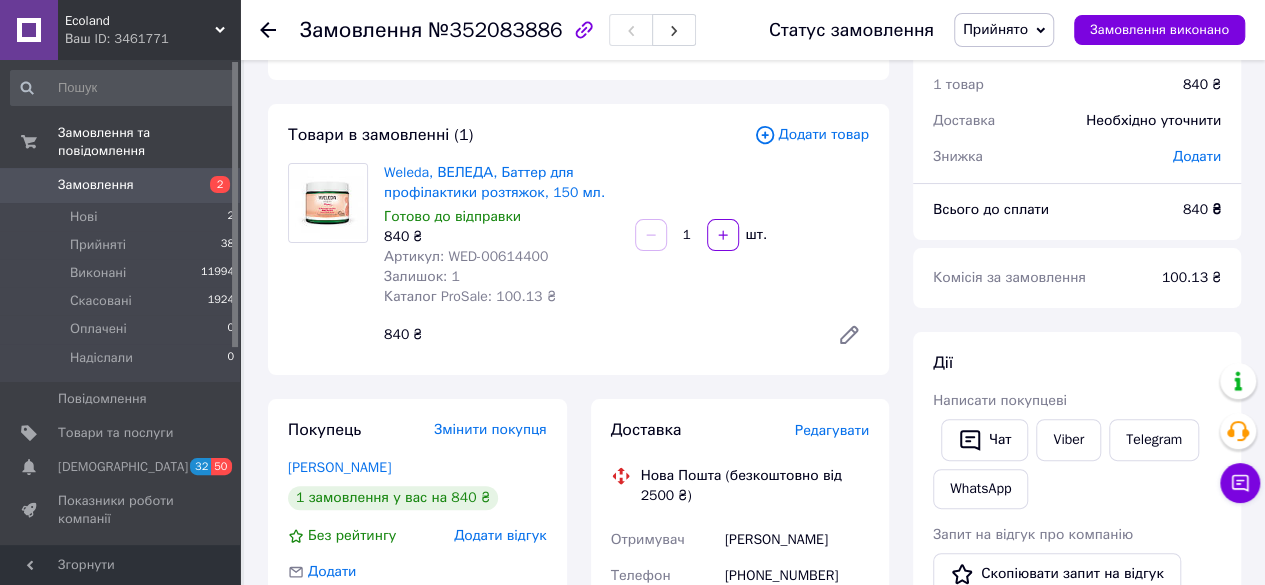 scroll, scrollTop: 100, scrollLeft: 0, axis: vertical 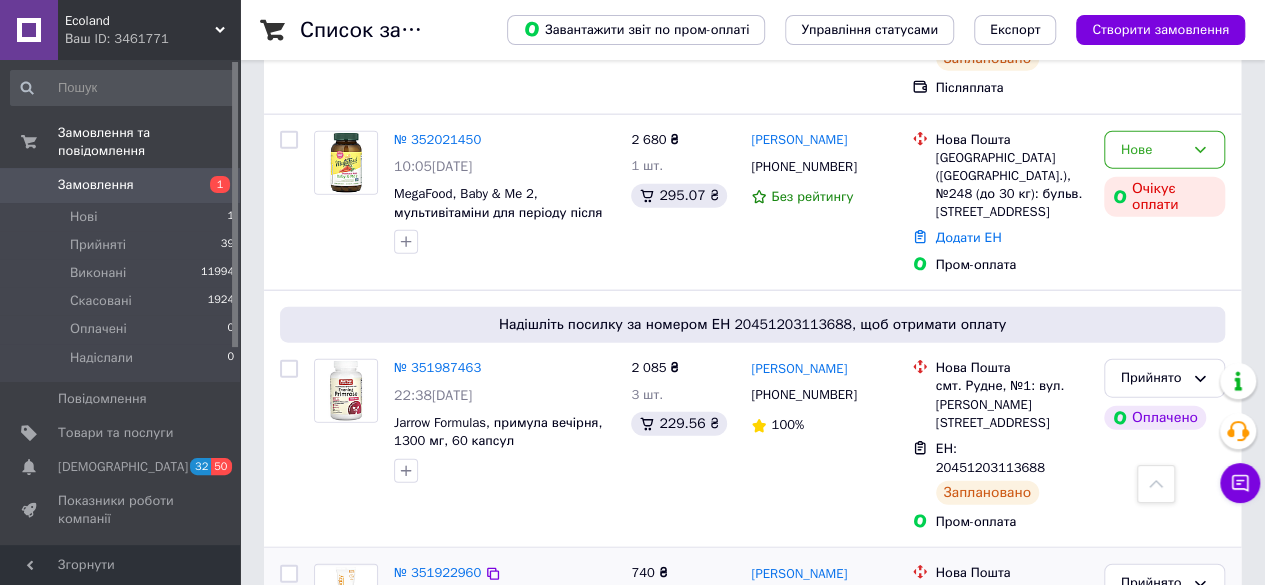 click 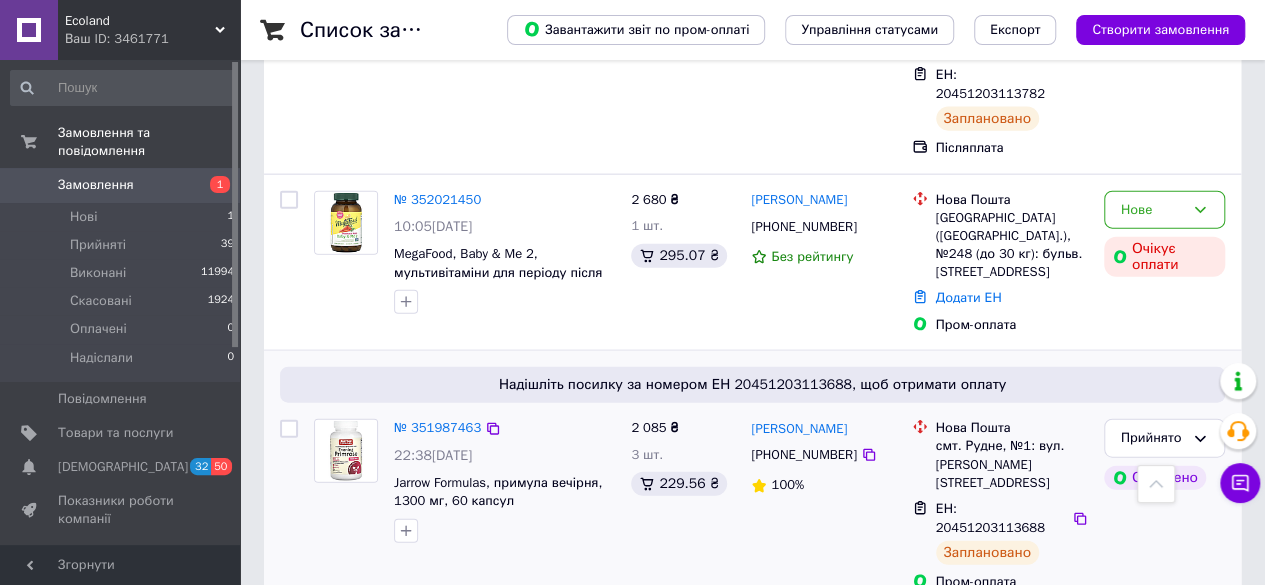 scroll, scrollTop: 2200, scrollLeft: 0, axis: vertical 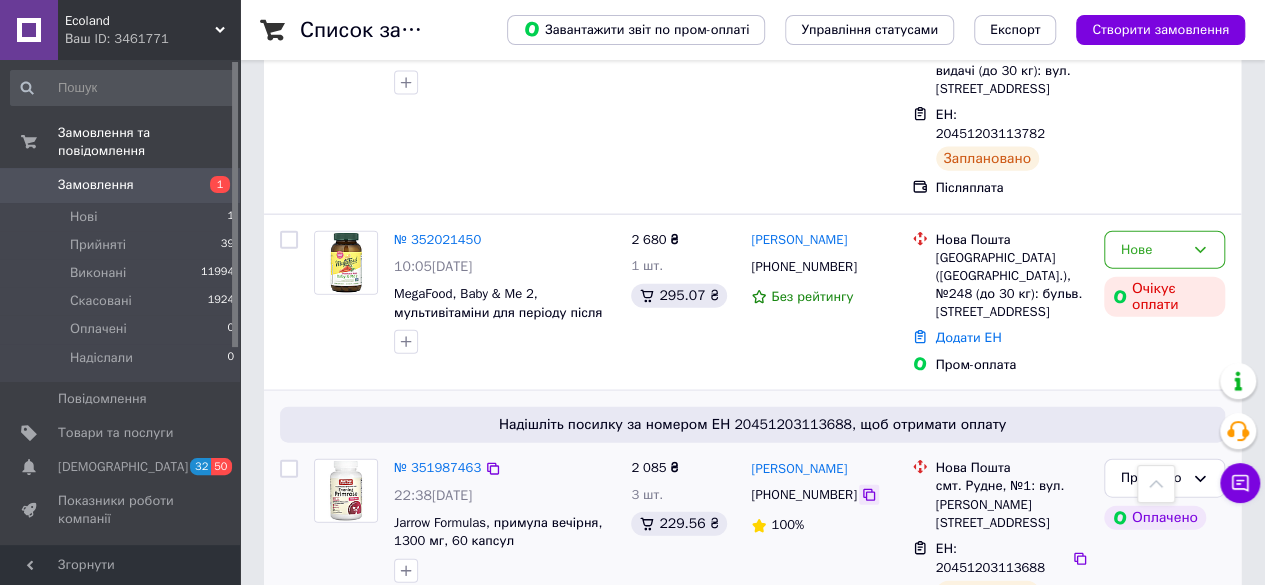 click 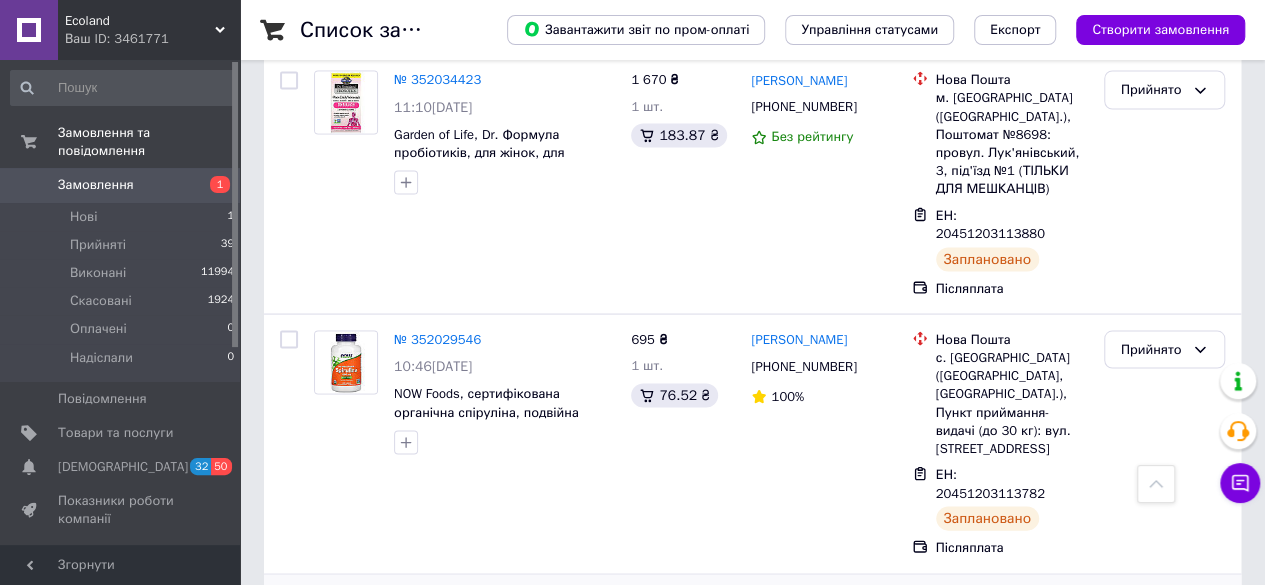 scroll, scrollTop: 1800, scrollLeft: 0, axis: vertical 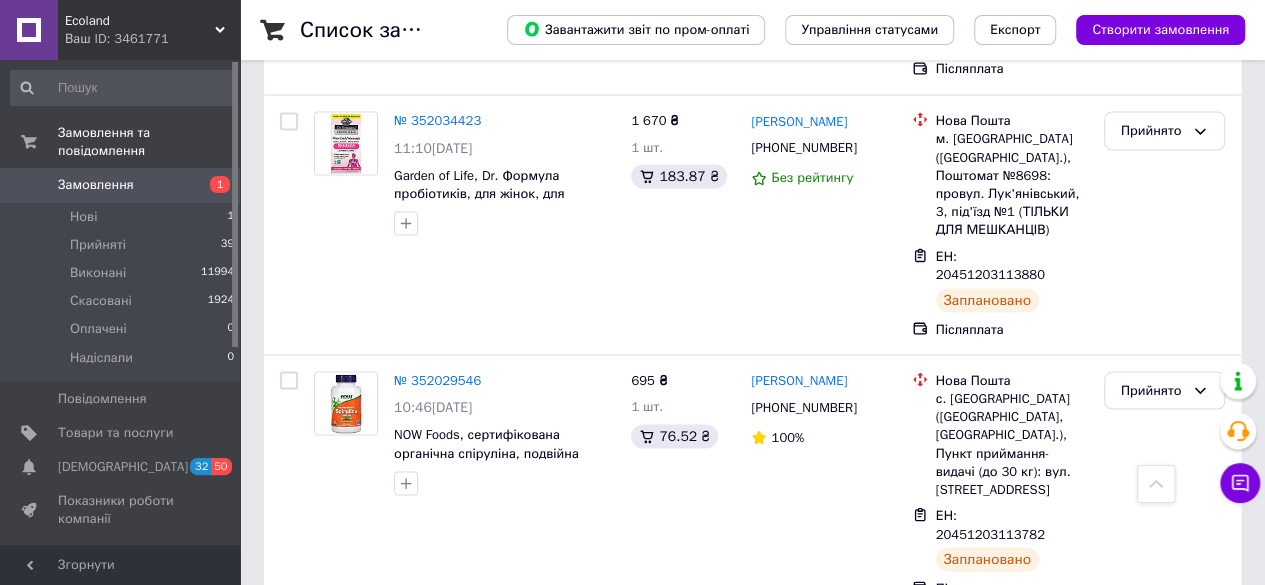 drag, startPoint x: 853, startPoint y: 207, endPoint x: 496, endPoint y: 95, distance: 374.15637 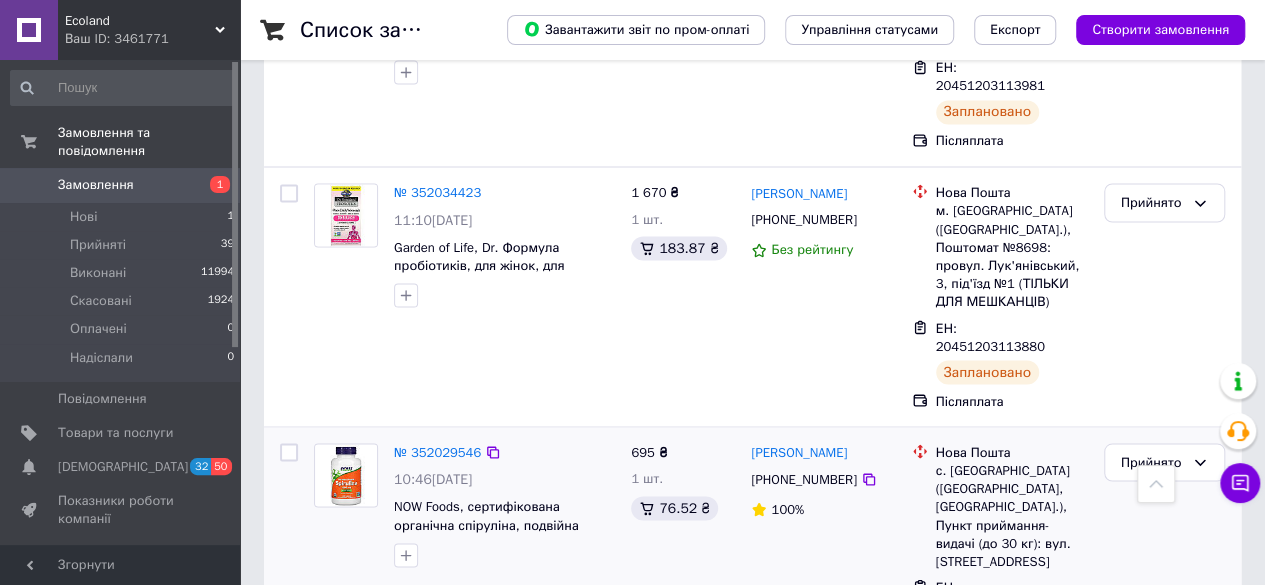 scroll, scrollTop: 1600, scrollLeft: 0, axis: vertical 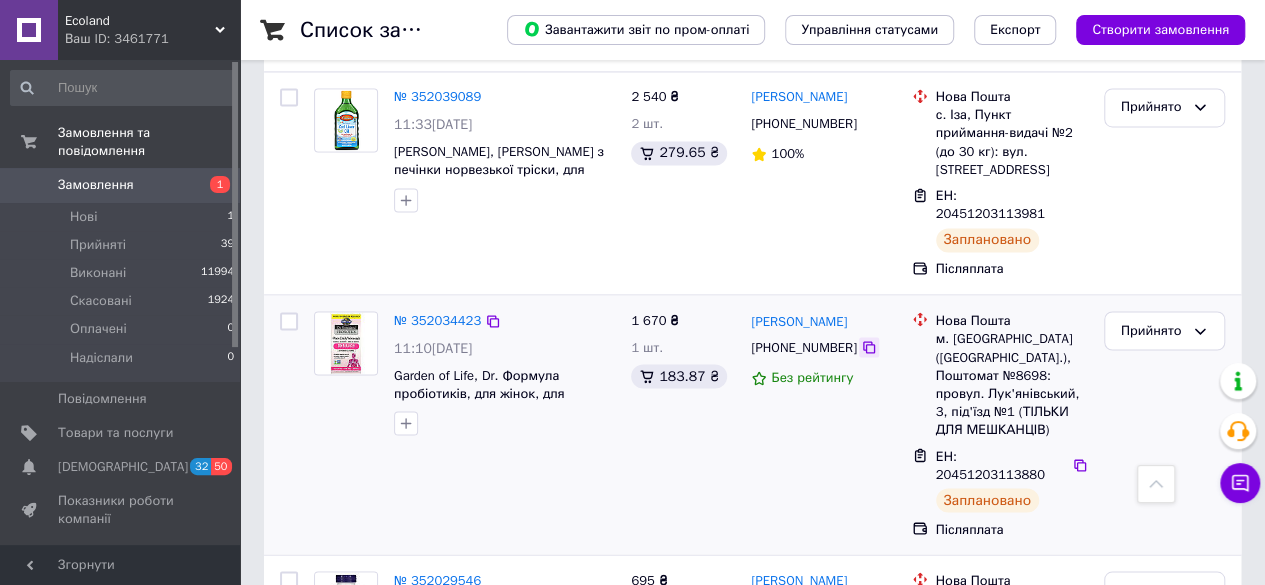 drag, startPoint x: 857, startPoint y: 180, endPoint x: 746, endPoint y: 181, distance: 111.0045 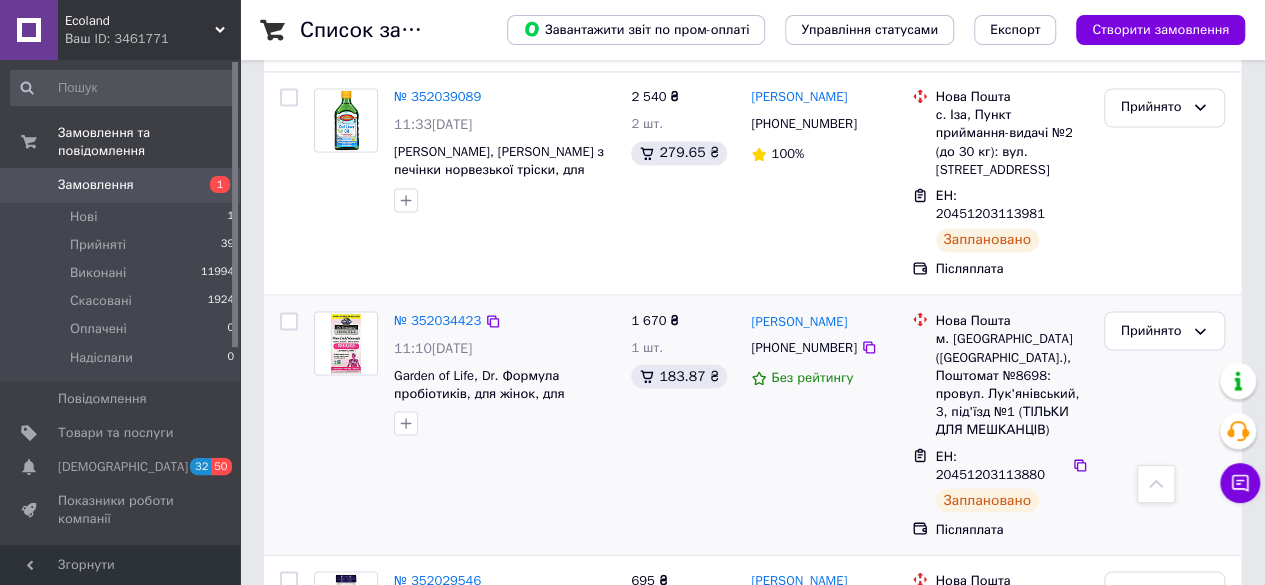 click 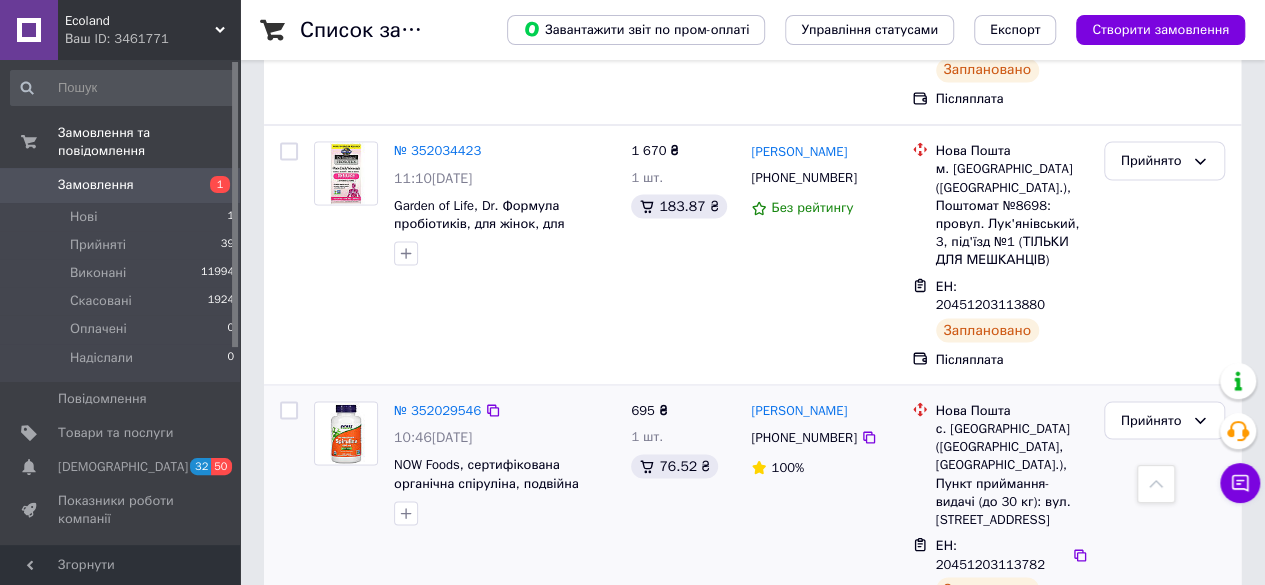 scroll, scrollTop: 1800, scrollLeft: 0, axis: vertical 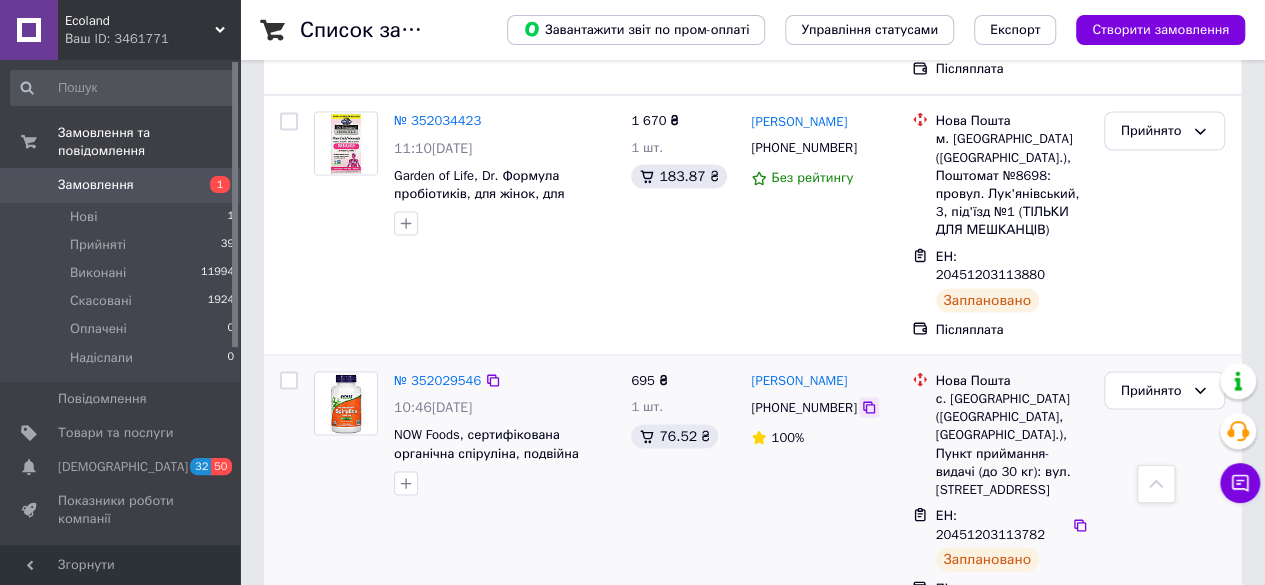 click 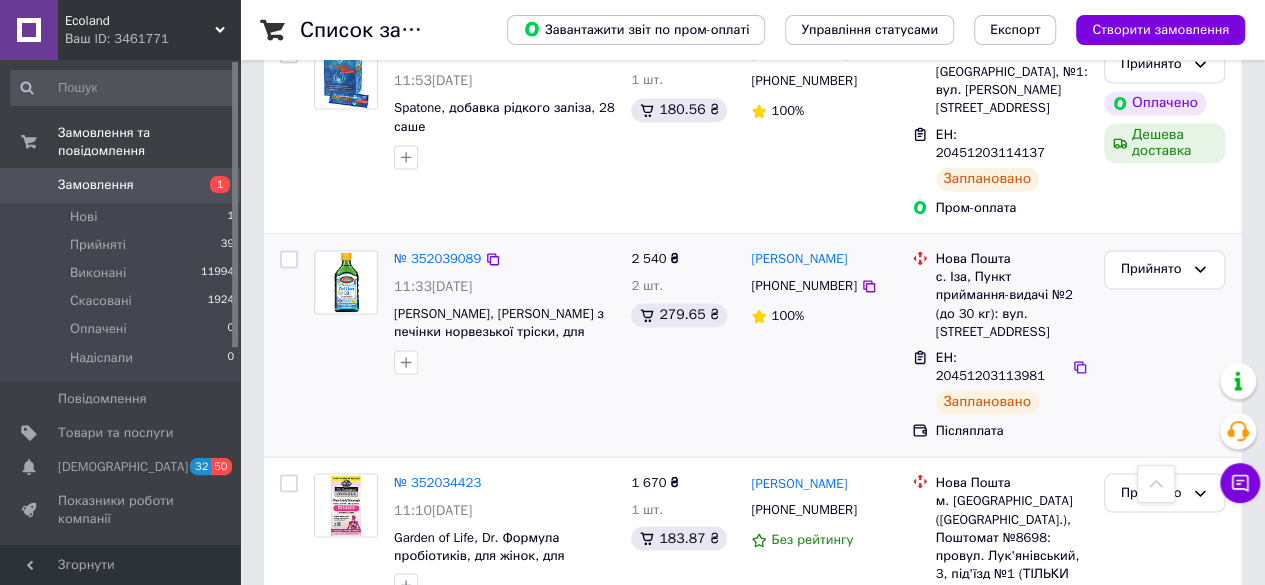 scroll, scrollTop: 1400, scrollLeft: 0, axis: vertical 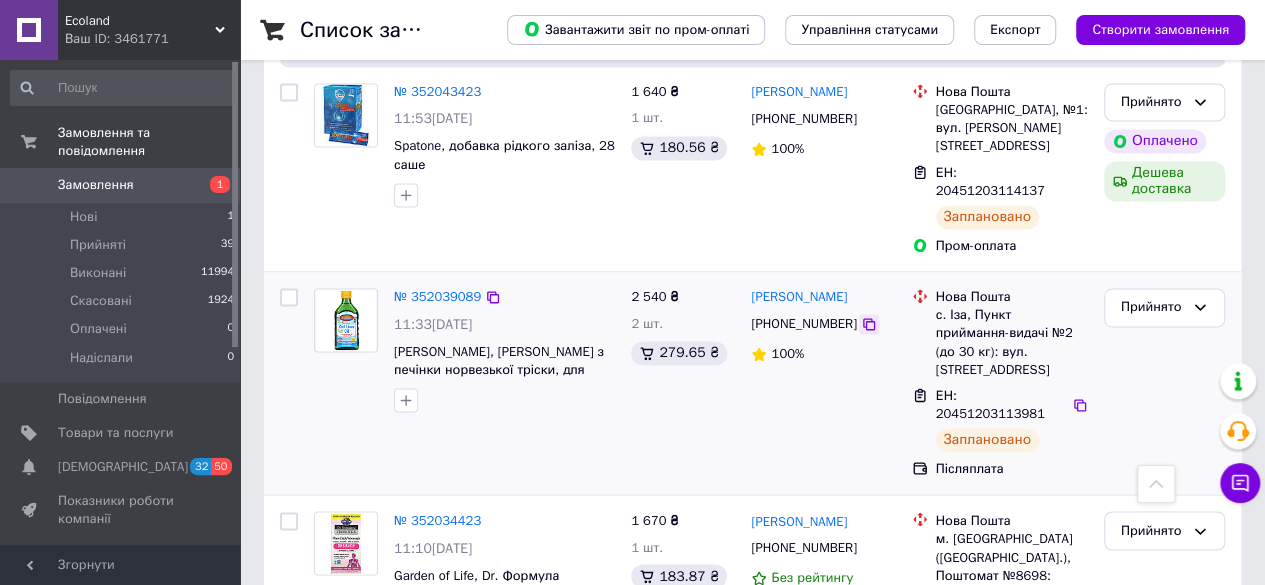 click 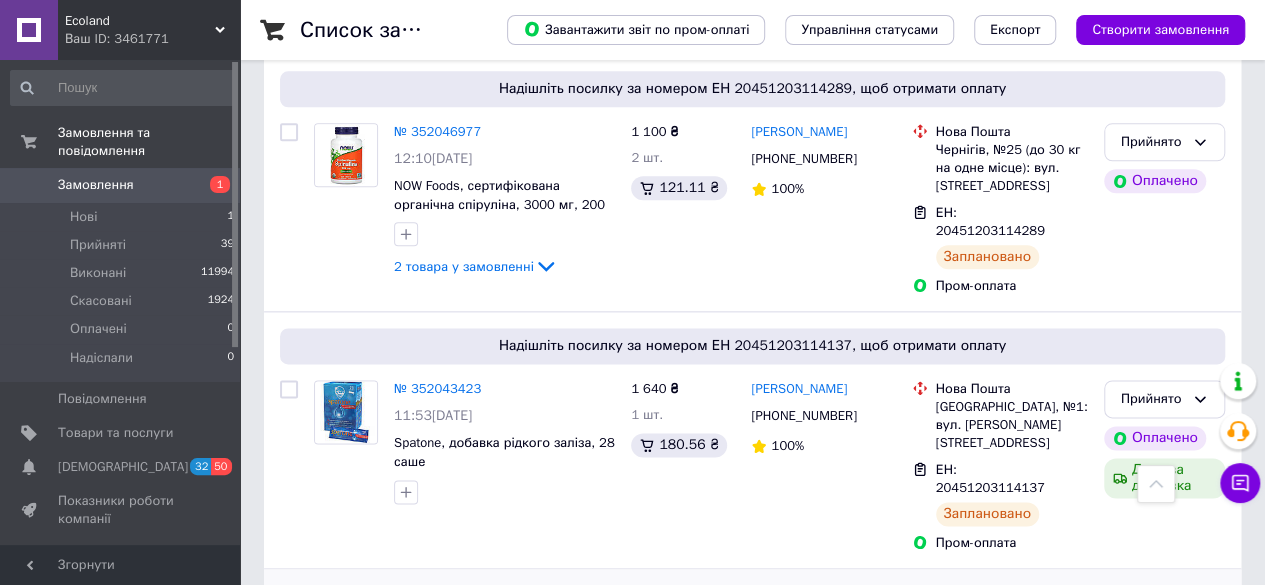 scroll, scrollTop: 1100, scrollLeft: 0, axis: vertical 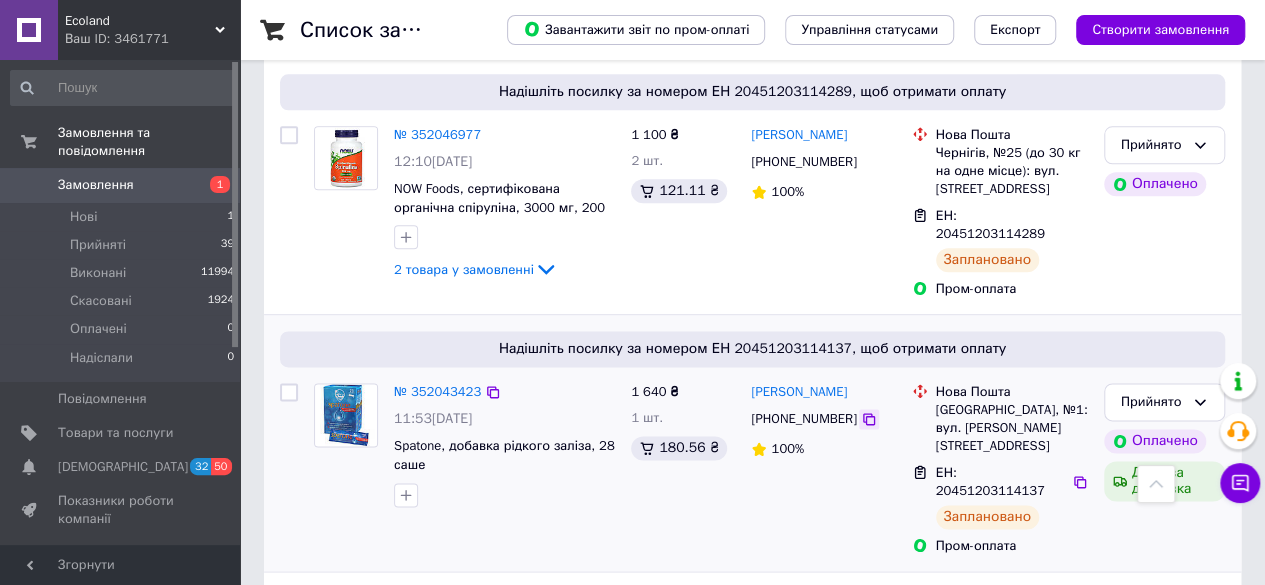 click 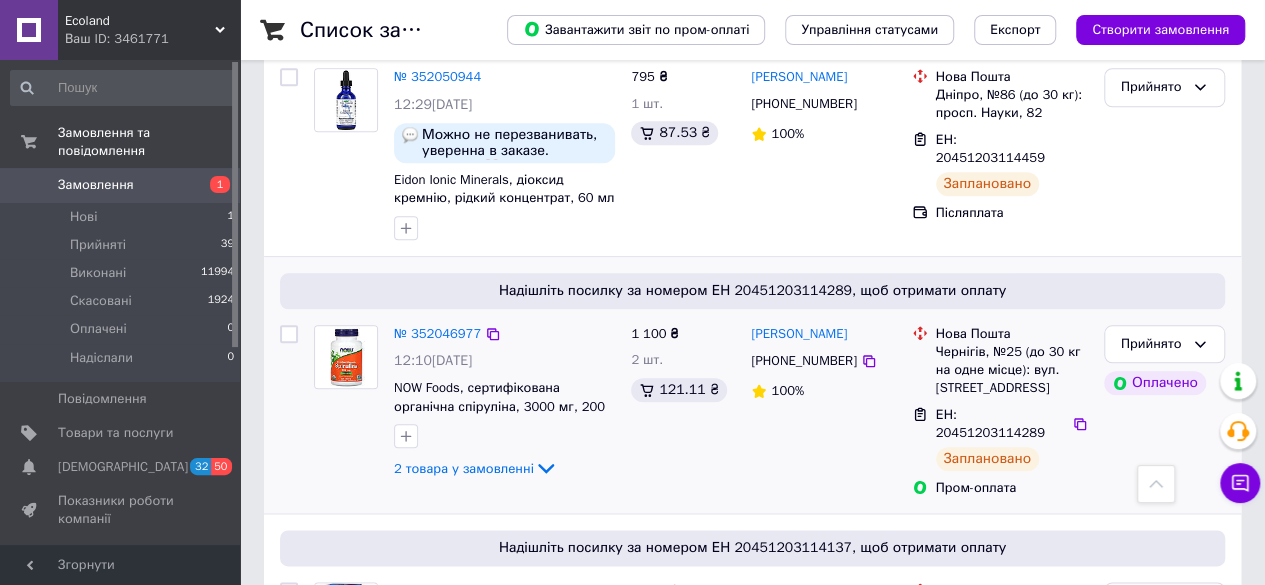 scroll, scrollTop: 900, scrollLeft: 0, axis: vertical 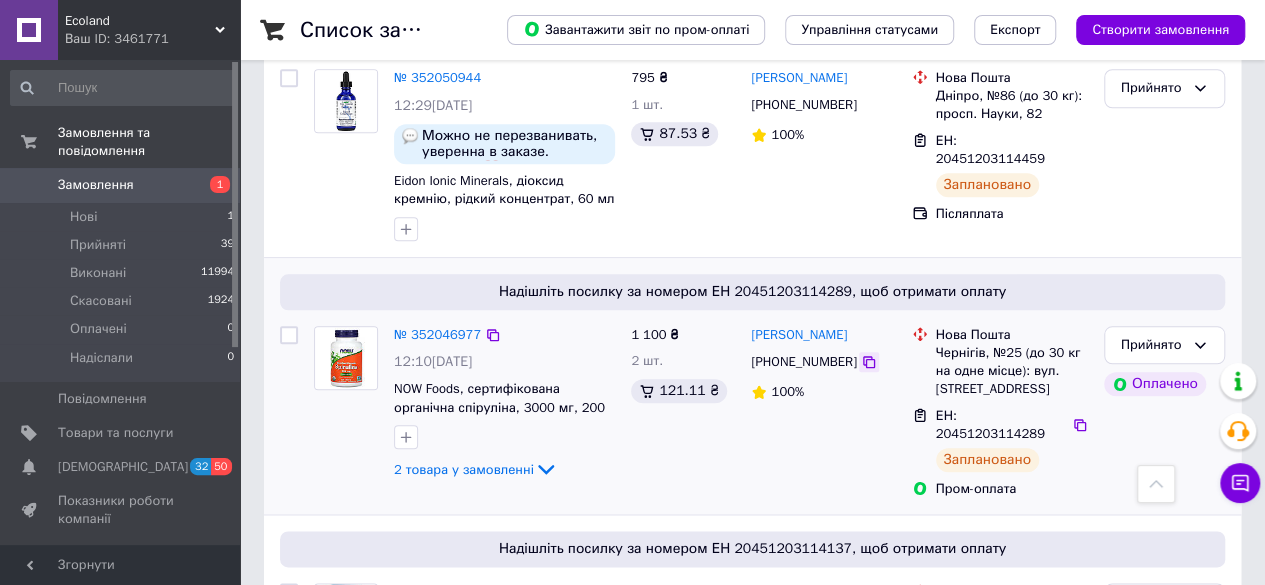 click 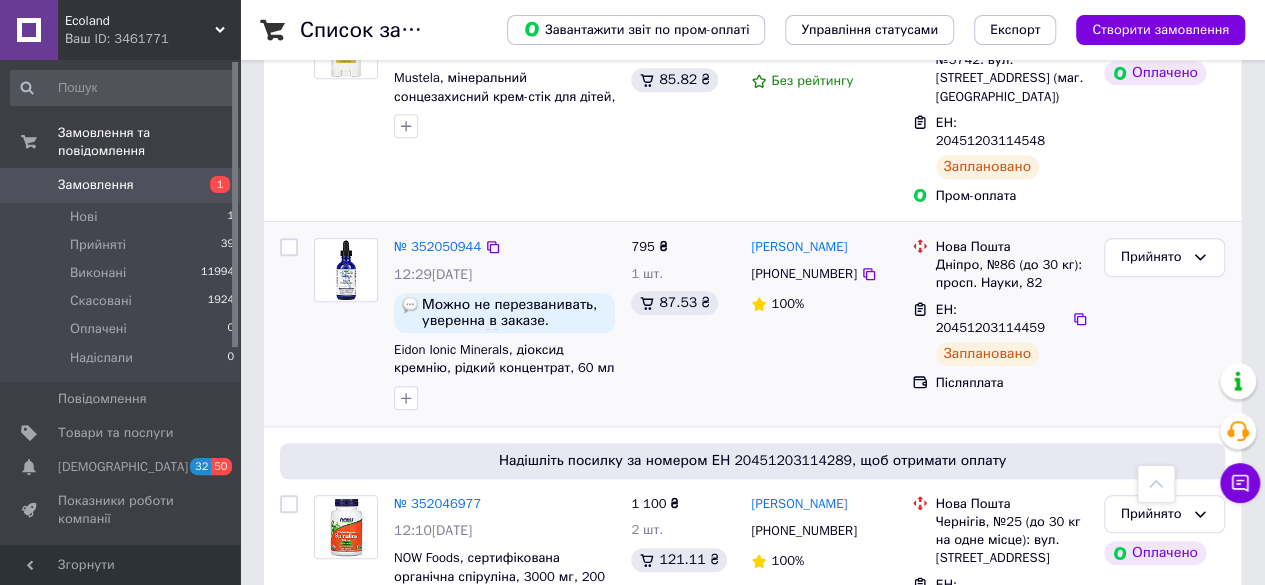 scroll, scrollTop: 700, scrollLeft: 0, axis: vertical 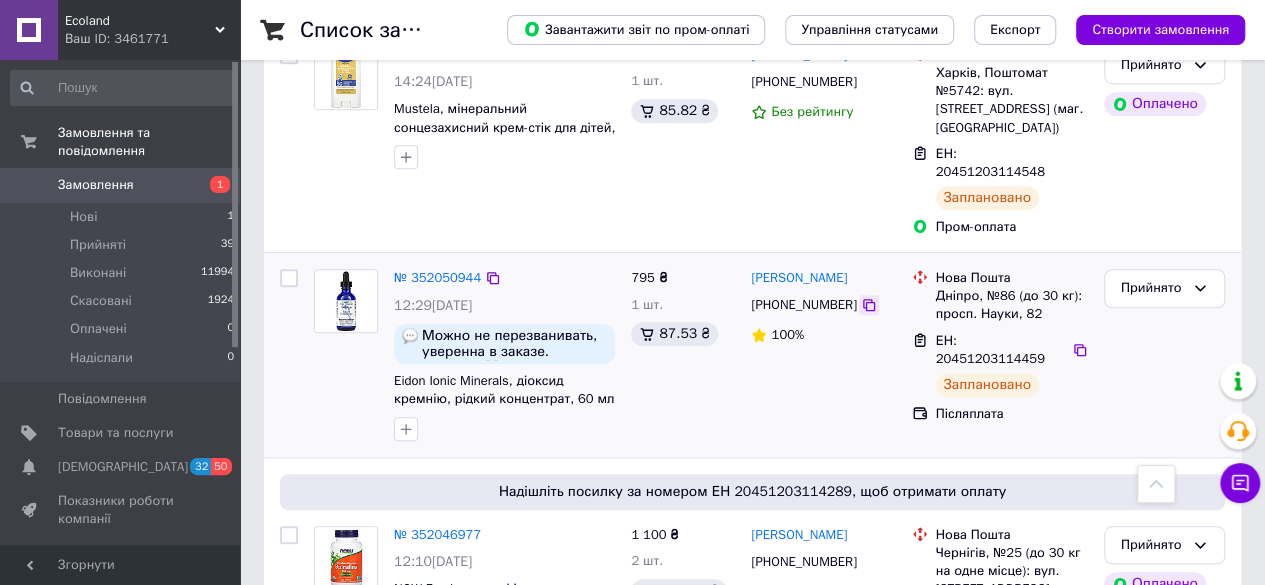click 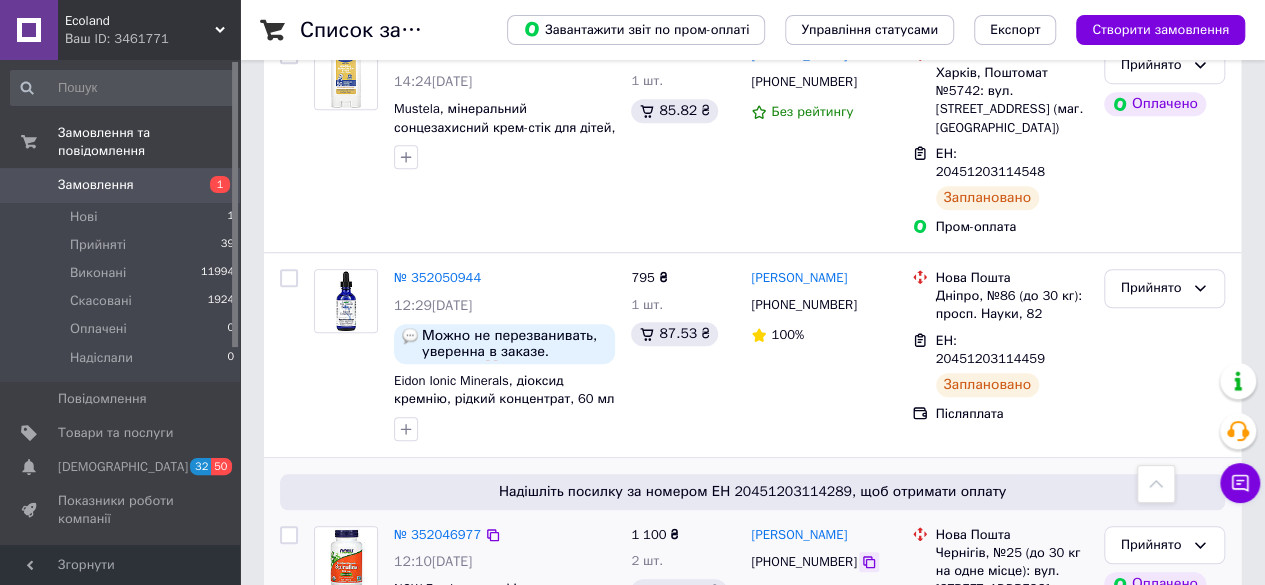 click 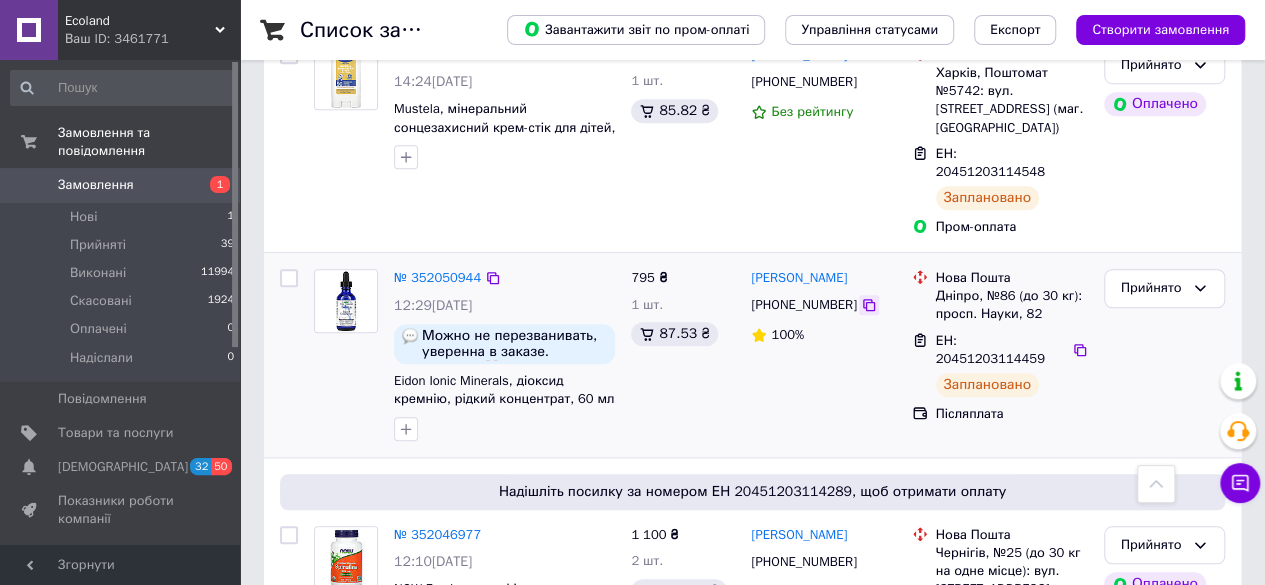 click 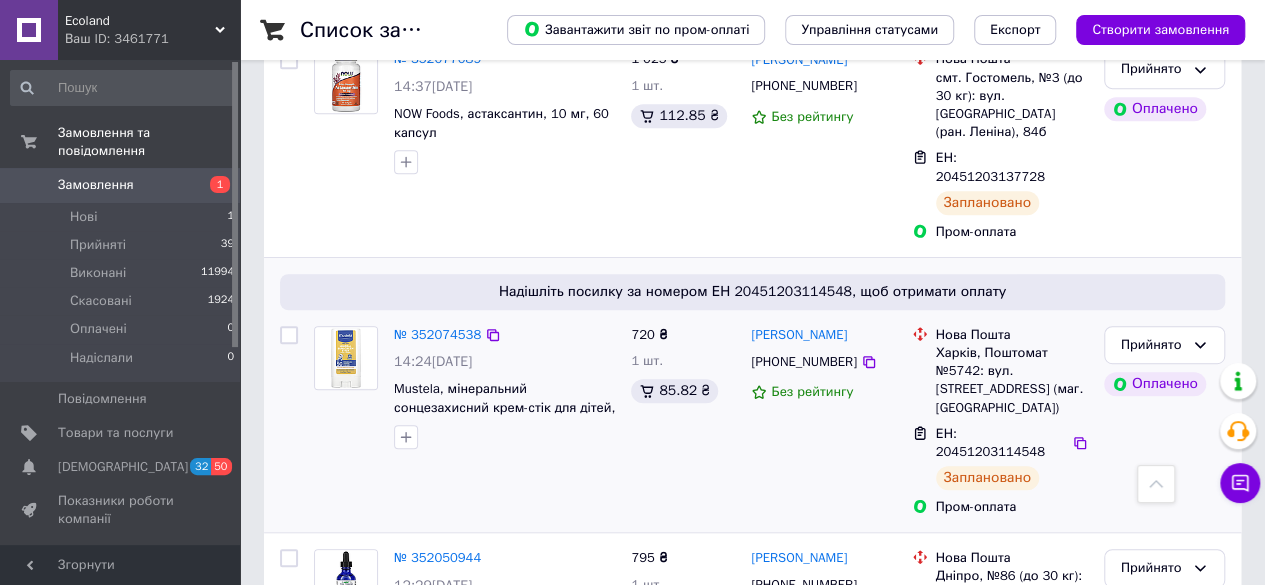 scroll, scrollTop: 400, scrollLeft: 0, axis: vertical 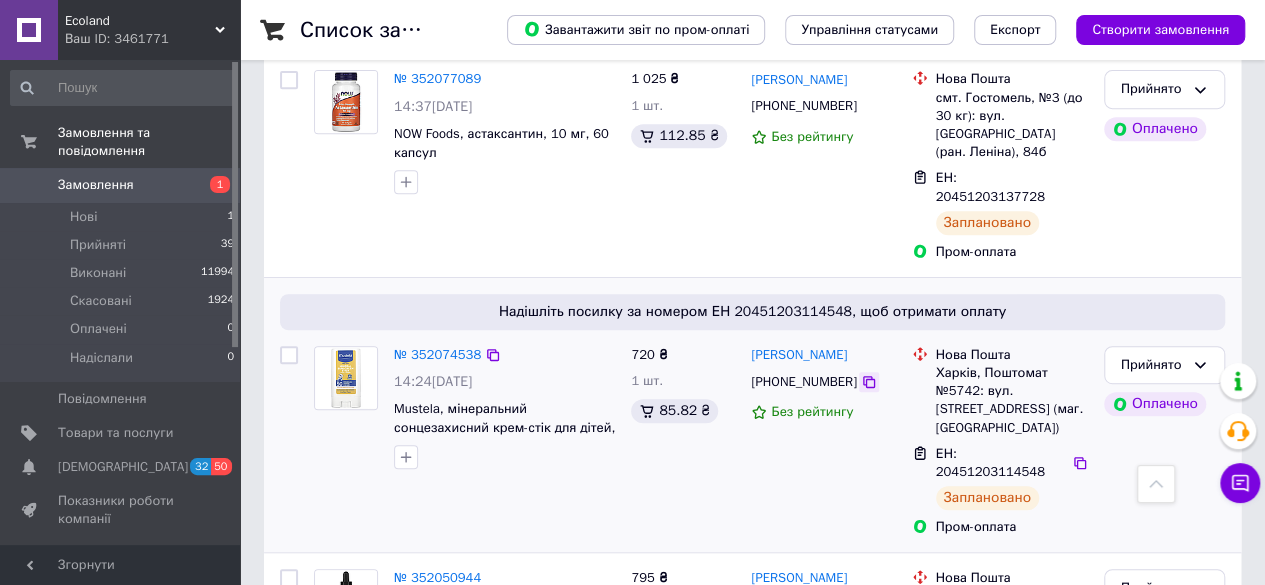 click 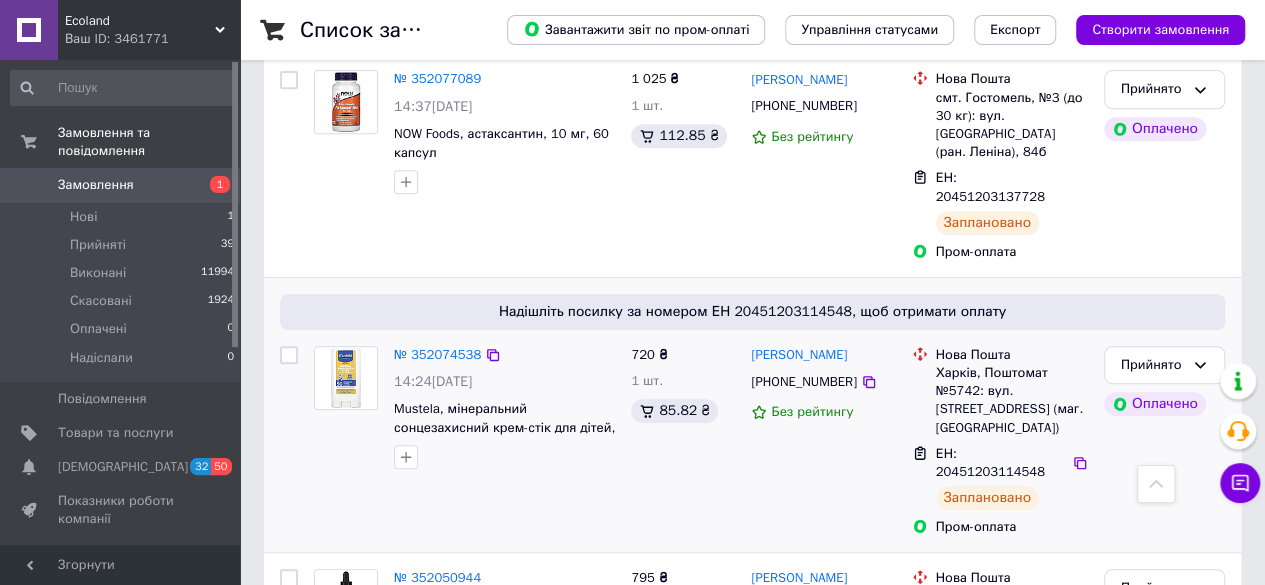 scroll, scrollTop: 300, scrollLeft: 0, axis: vertical 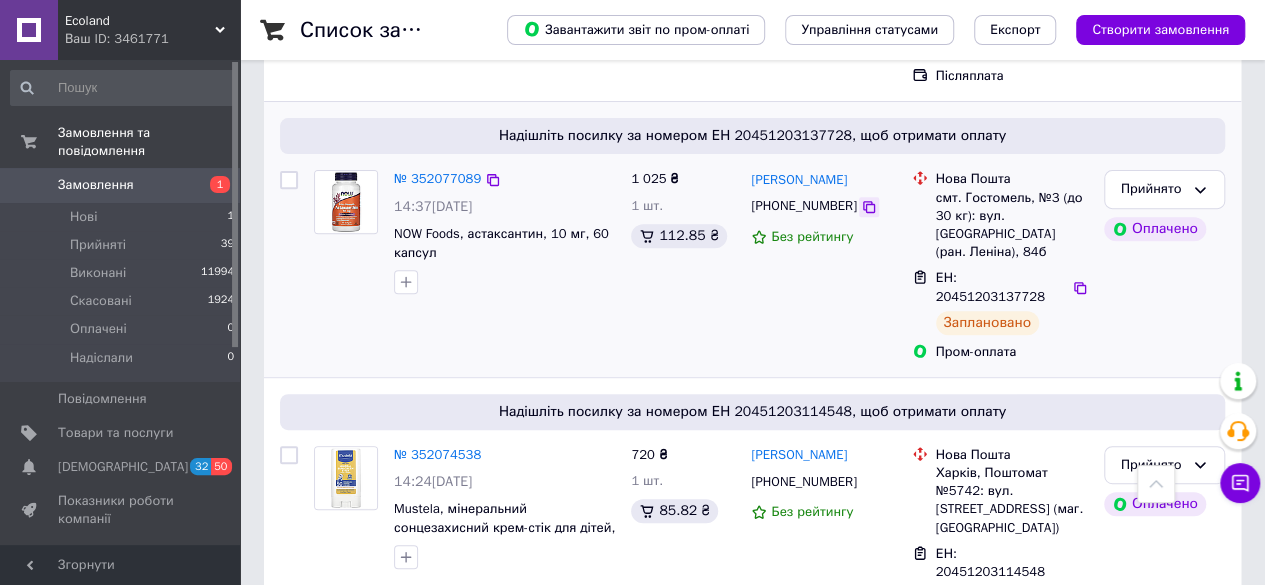 click 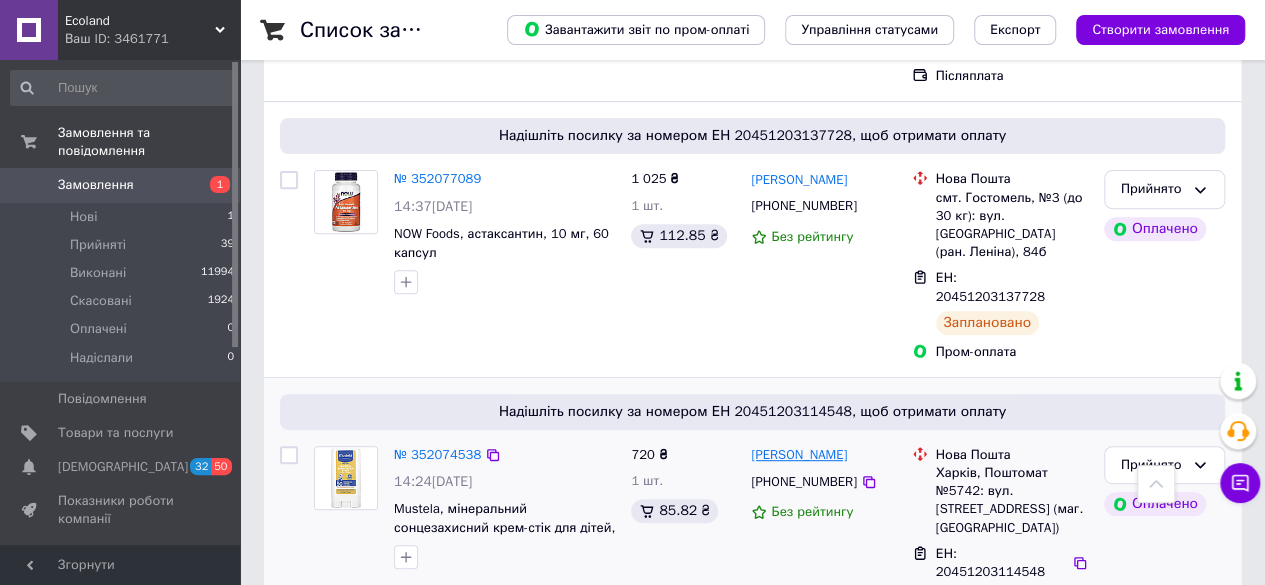 drag, startPoint x: 857, startPoint y: 444, endPoint x: 794, endPoint y: 419, distance: 67.77905 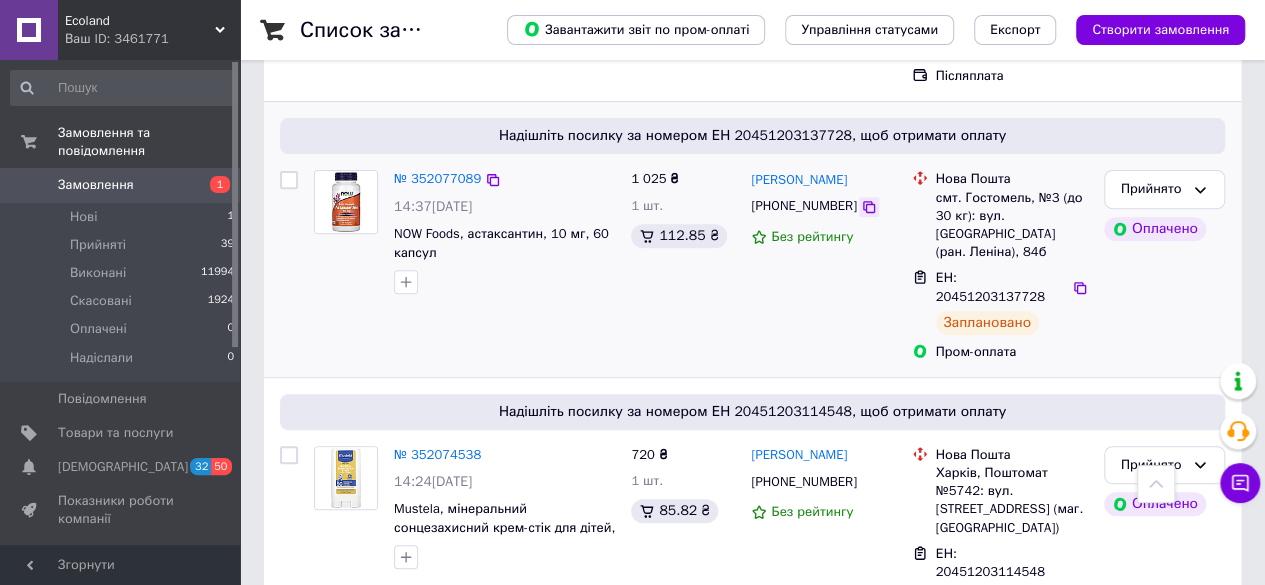 click 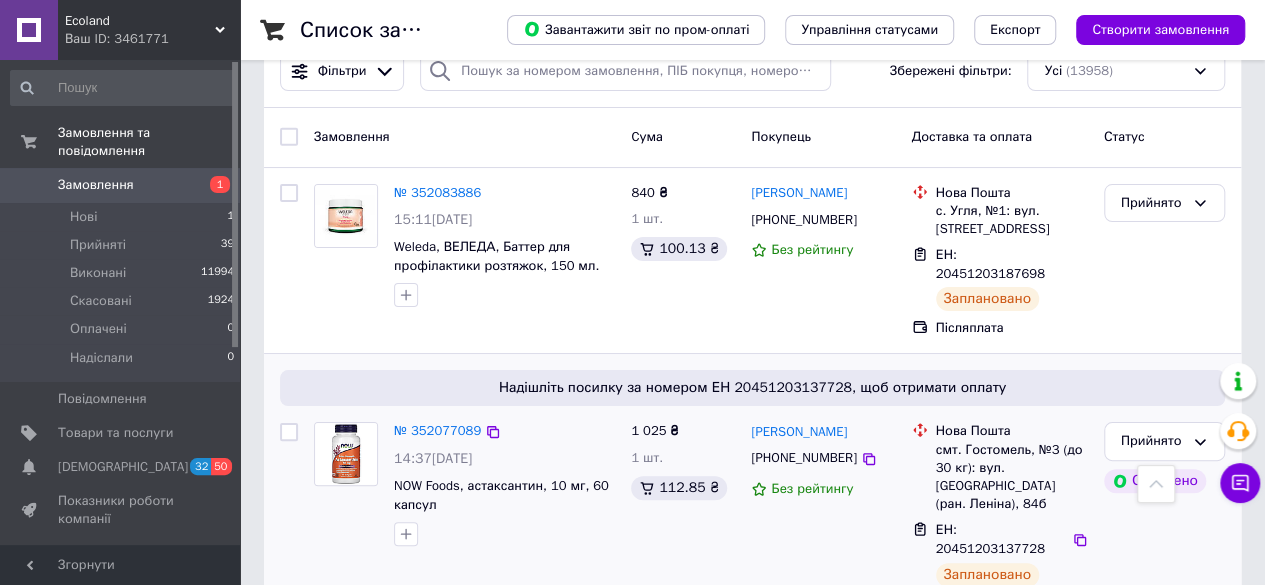 scroll, scrollTop: 0, scrollLeft: 0, axis: both 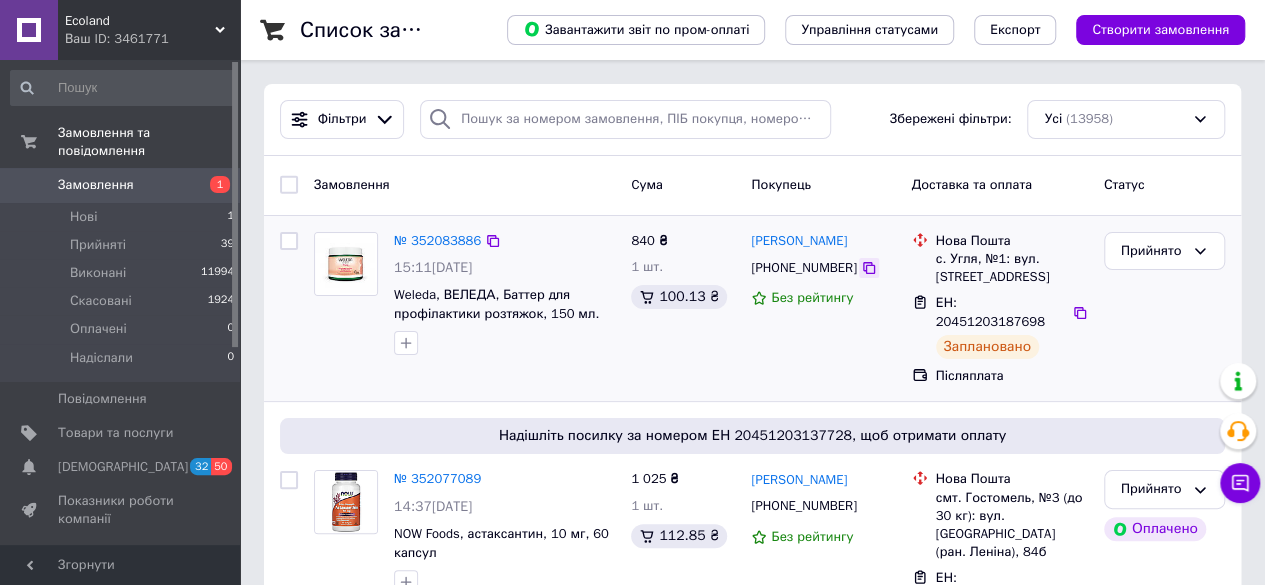 click 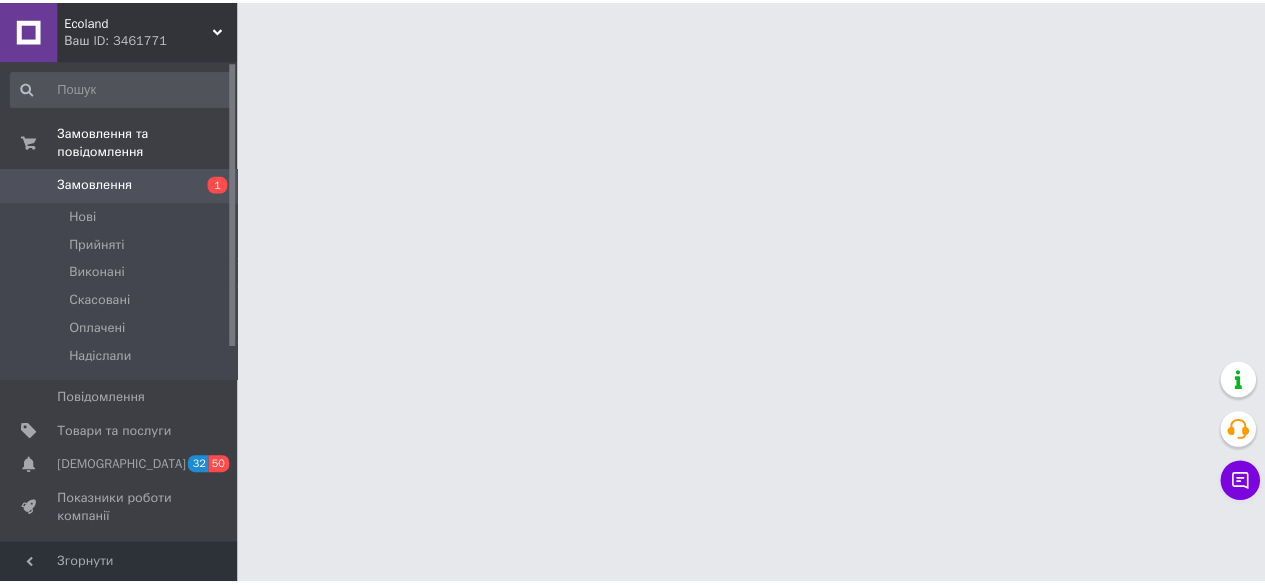 scroll, scrollTop: 0, scrollLeft: 0, axis: both 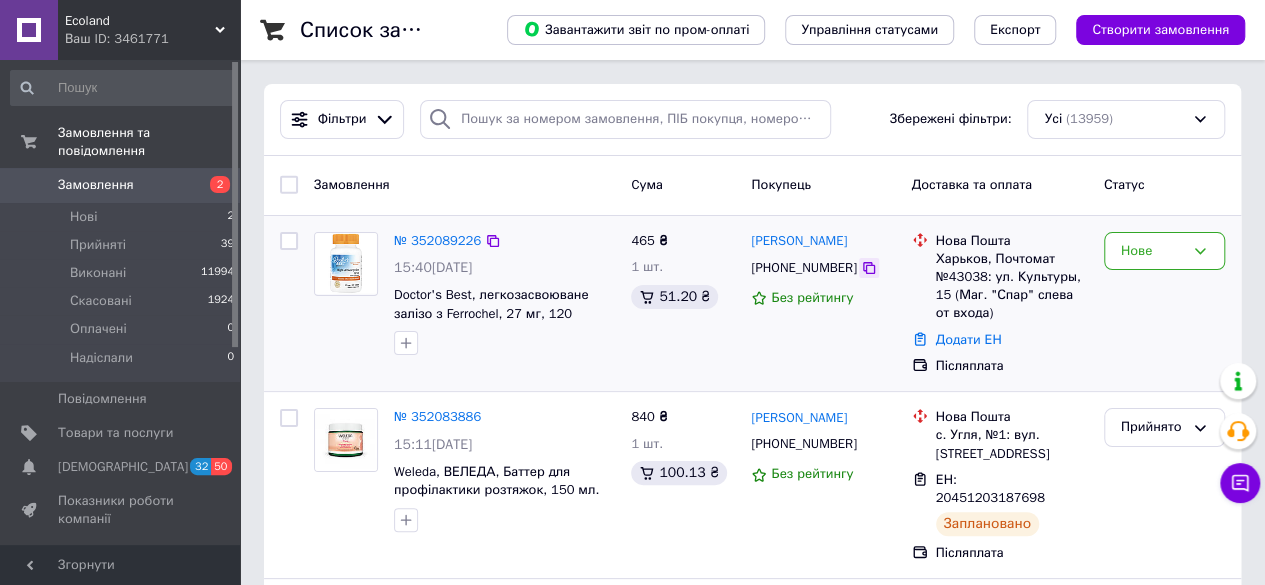 click 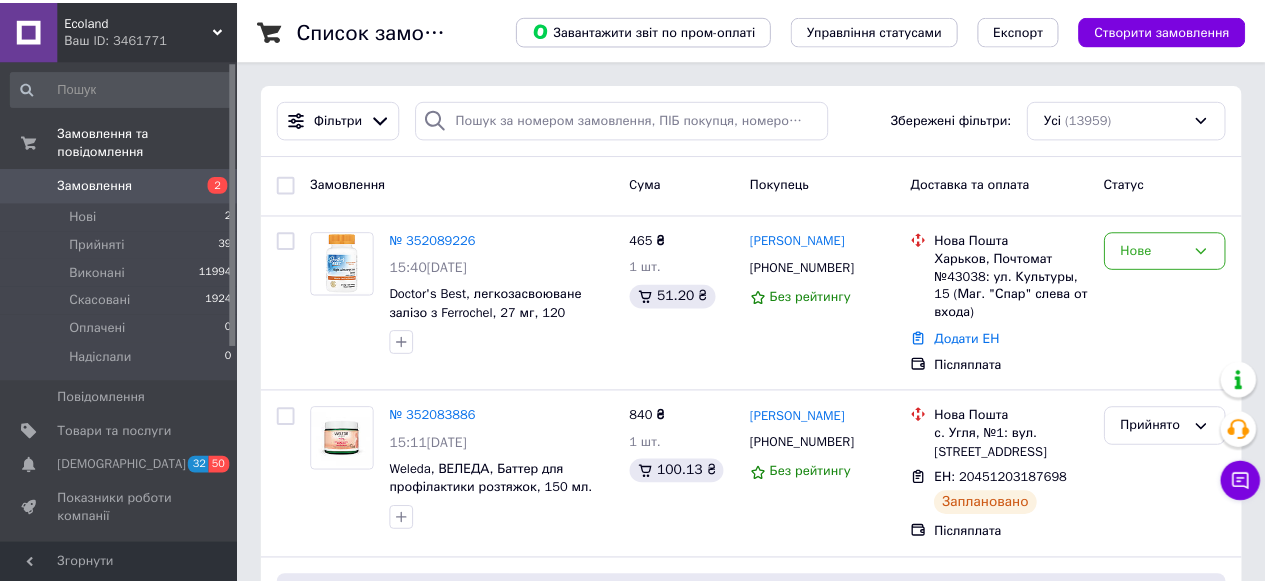 scroll, scrollTop: 0, scrollLeft: 0, axis: both 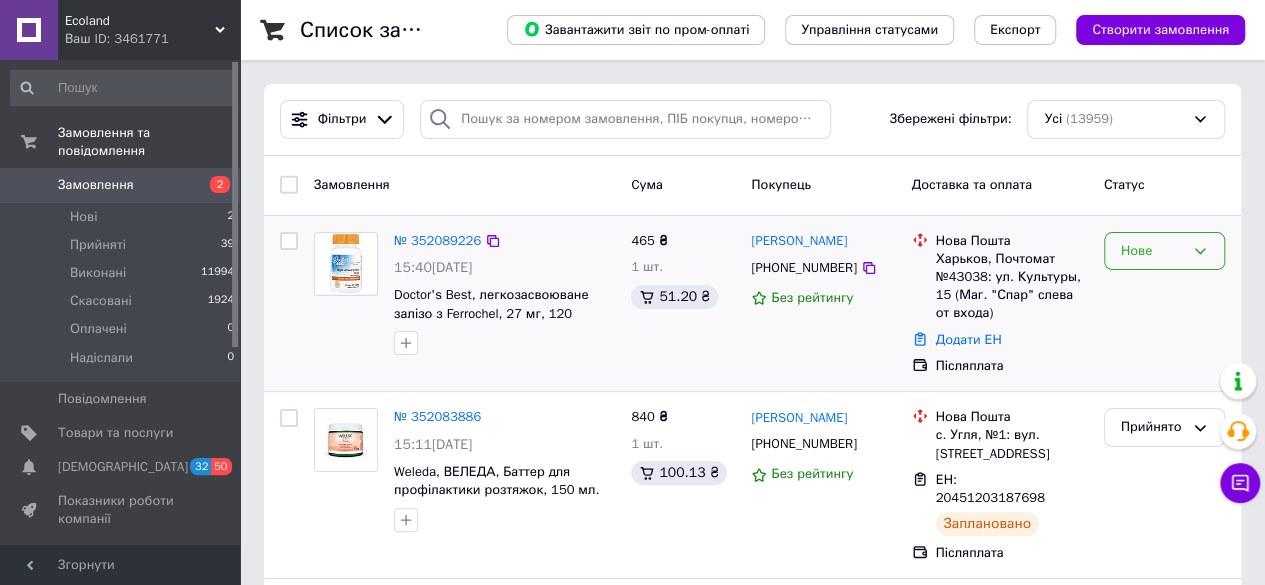 click on "Нове" at bounding box center [1152, 251] 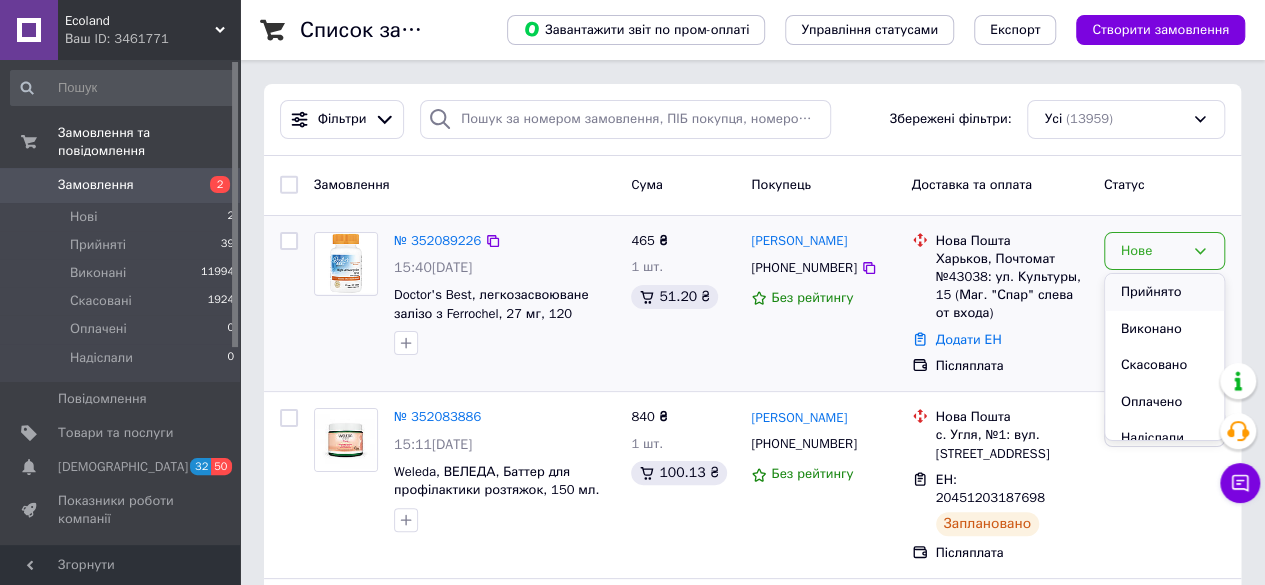 click on "Прийнято" at bounding box center (1164, 292) 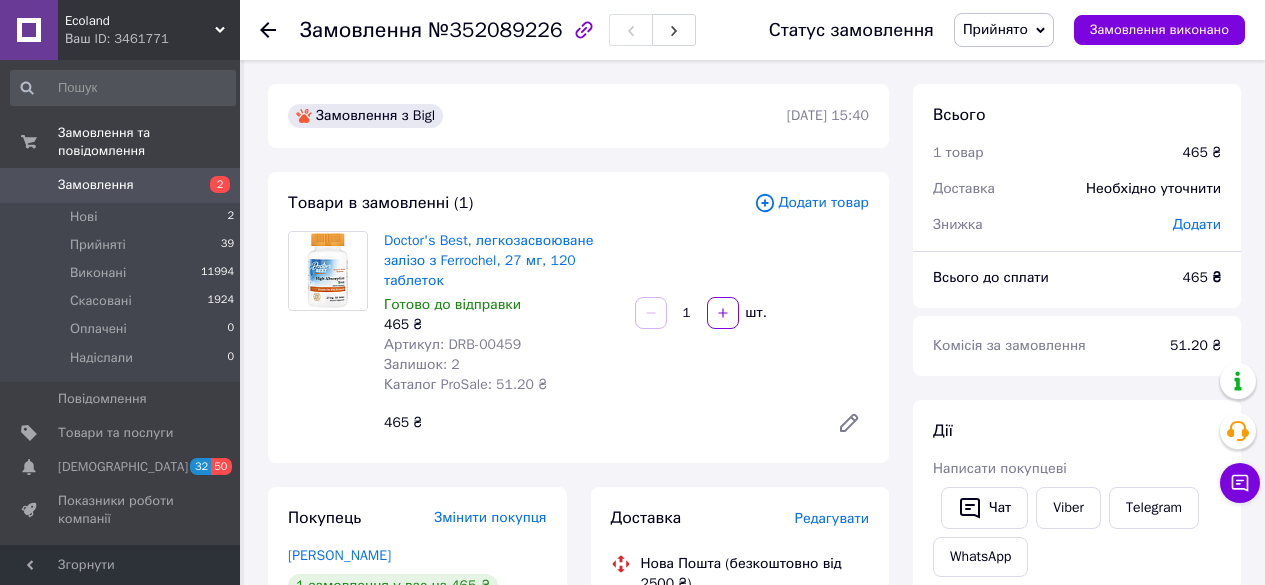 scroll, scrollTop: 0, scrollLeft: 0, axis: both 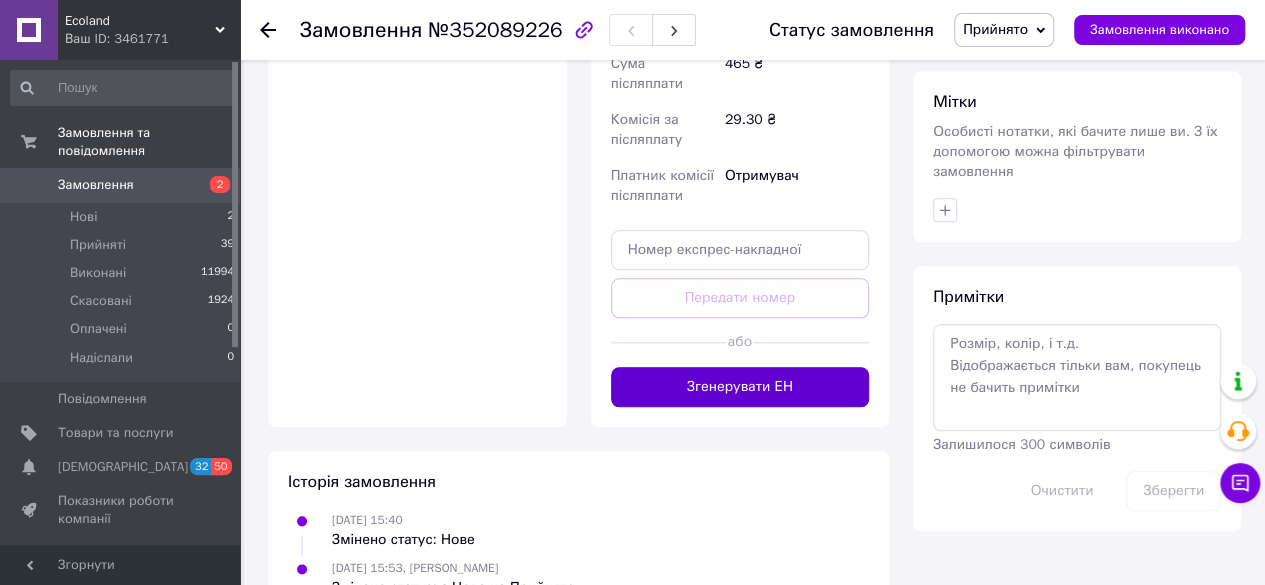 click on "Згенерувати ЕН" at bounding box center (740, 387) 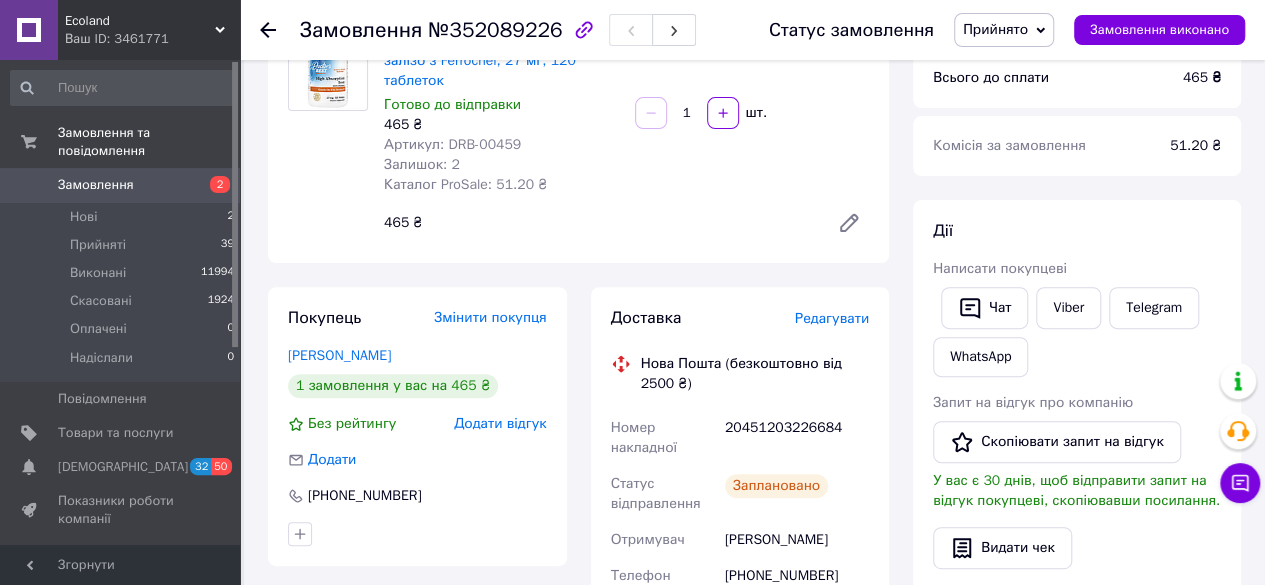 scroll, scrollTop: 100, scrollLeft: 0, axis: vertical 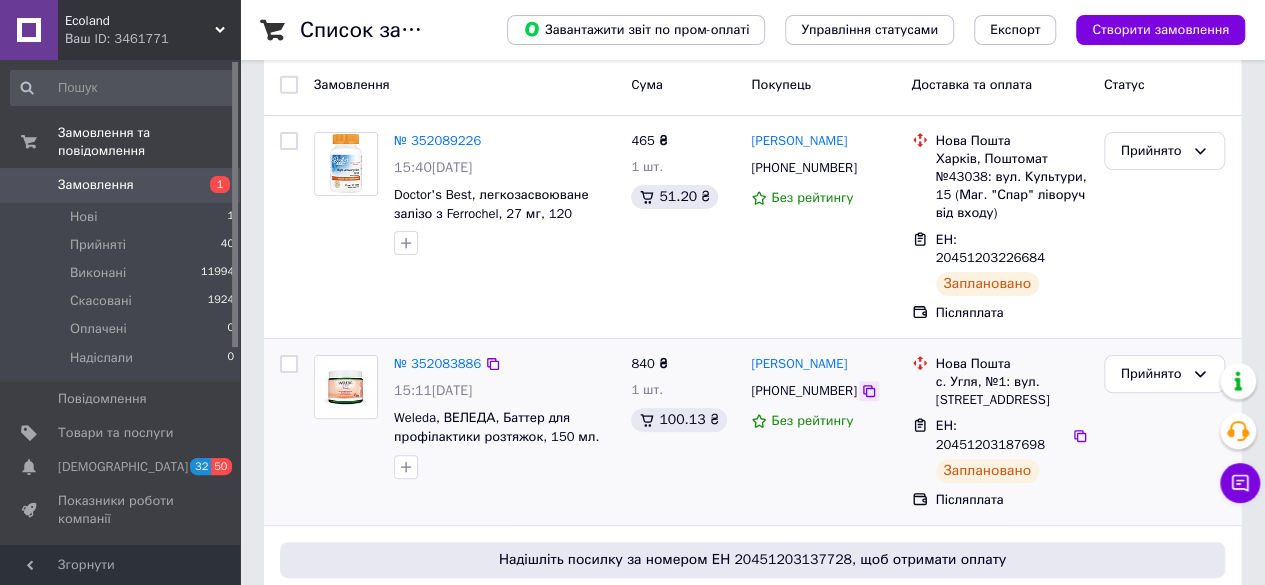 click 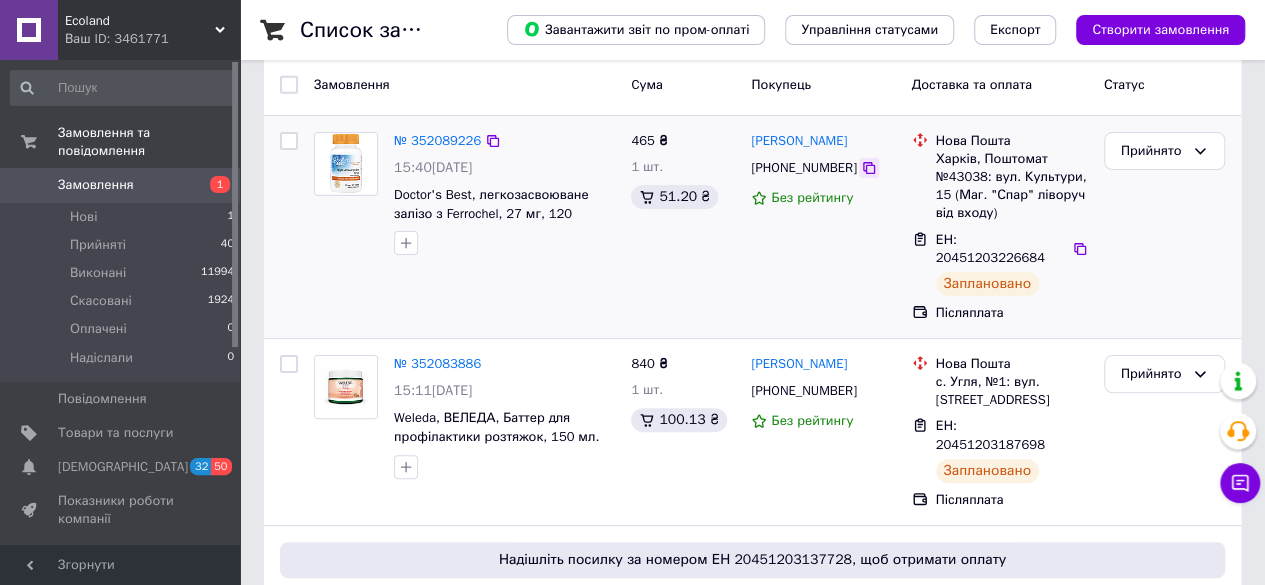 click 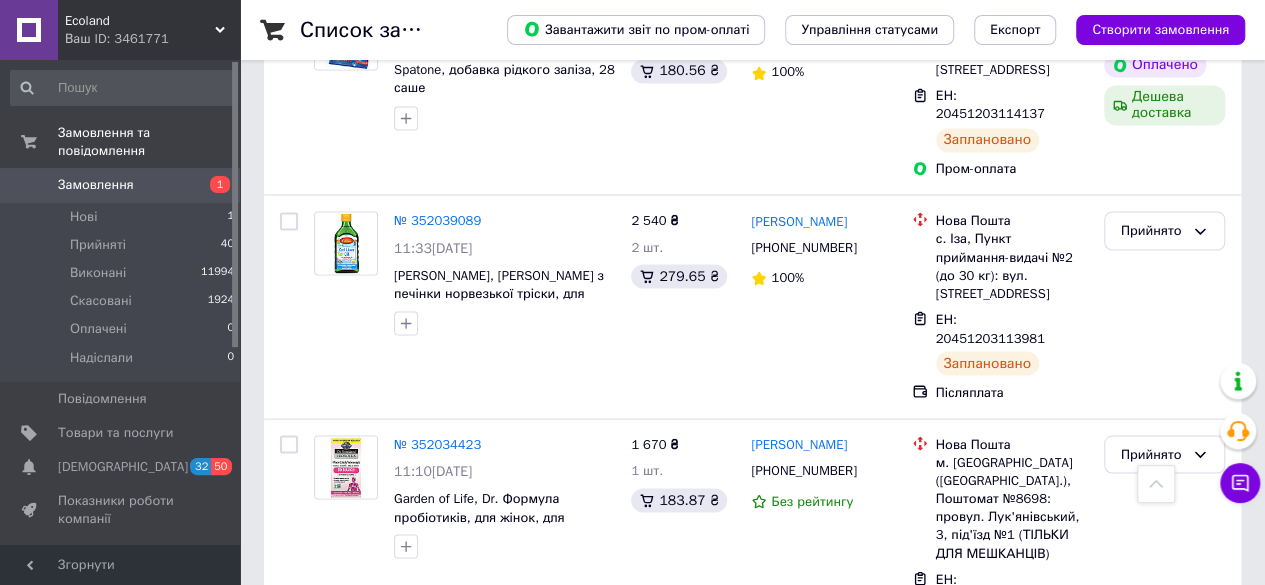 scroll, scrollTop: 1600, scrollLeft: 0, axis: vertical 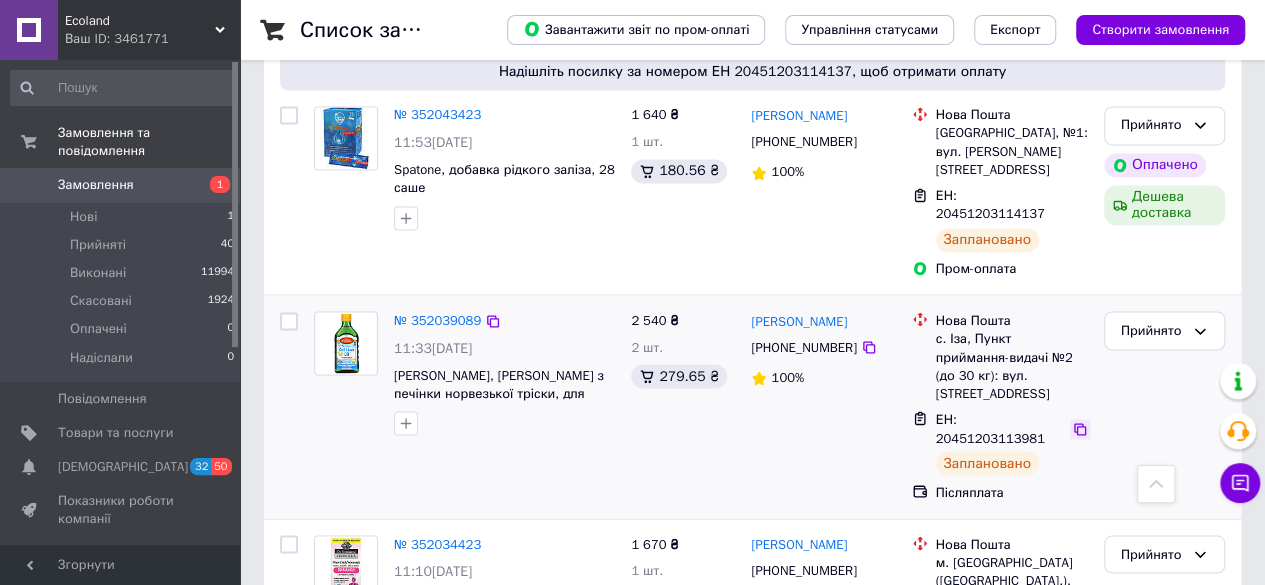 click 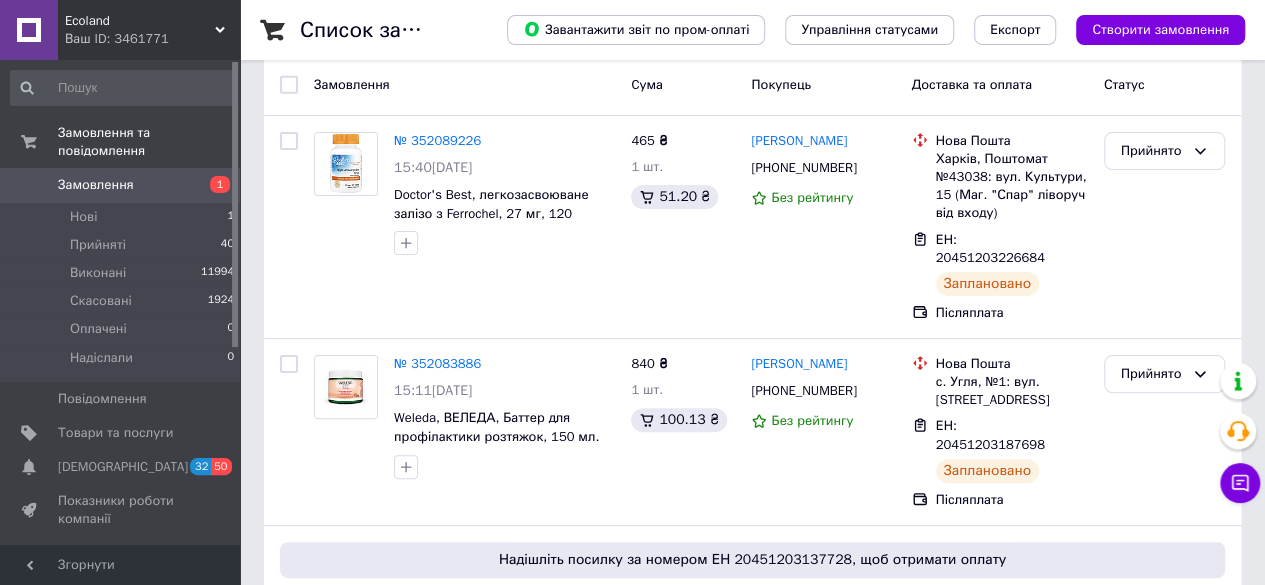 scroll, scrollTop: 0, scrollLeft: 0, axis: both 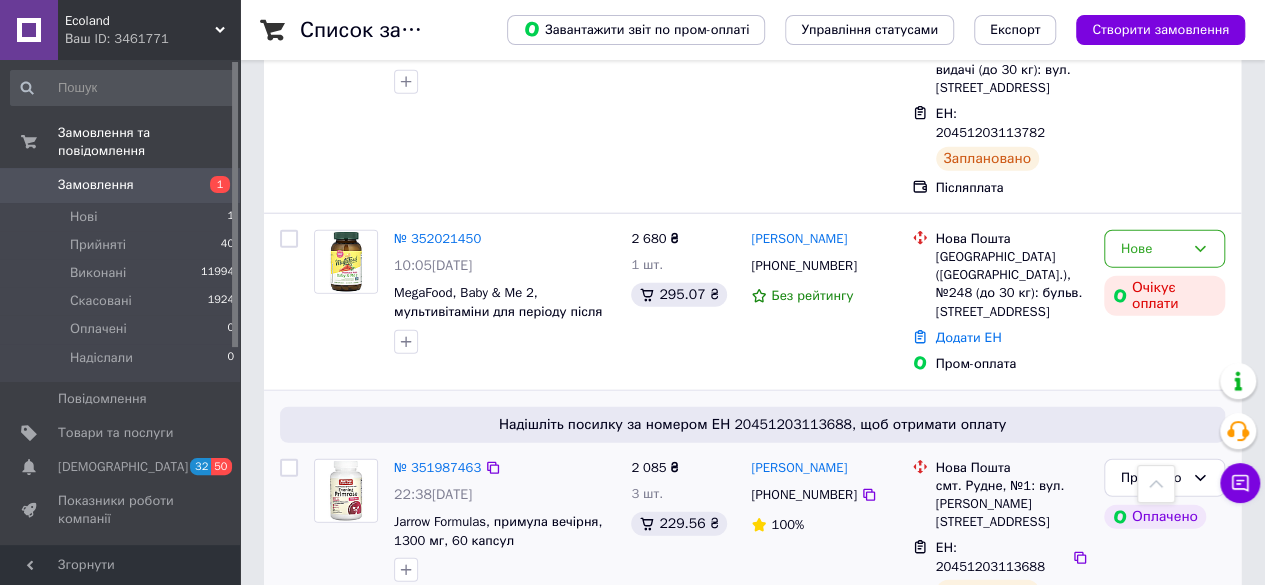 click at bounding box center [289, 468] 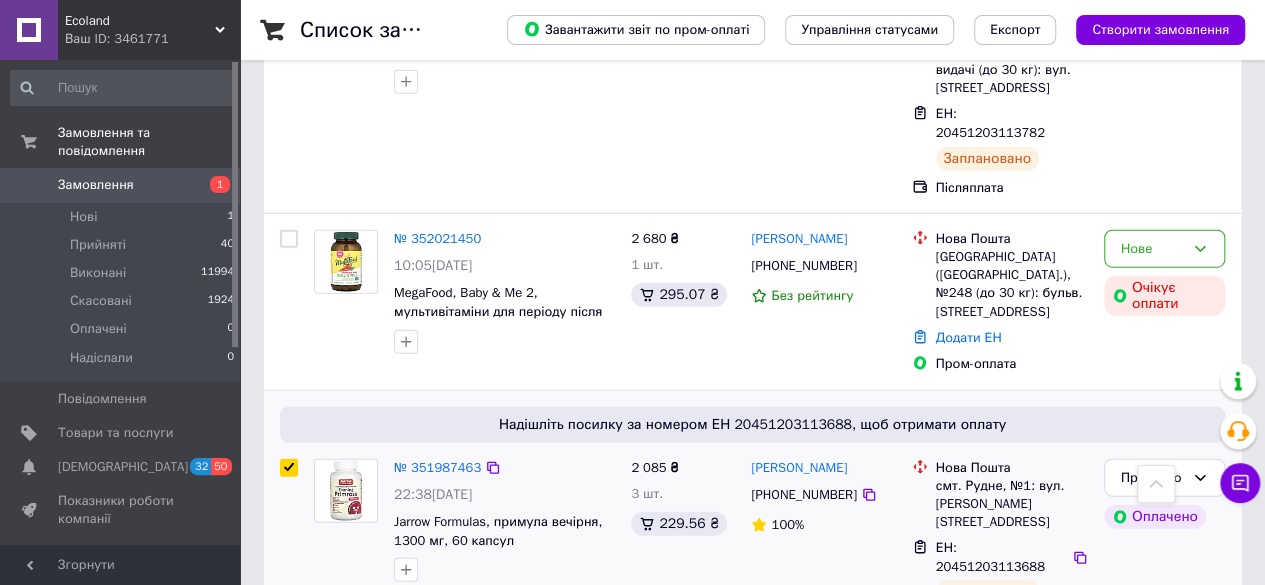 checkbox on "true" 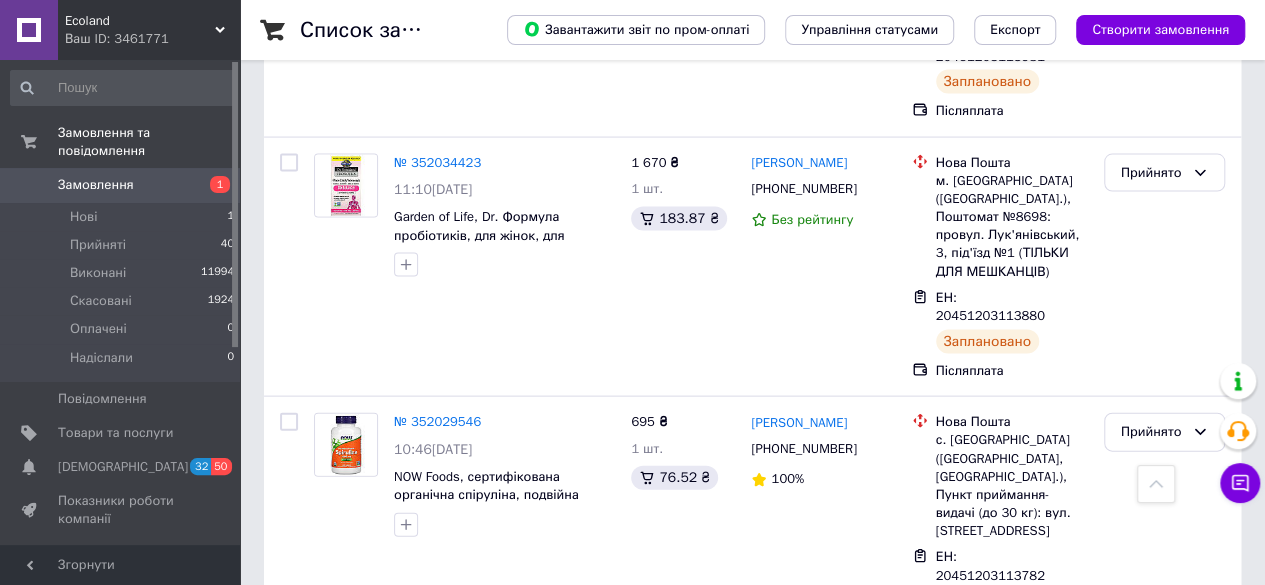 scroll, scrollTop: 1924, scrollLeft: 0, axis: vertical 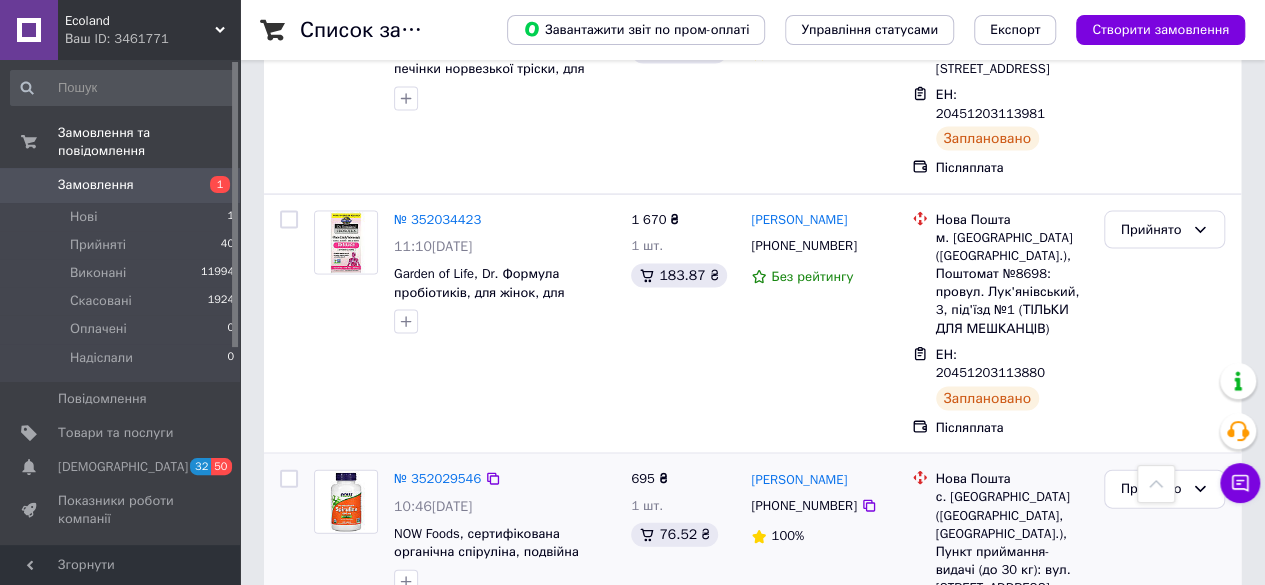 click at bounding box center [289, 479] 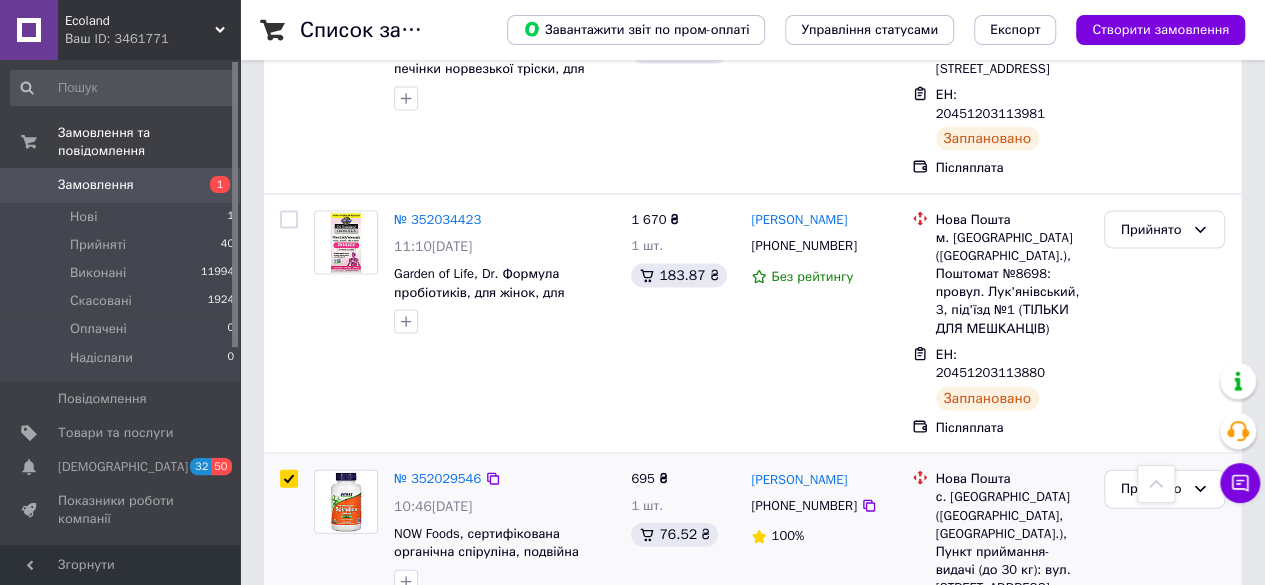checkbox on "true" 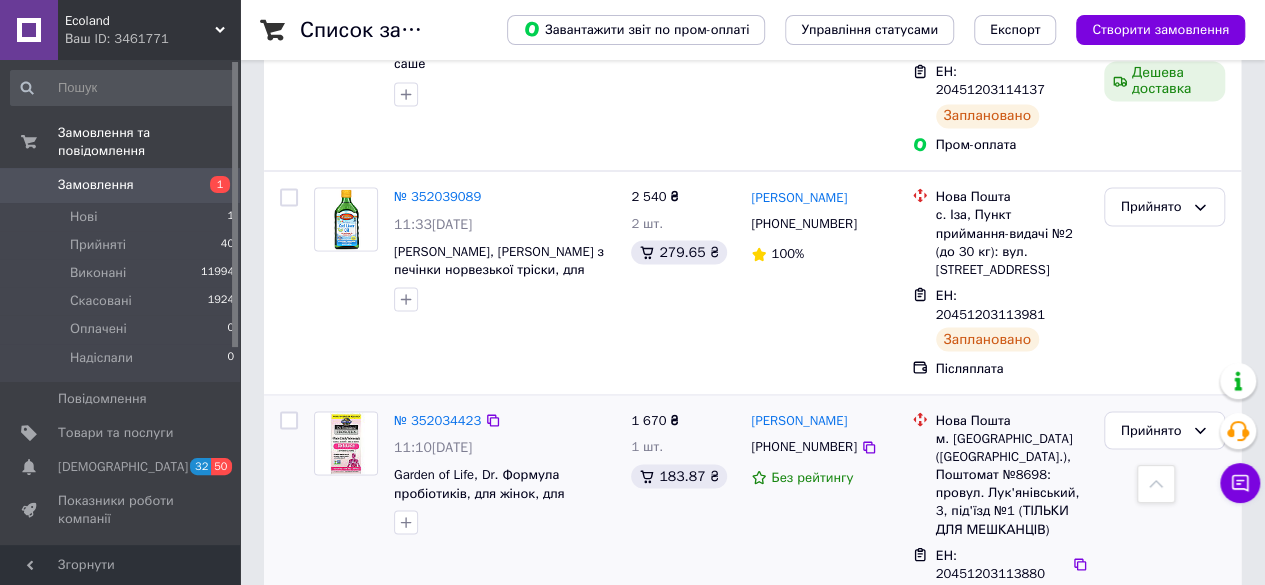 click at bounding box center (289, 420) 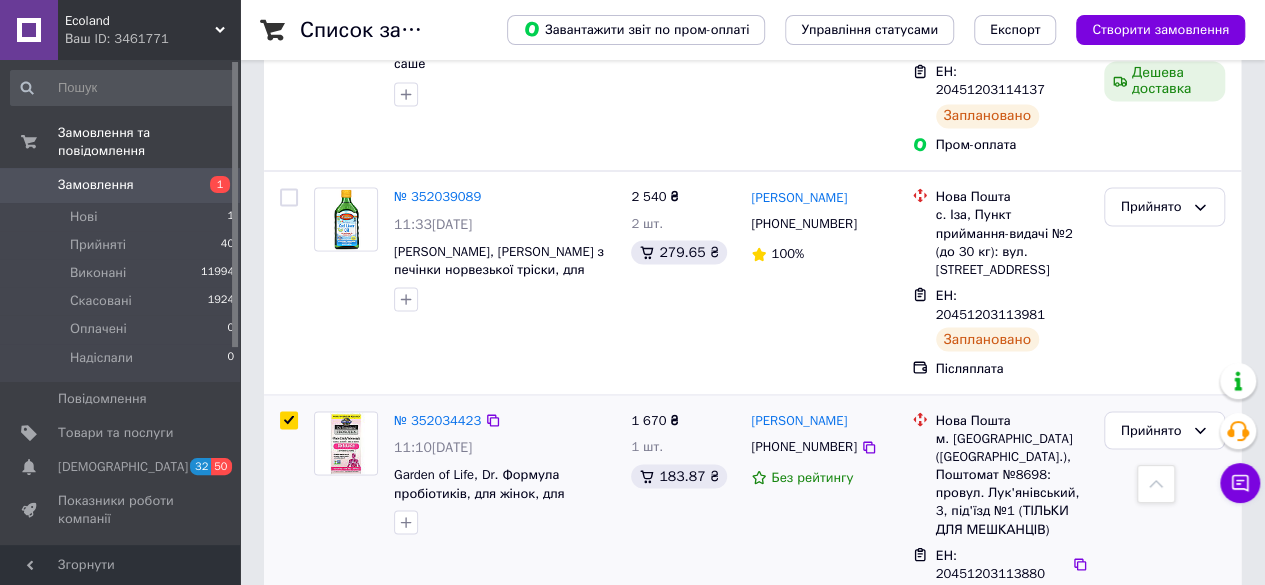 checkbox on "true" 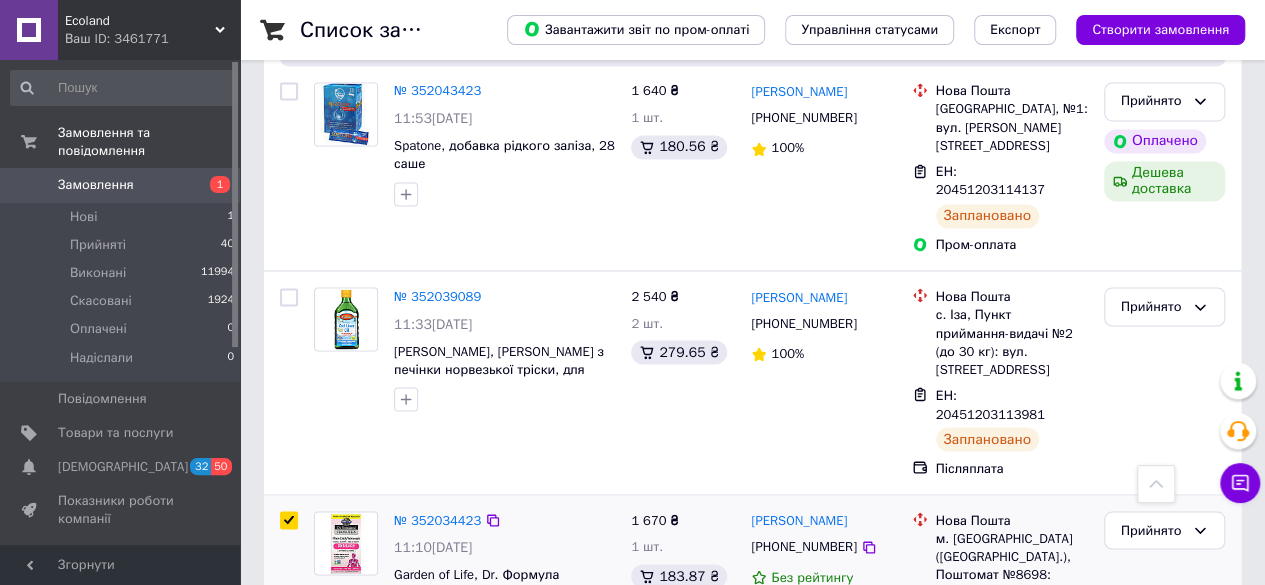 scroll, scrollTop: 1524, scrollLeft: 0, axis: vertical 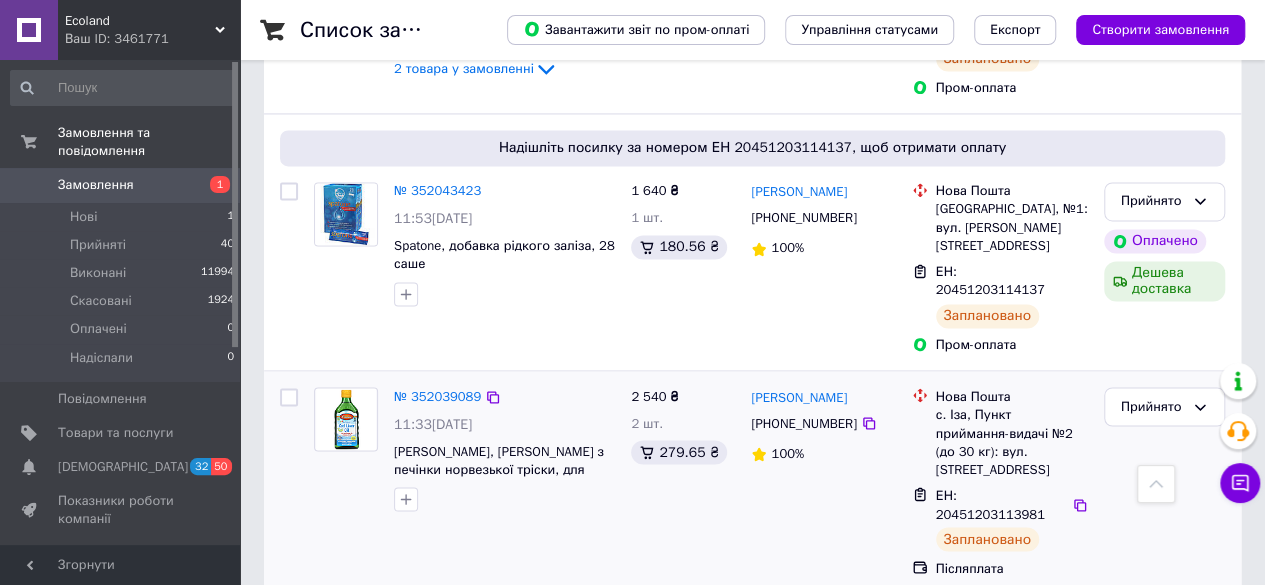 click at bounding box center [289, 397] 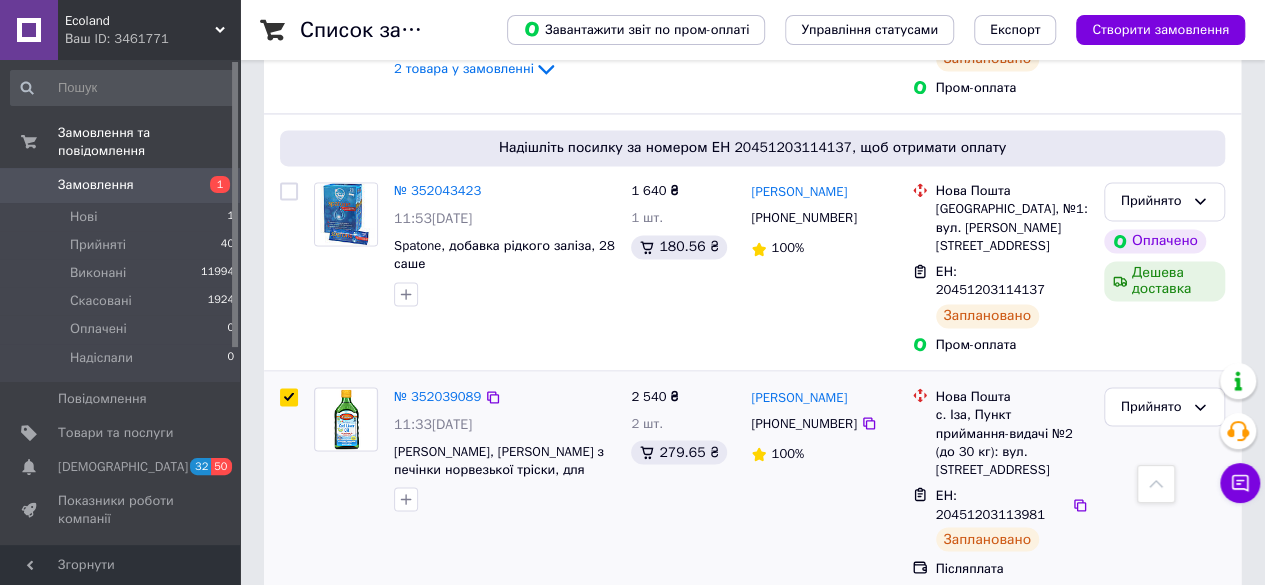 checkbox on "true" 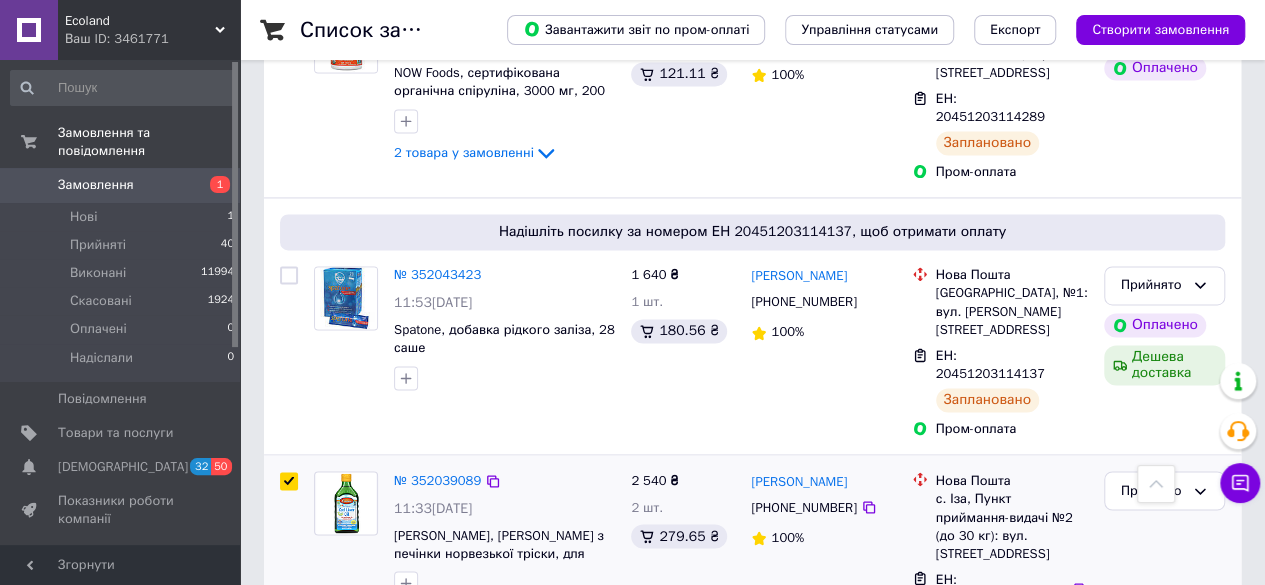 scroll, scrollTop: 1324, scrollLeft: 0, axis: vertical 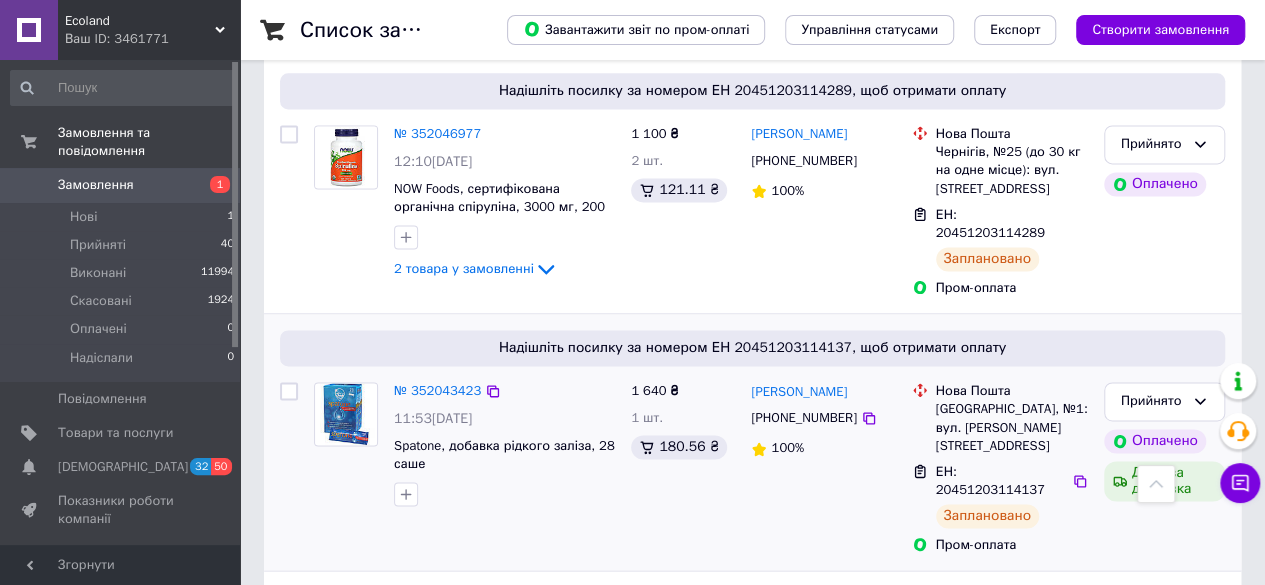 click at bounding box center [289, 391] 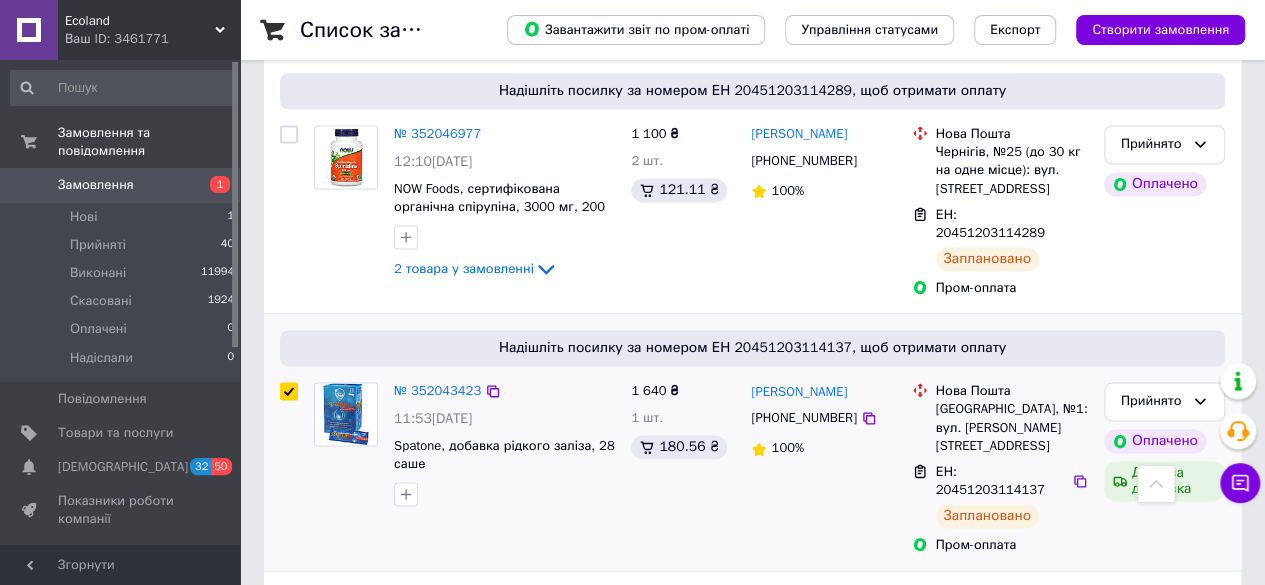 checkbox on "true" 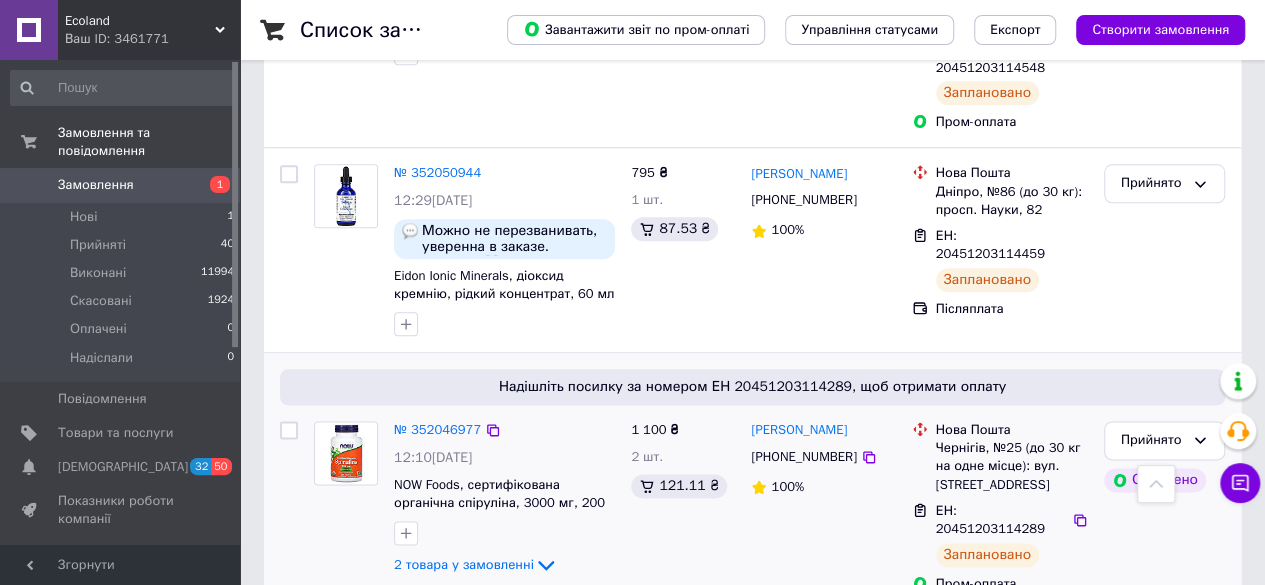 scroll, scrollTop: 1024, scrollLeft: 0, axis: vertical 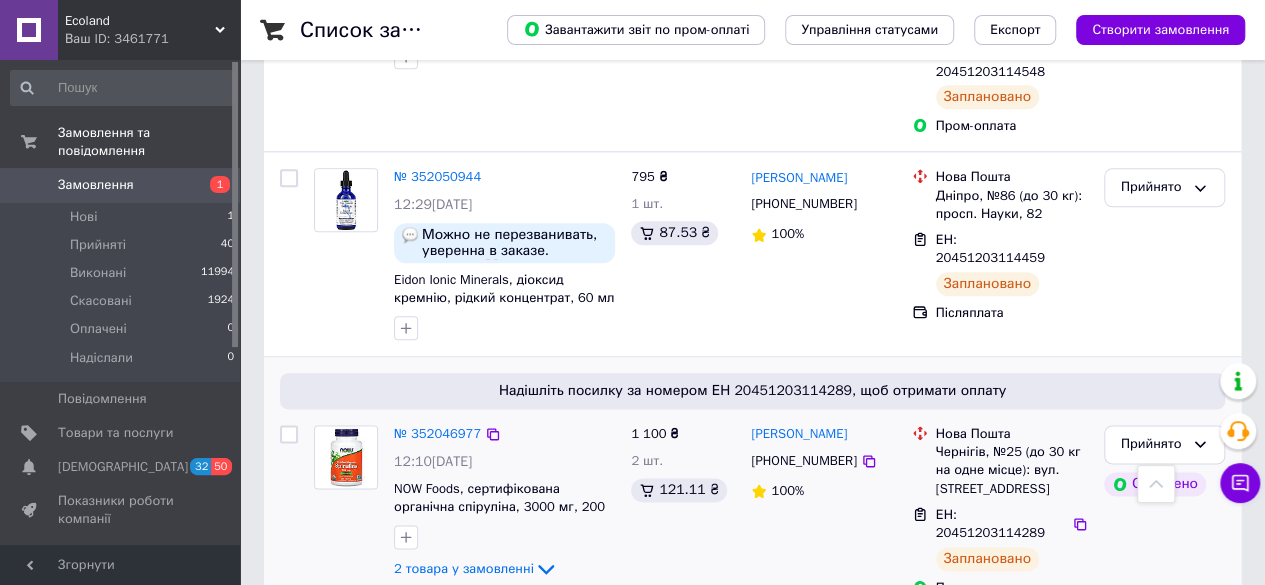 click at bounding box center [289, 434] 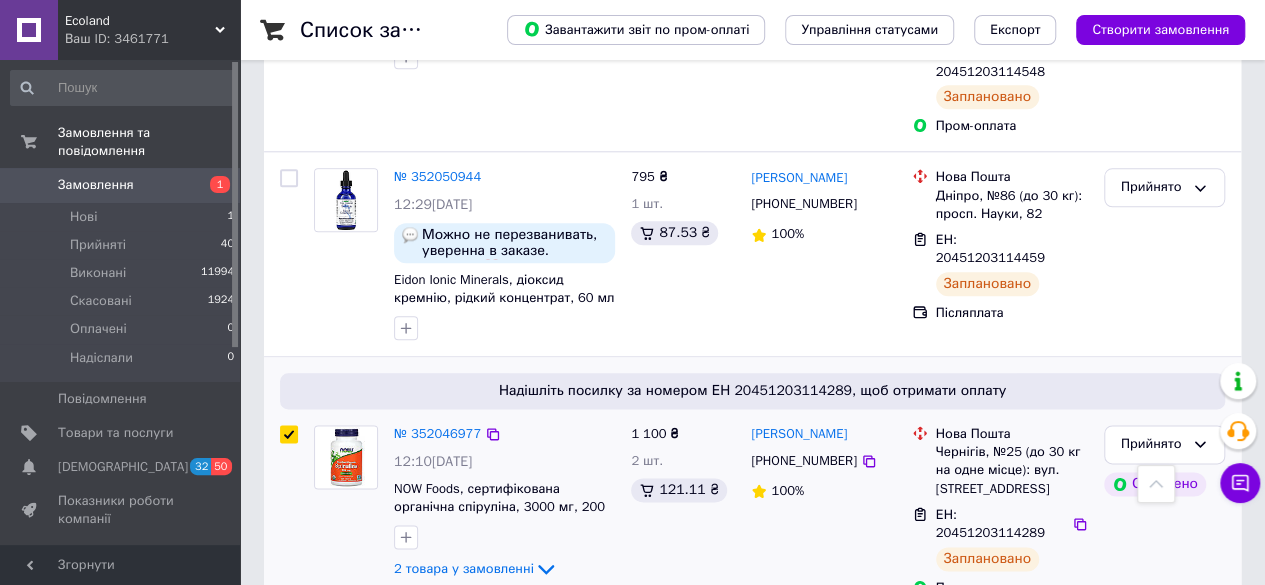 checkbox on "true" 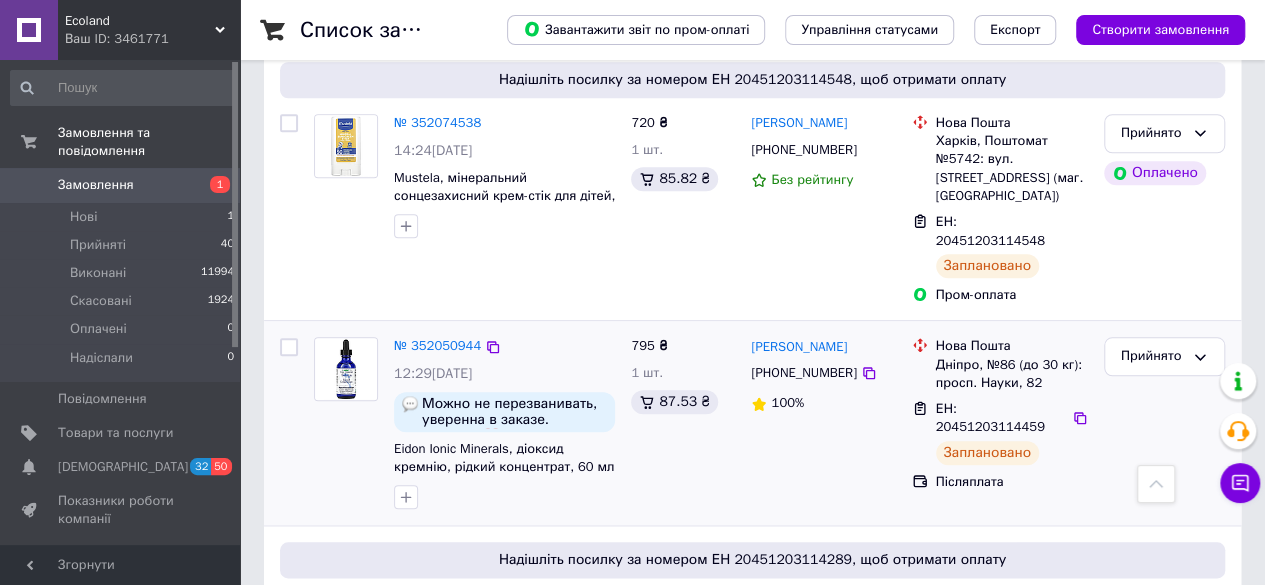 scroll, scrollTop: 824, scrollLeft: 0, axis: vertical 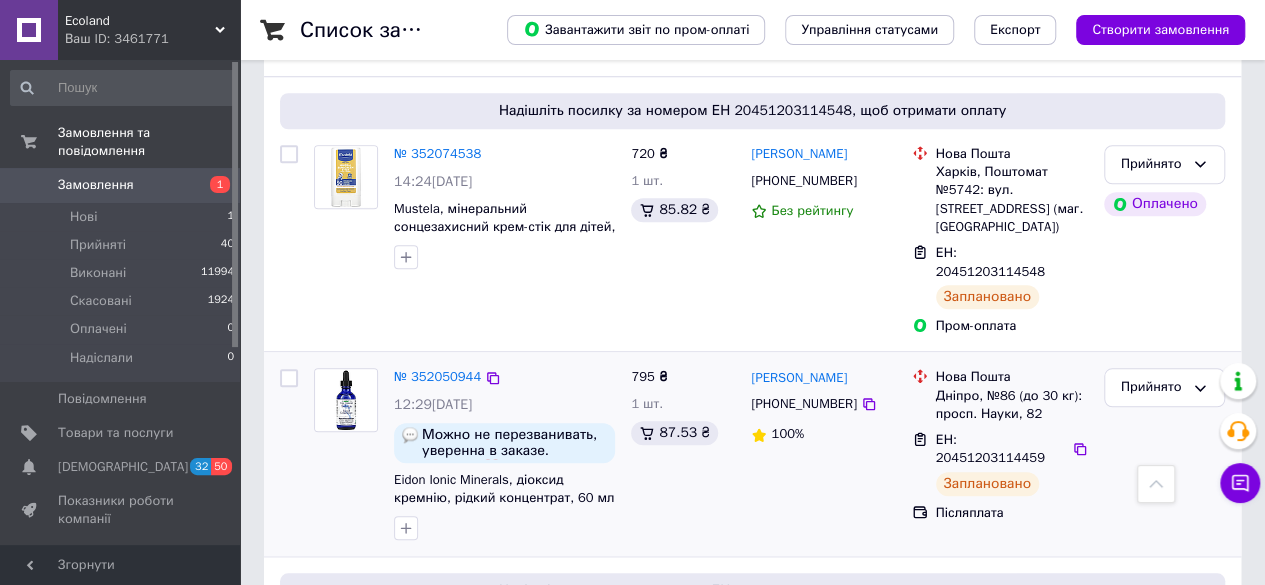 click at bounding box center (289, 378) 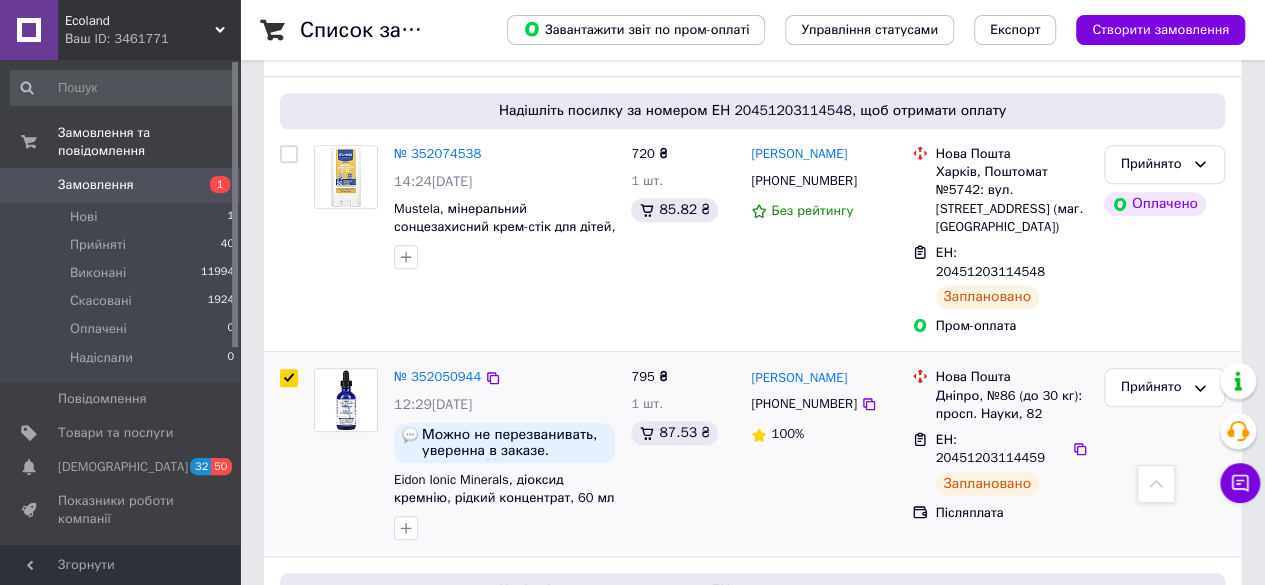 checkbox on "true" 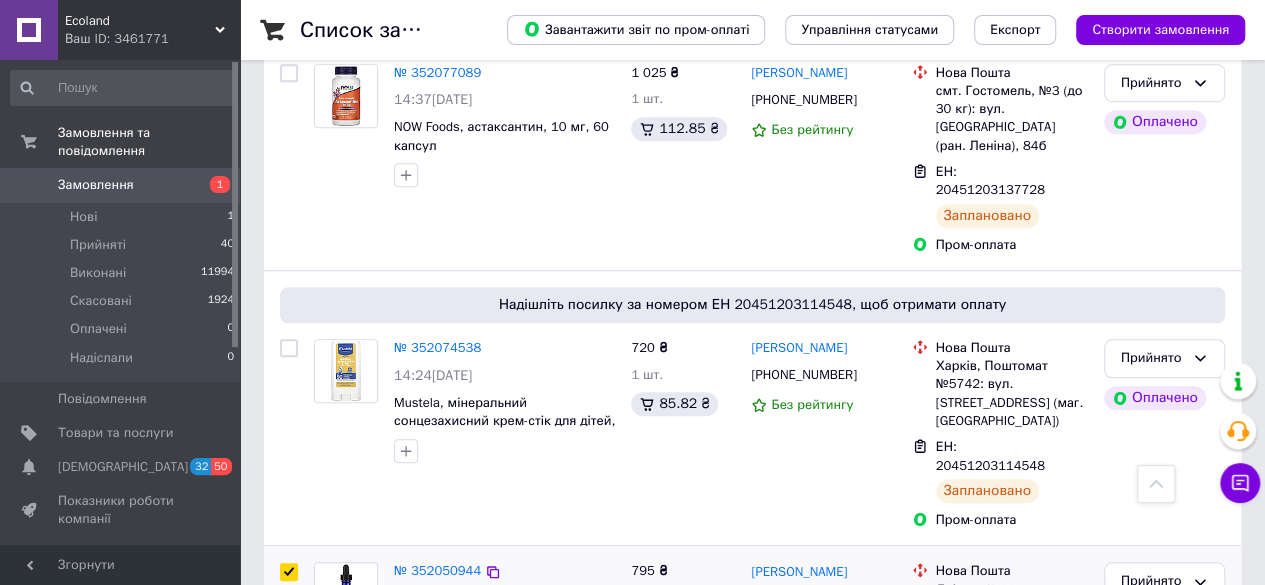 scroll, scrollTop: 624, scrollLeft: 0, axis: vertical 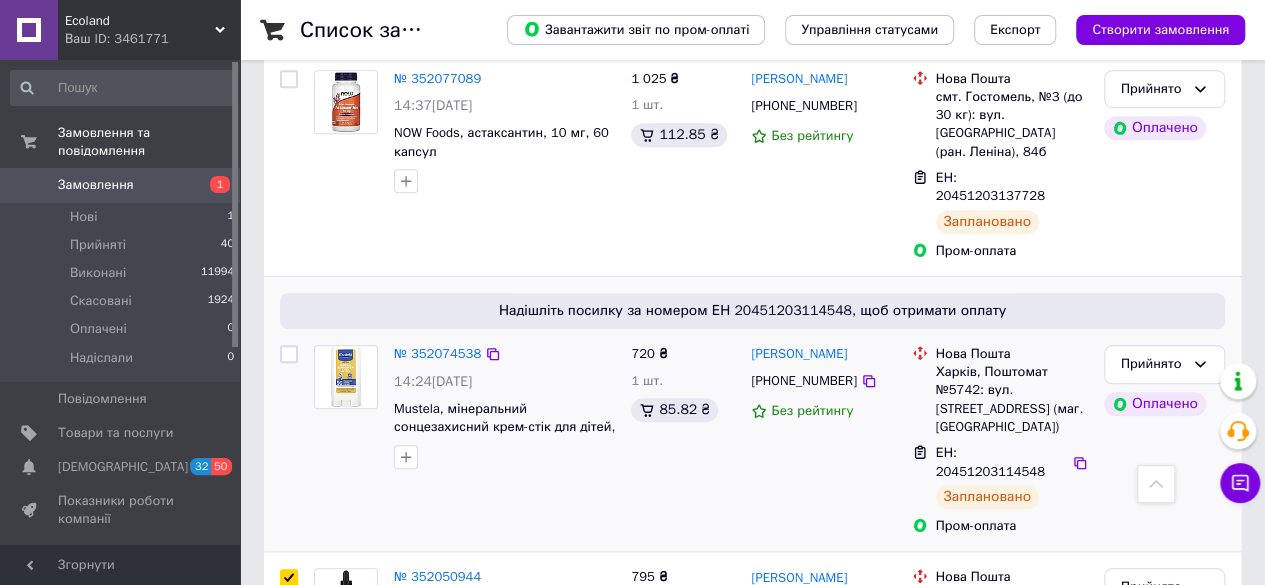 click at bounding box center [289, 354] 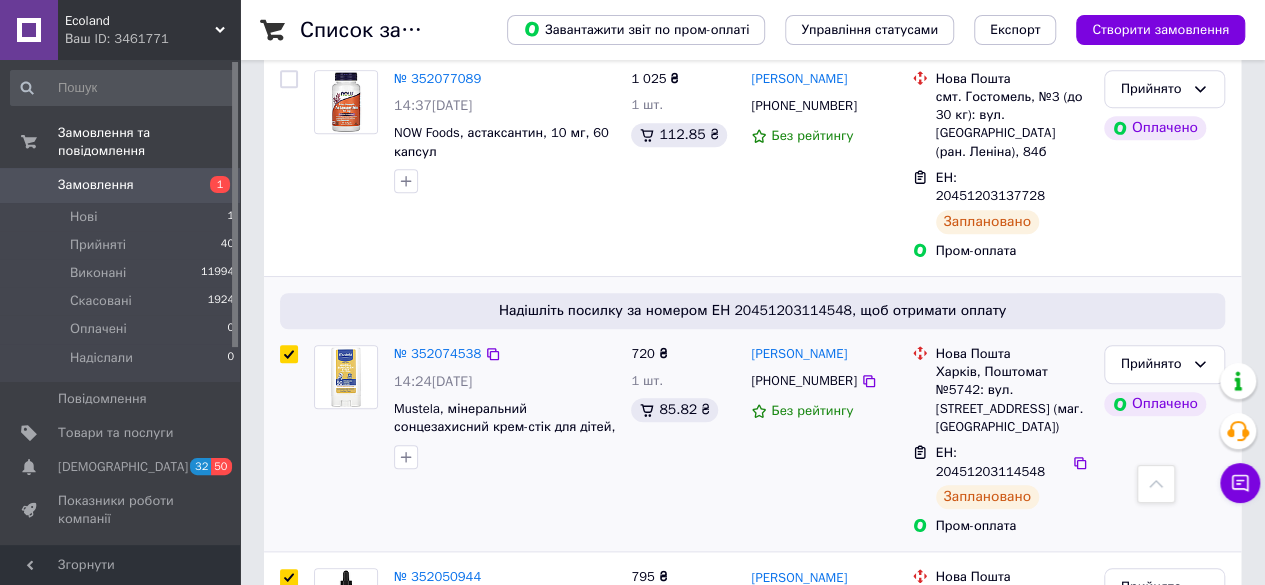 checkbox on "true" 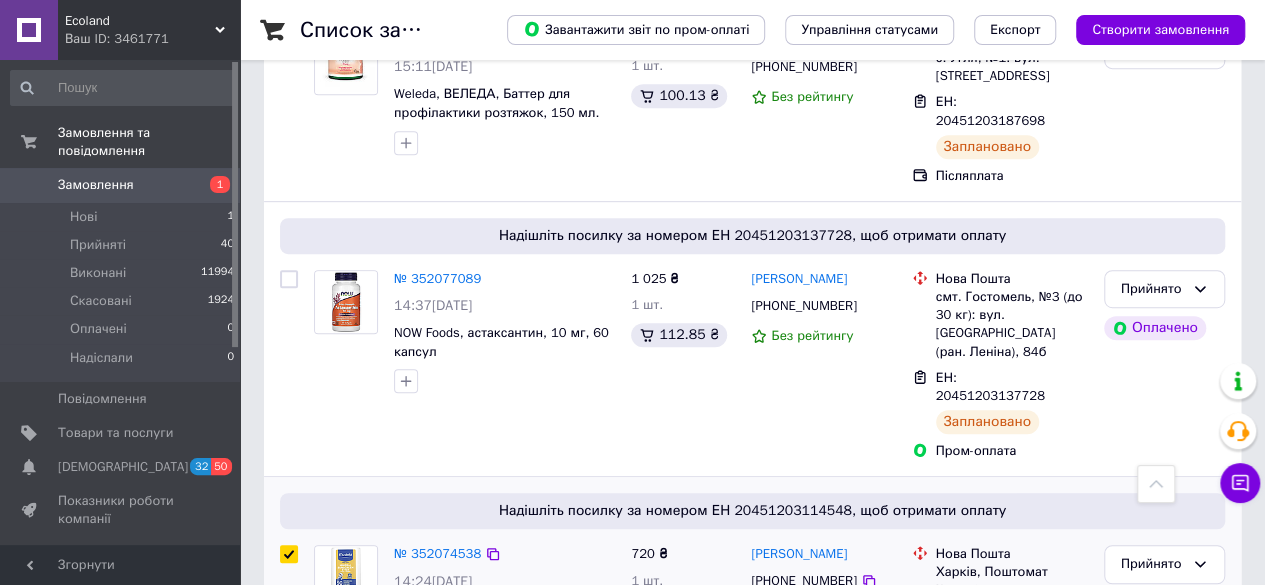 scroll, scrollTop: 424, scrollLeft: 0, axis: vertical 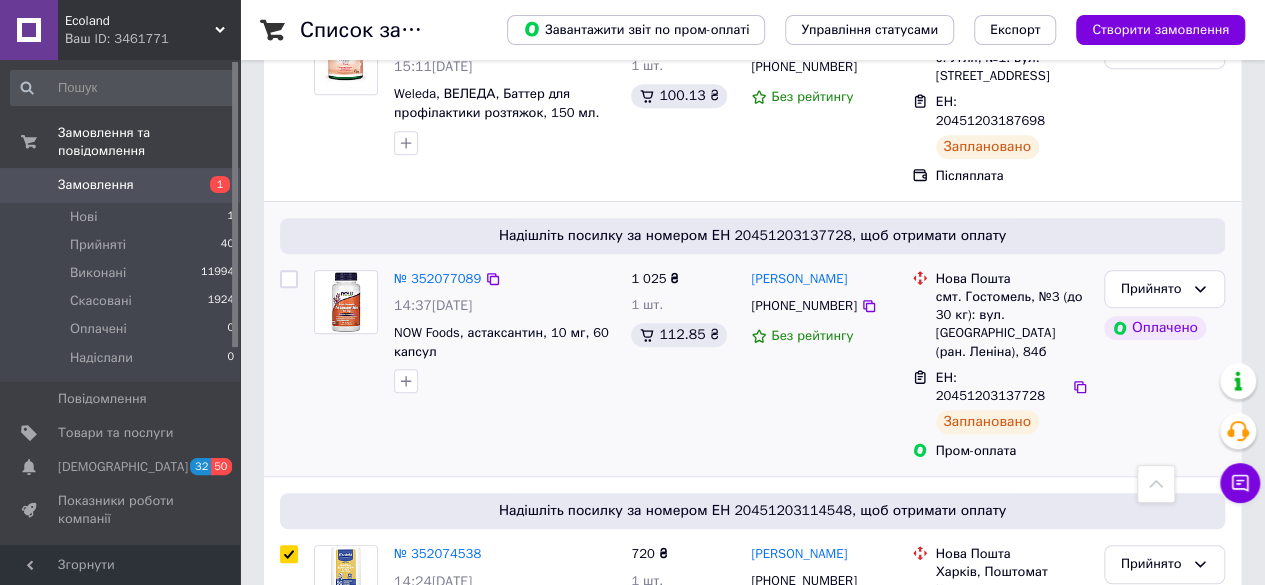 click at bounding box center (289, 279) 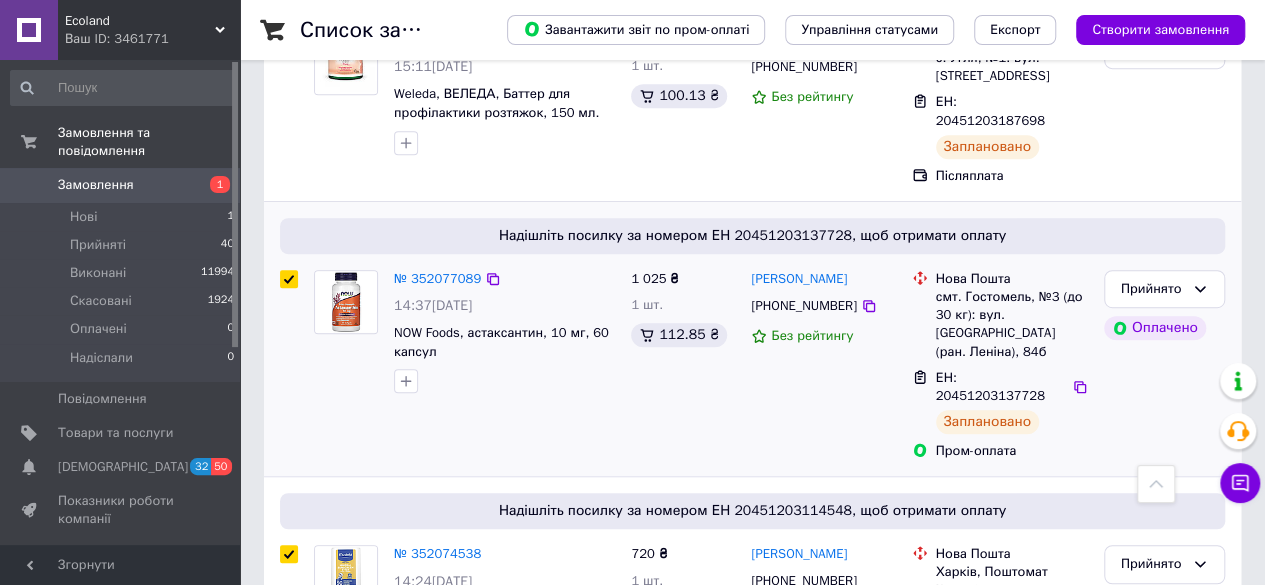 checkbox on "true" 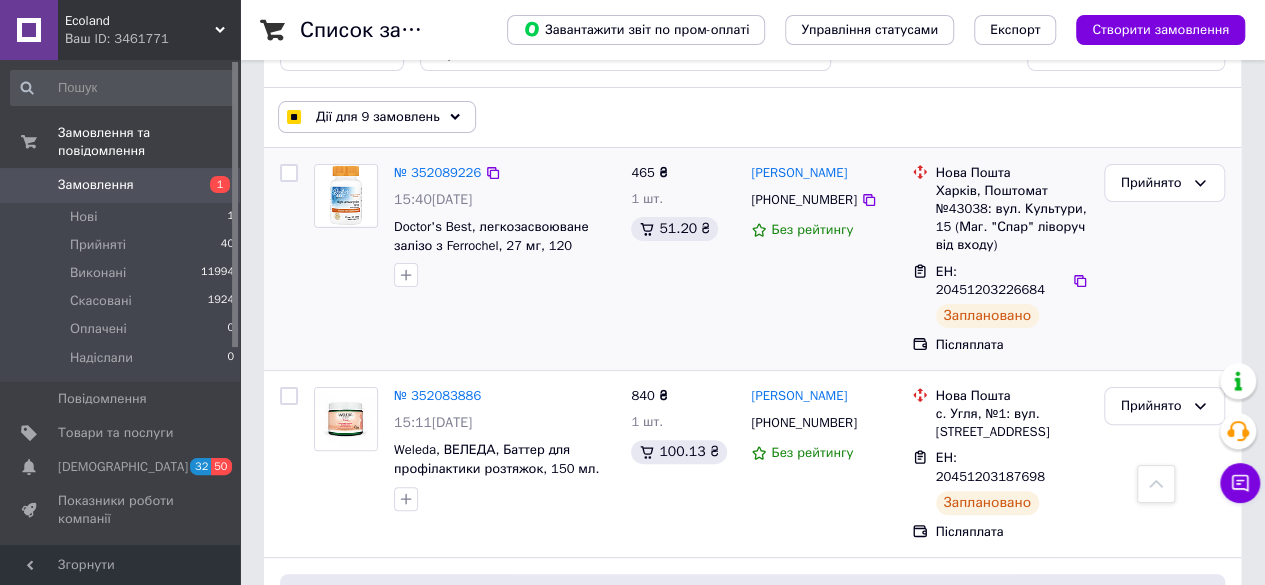 scroll, scrollTop: 24, scrollLeft: 0, axis: vertical 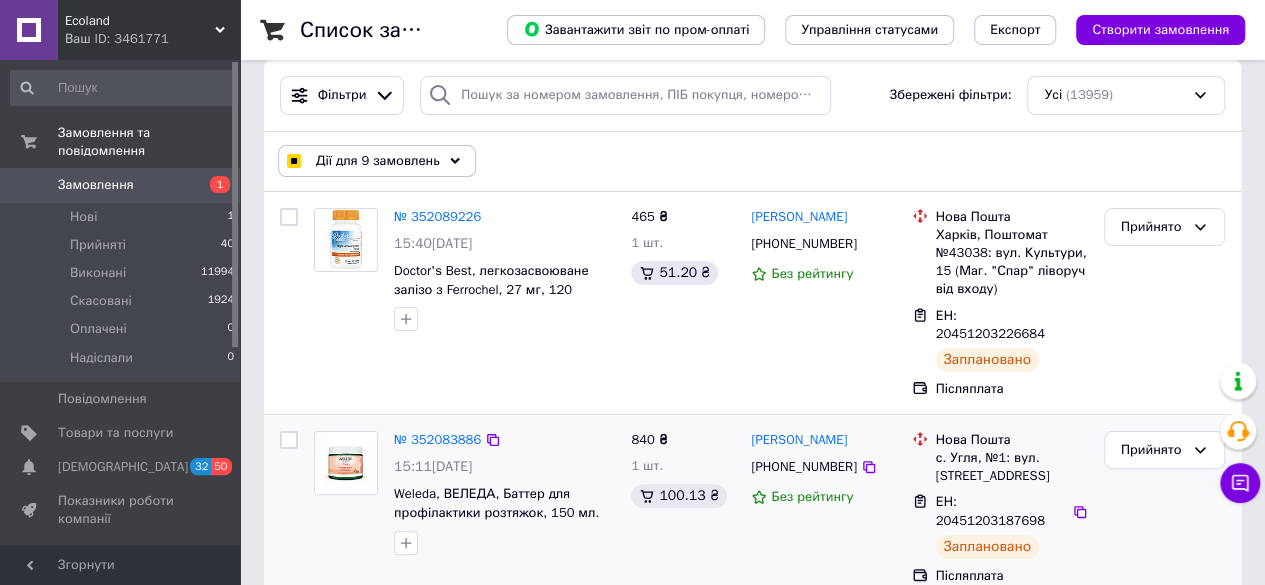 click at bounding box center [289, 440] 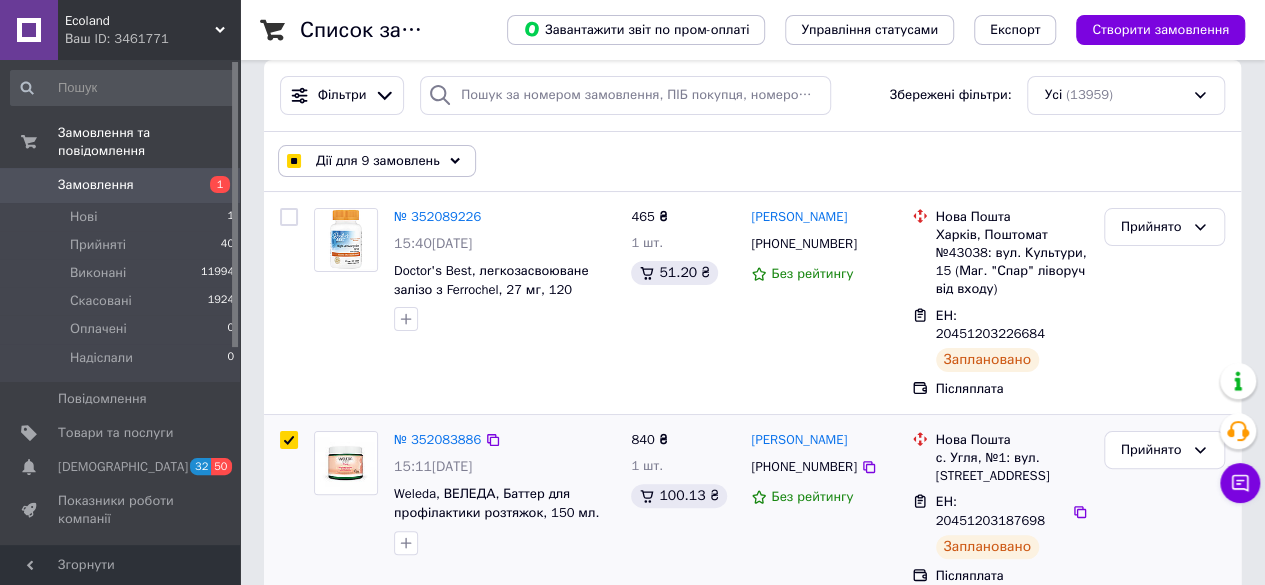 checkbox on "true" 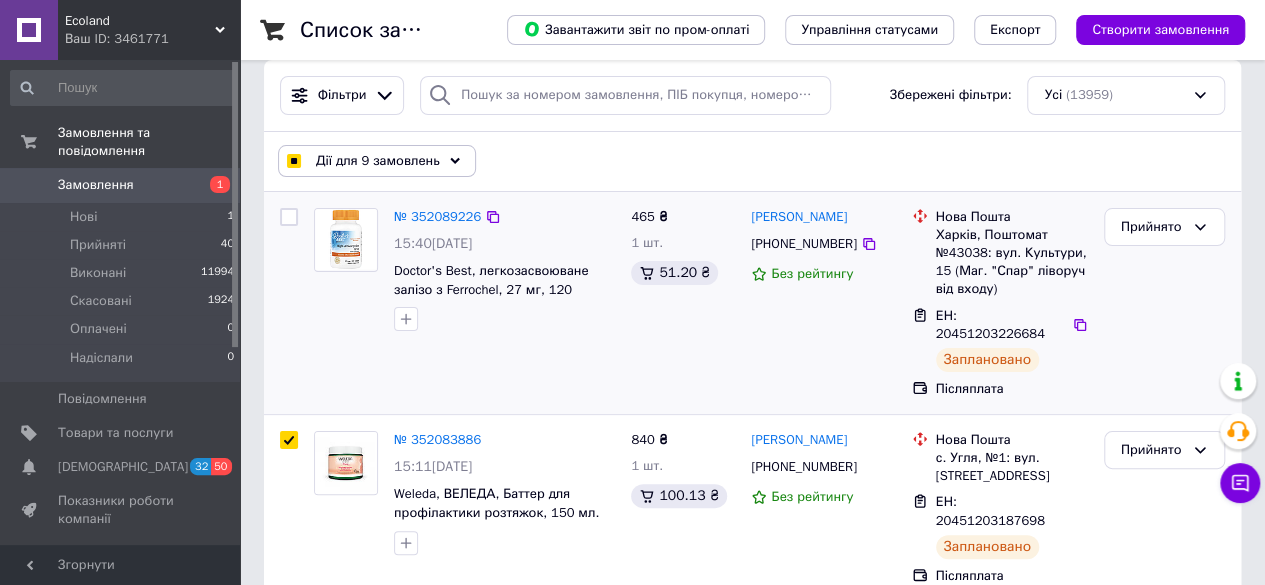 checkbox on "true" 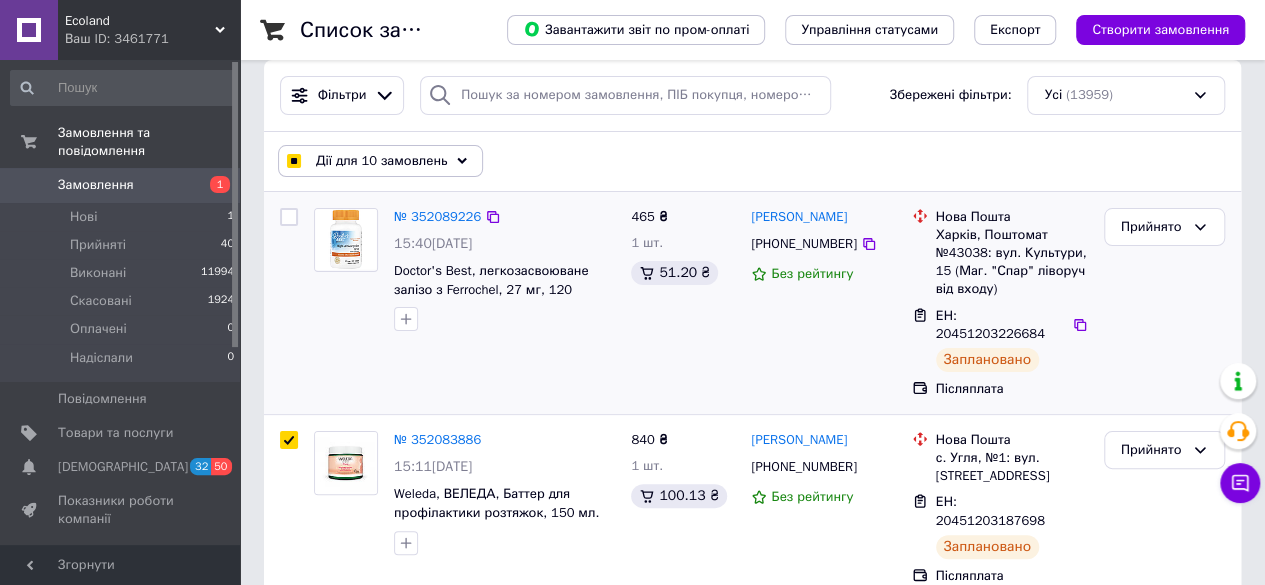 click at bounding box center (289, 217) 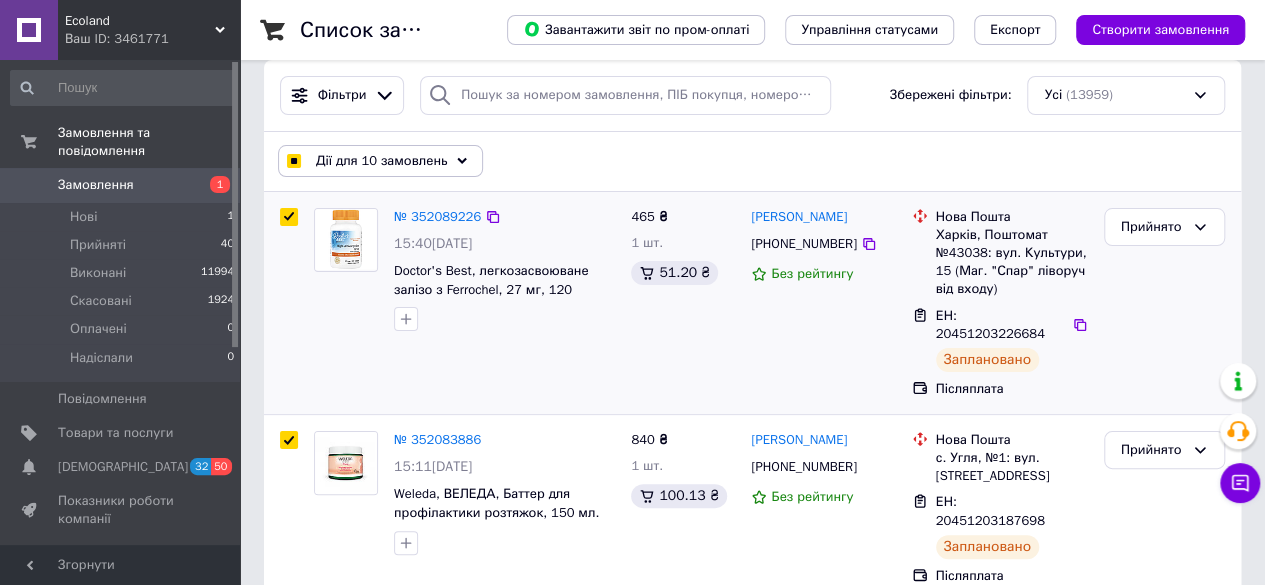 checkbox on "true" 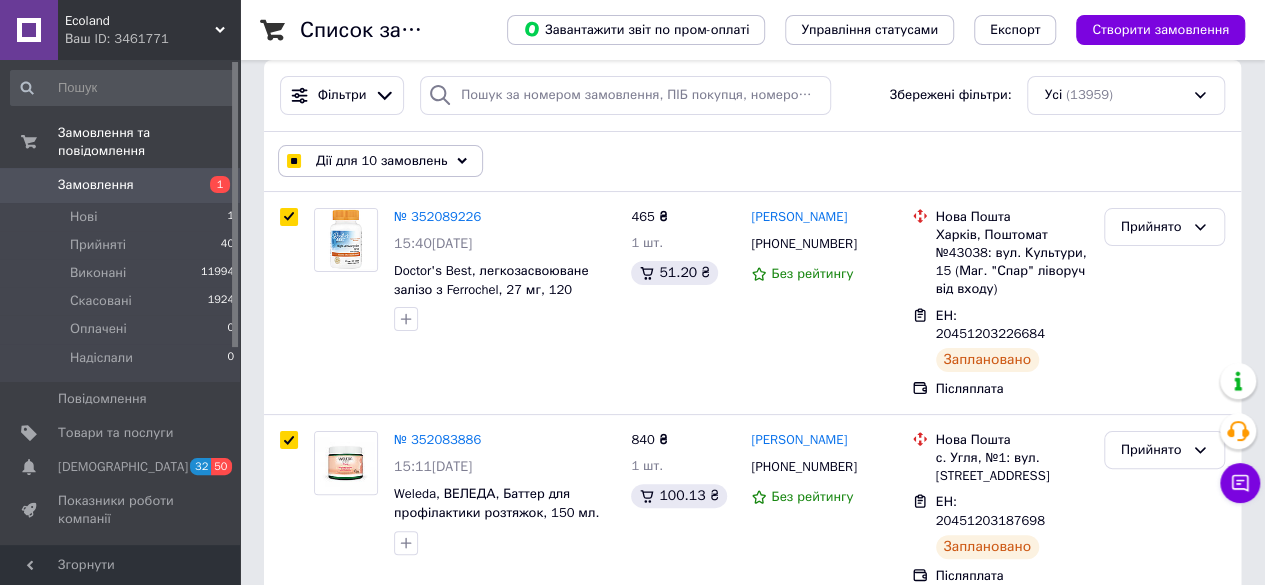 checkbox on "true" 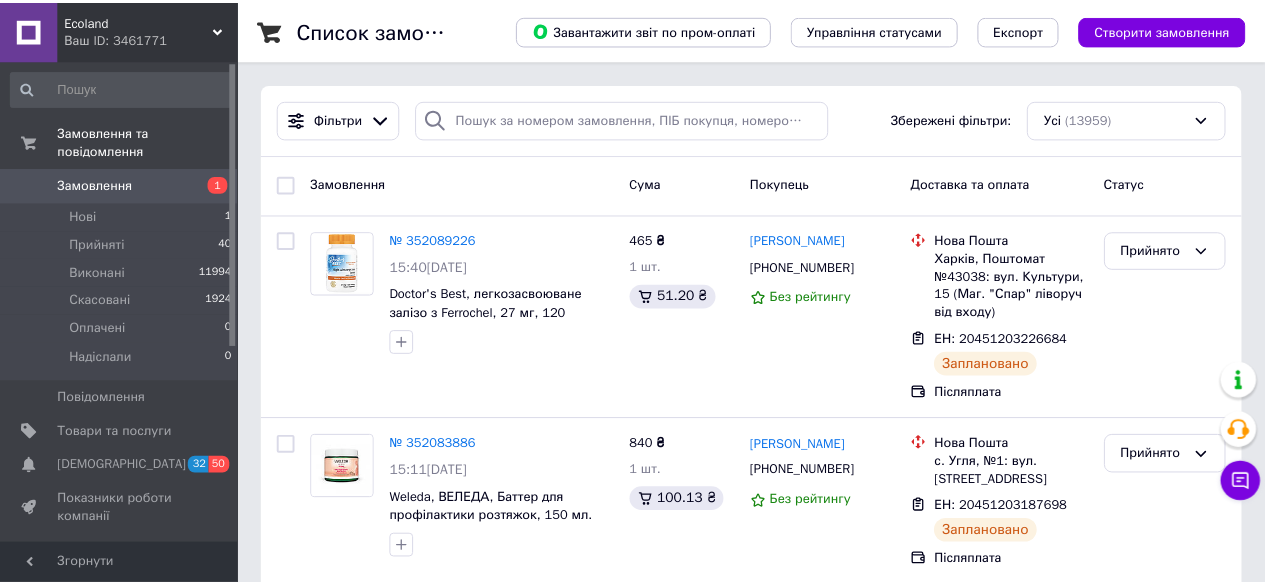scroll, scrollTop: 0, scrollLeft: 0, axis: both 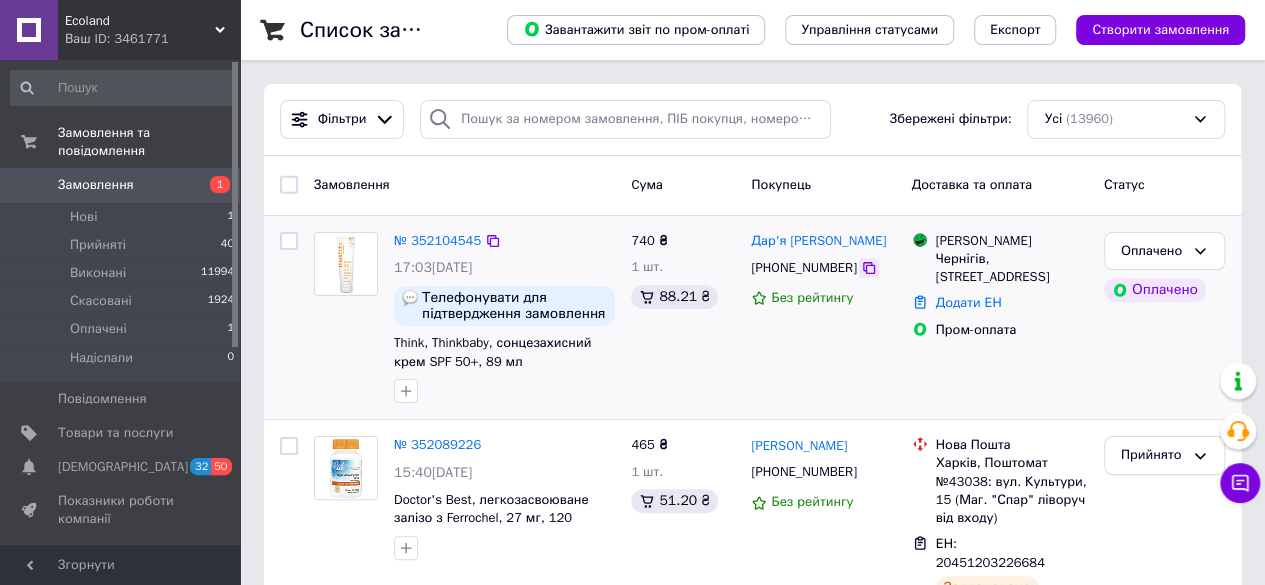 click 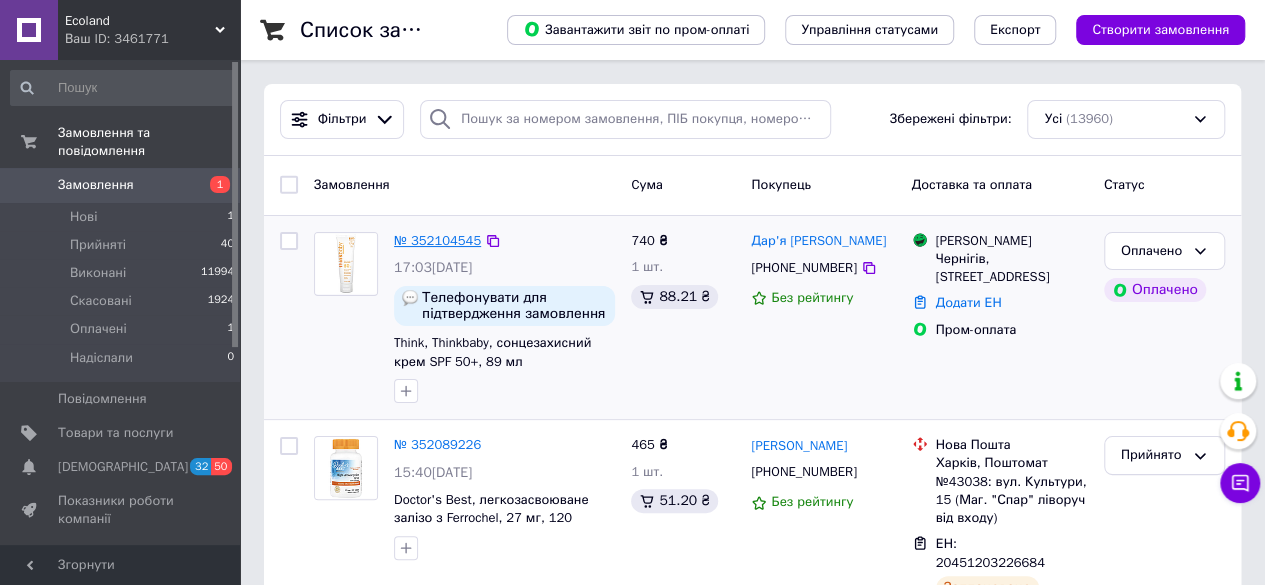 click on "№ 352104545" at bounding box center [437, 240] 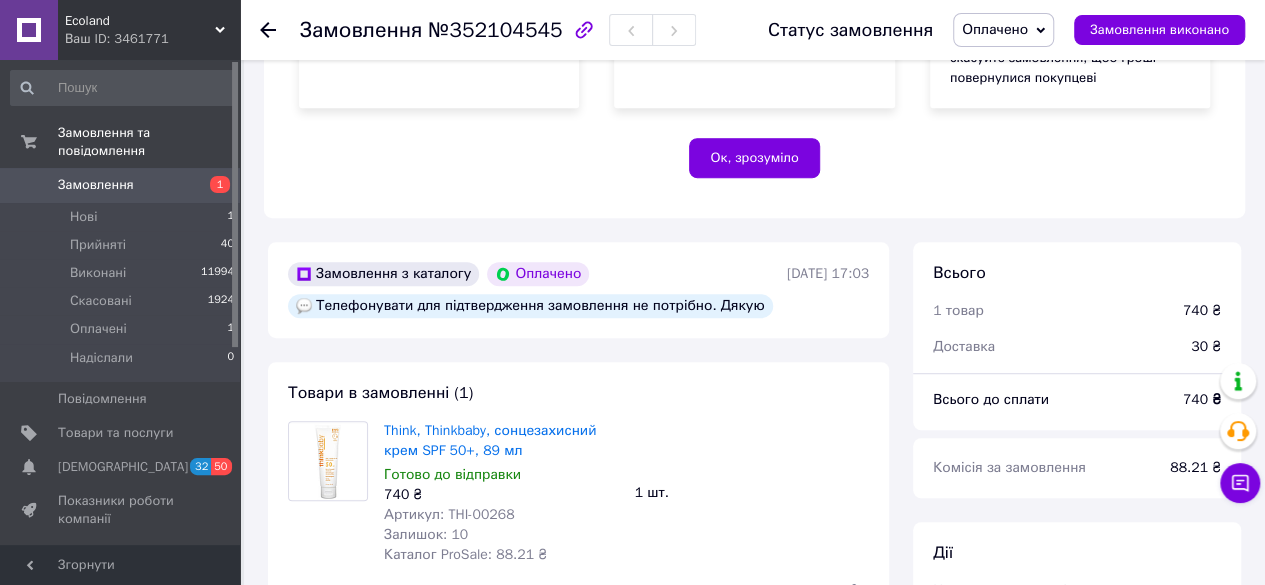 scroll, scrollTop: 500, scrollLeft: 0, axis: vertical 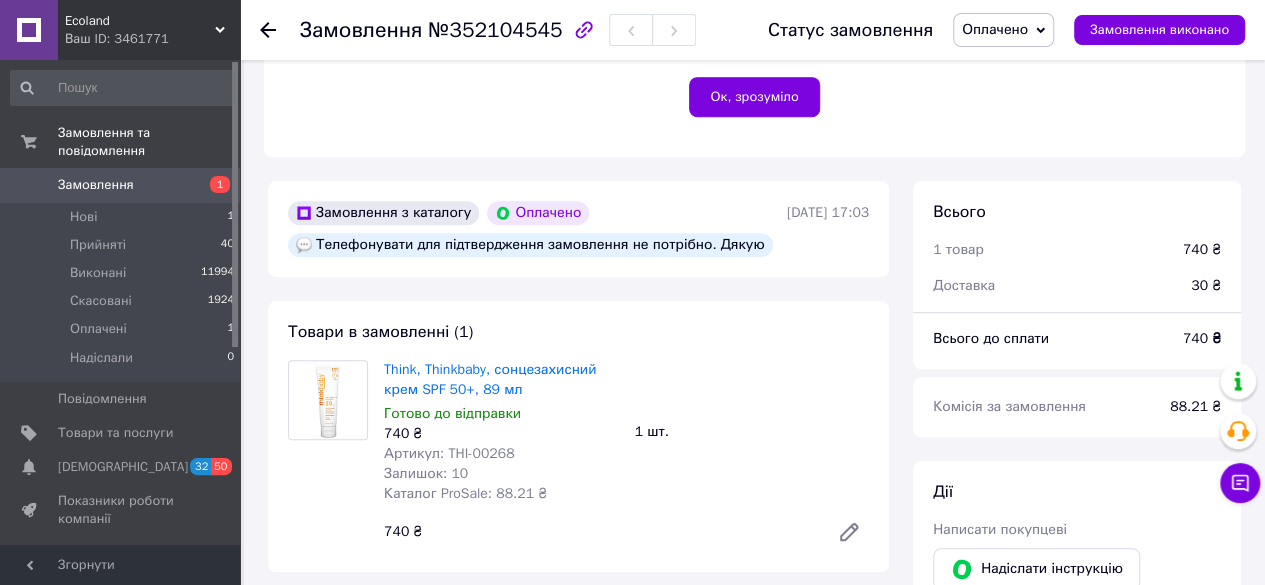 click on "Замовлення" at bounding box center [121, 185] 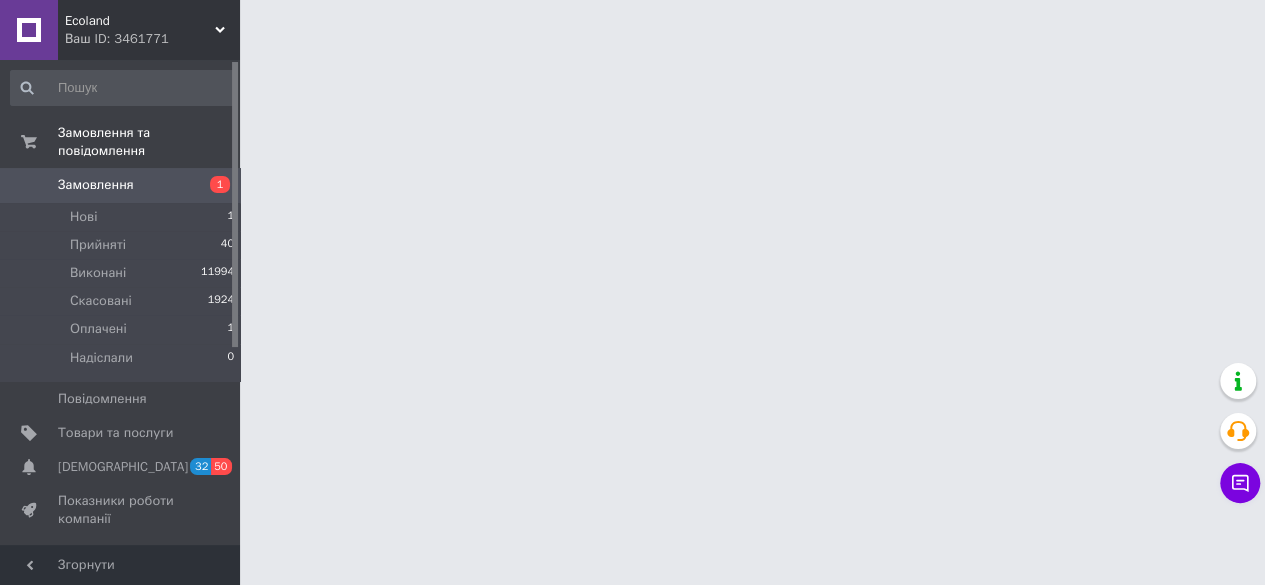 scroll, scrollTop: 0, scrollLeft: 0, axis: both 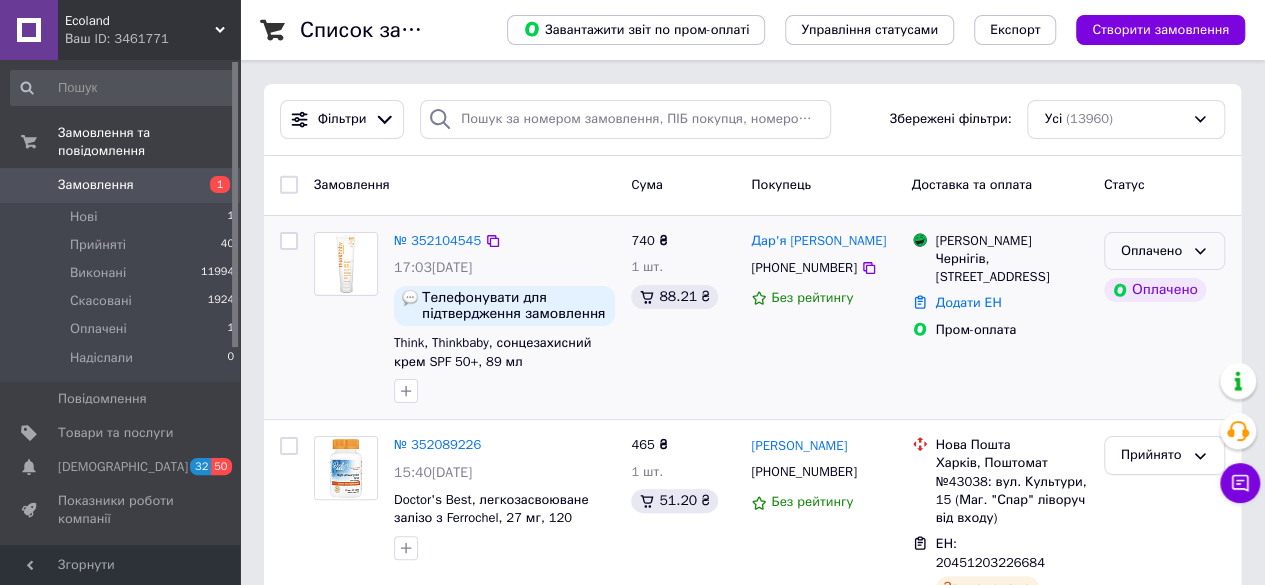 click on "Оплачено" at bounding box center [1152, 251] 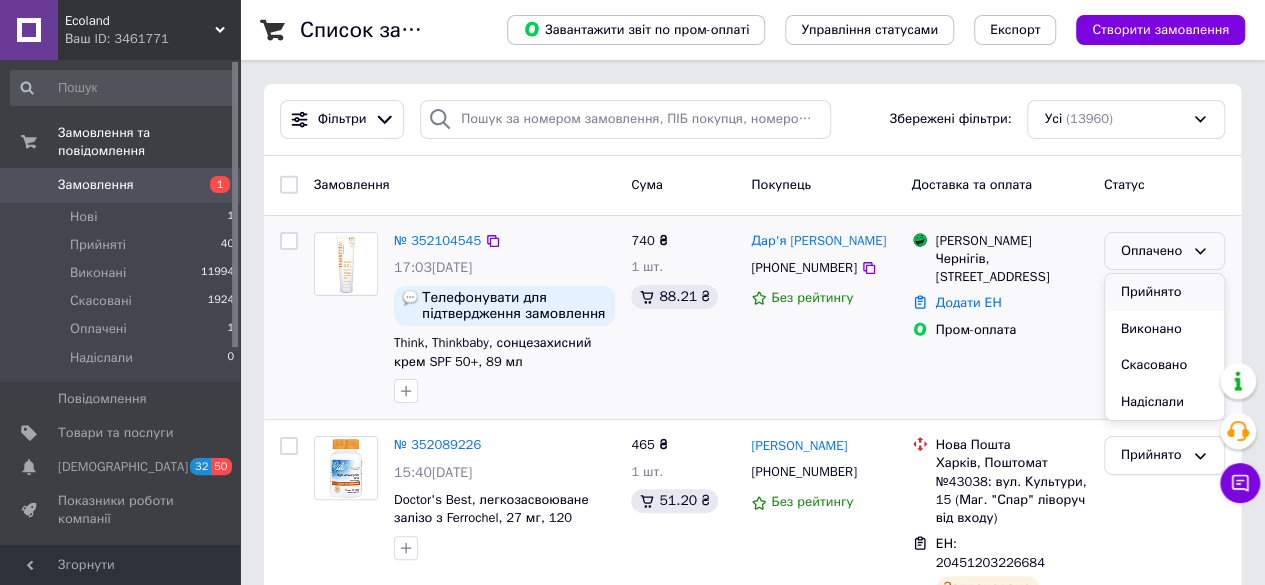 click on "Прийнято" at bounding box center (1164, 292) 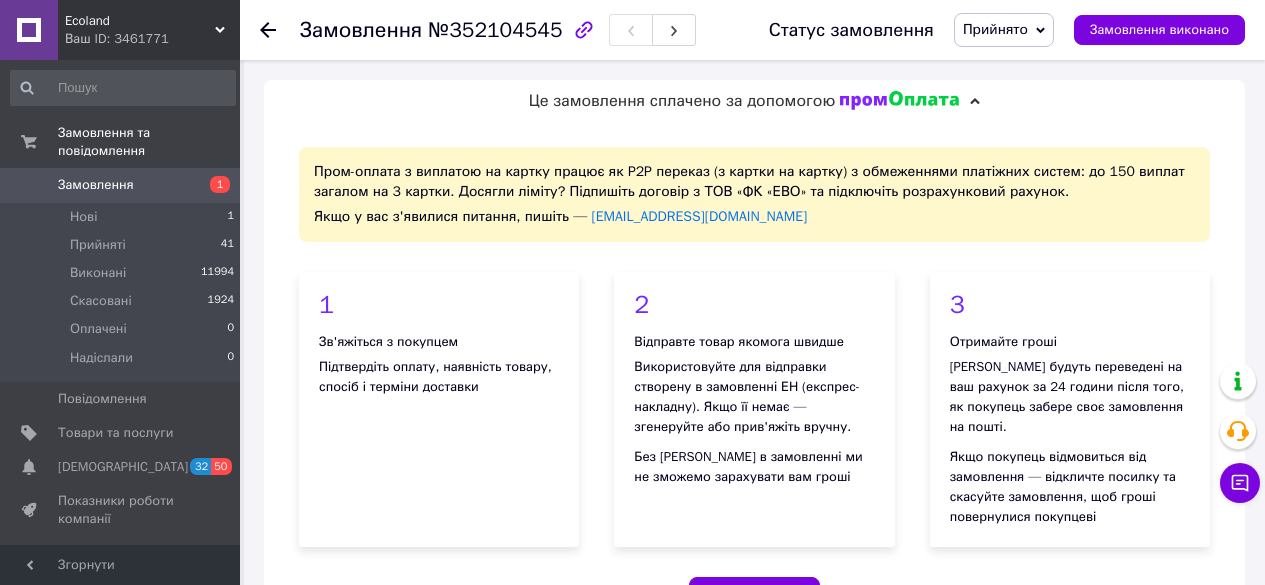scroll, scrollTop: 0, scrollLeft: 0, axis: both 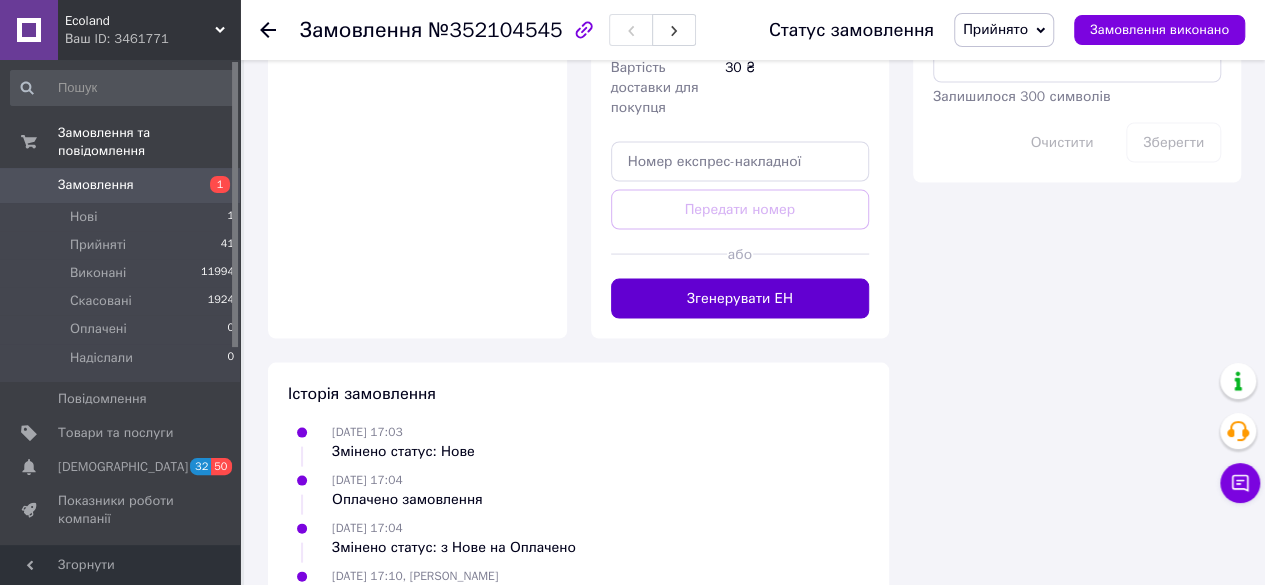 click on "Згенерувати ЕН" at bounding box center (740, 298) 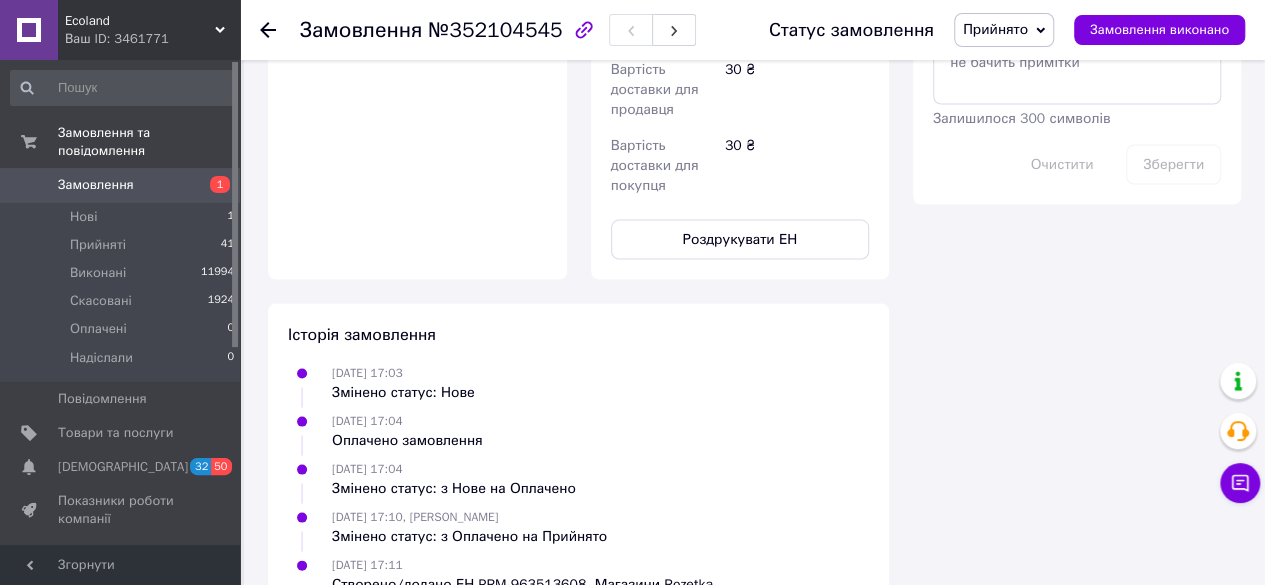 scroll, scrollTop: 1868, scrollLeft: 0, axis: vertical 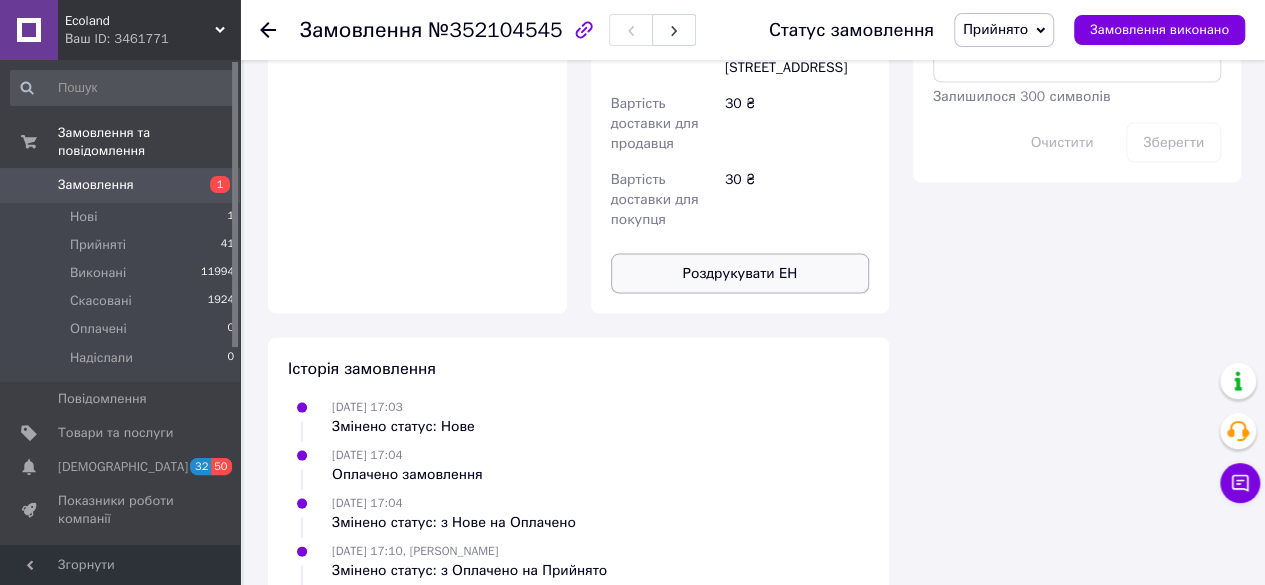 click on "Роздрукувати ЕН" at bounding box center (740, 273) 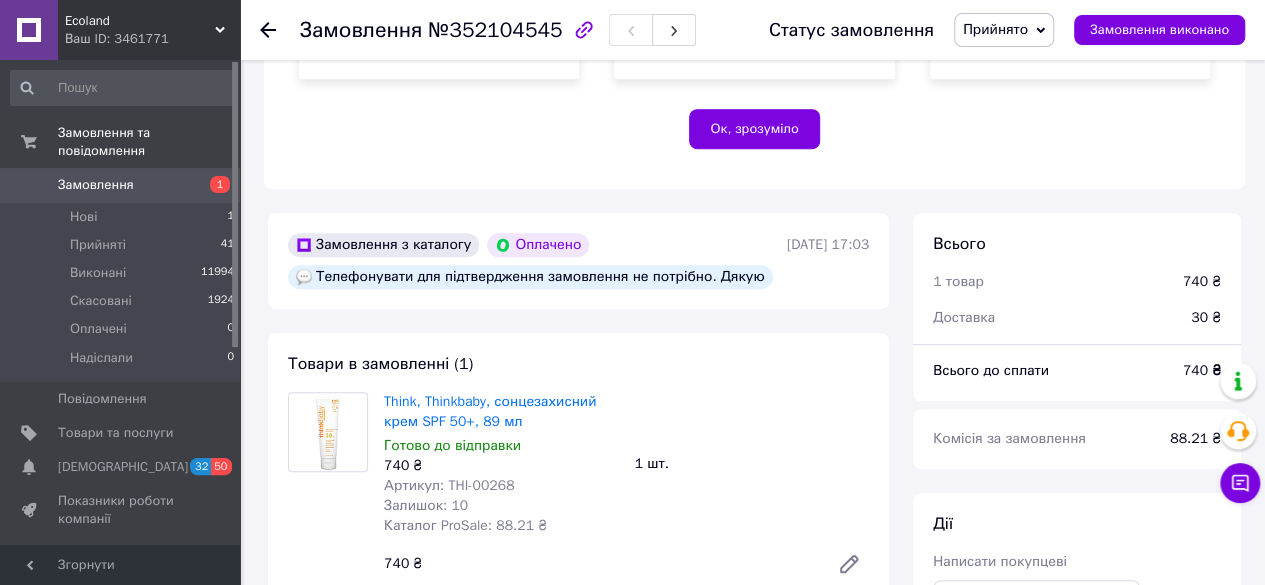 scroll, scrollTop: 668, scrollLeft: 0, axis: vertical 